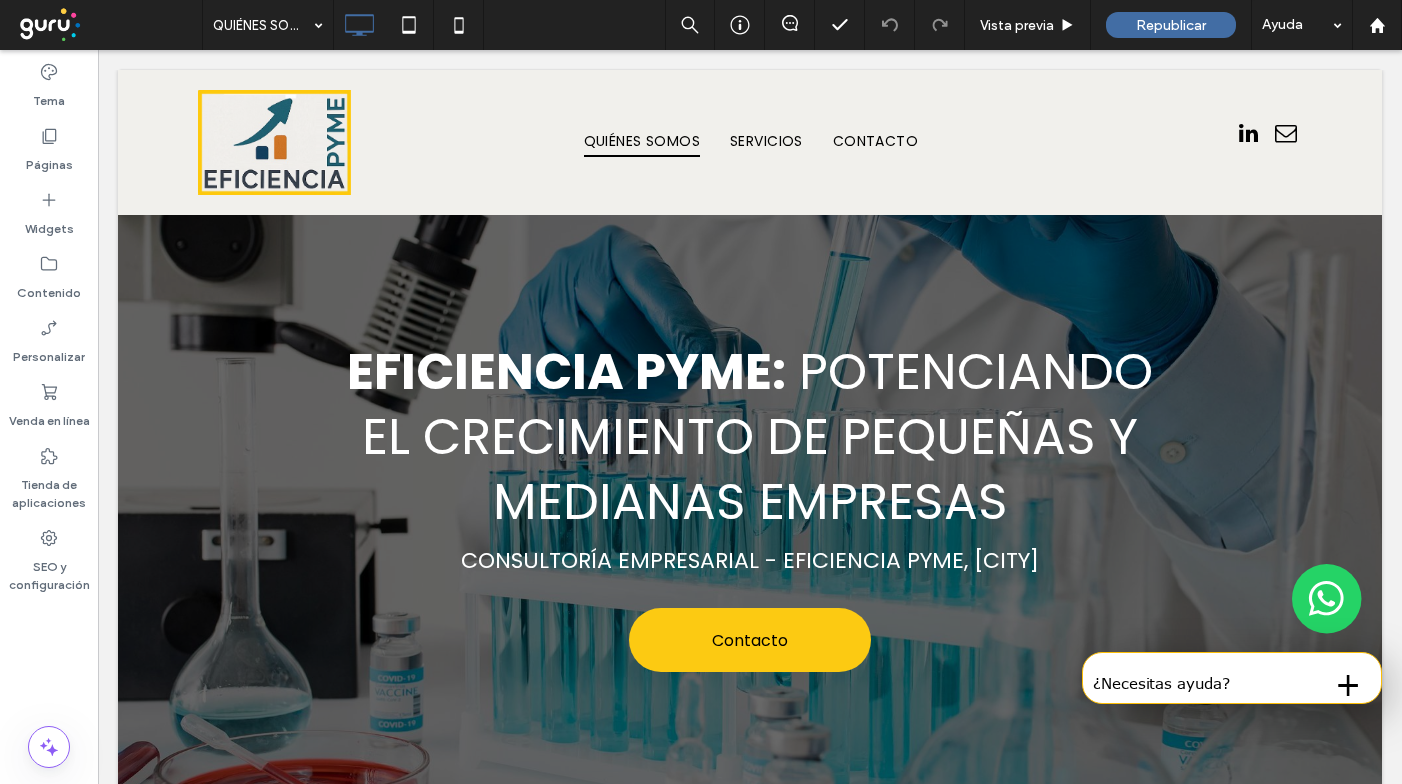 scroll, scrollTop: 0, scrollLeft: 0, axis: both 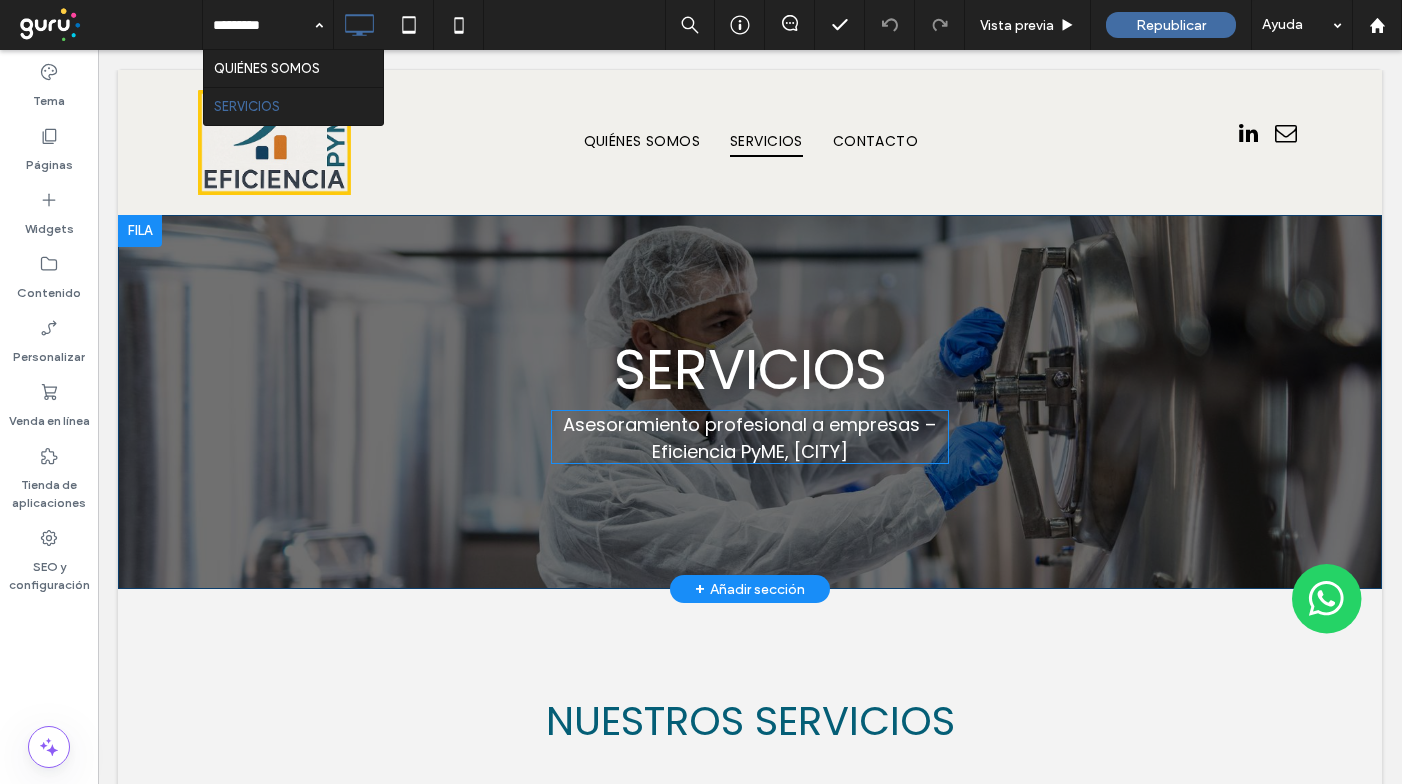 click on "Asesoramiento profesional a empresas – Eficiencia PyME, [CITY]" at bounding box center [749, 437] 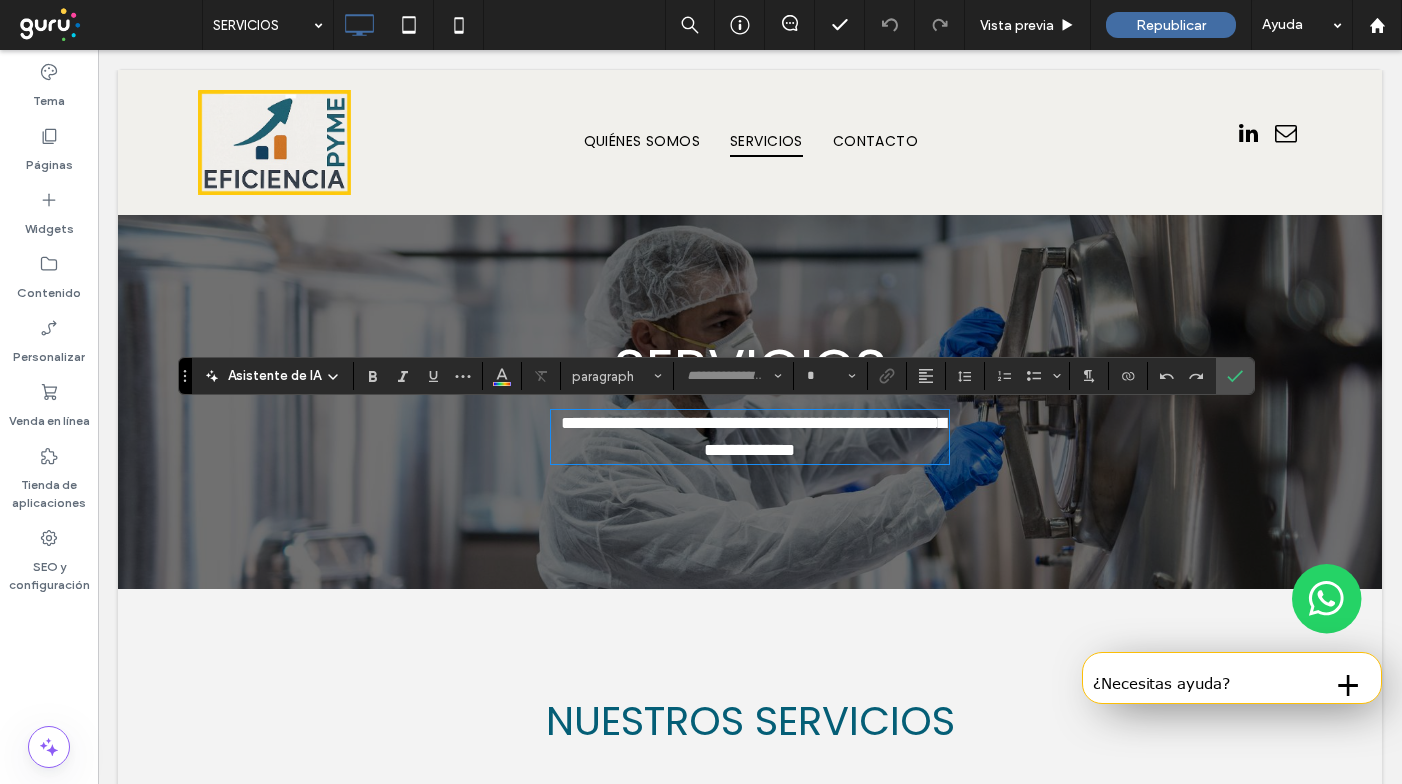 type on "*******" 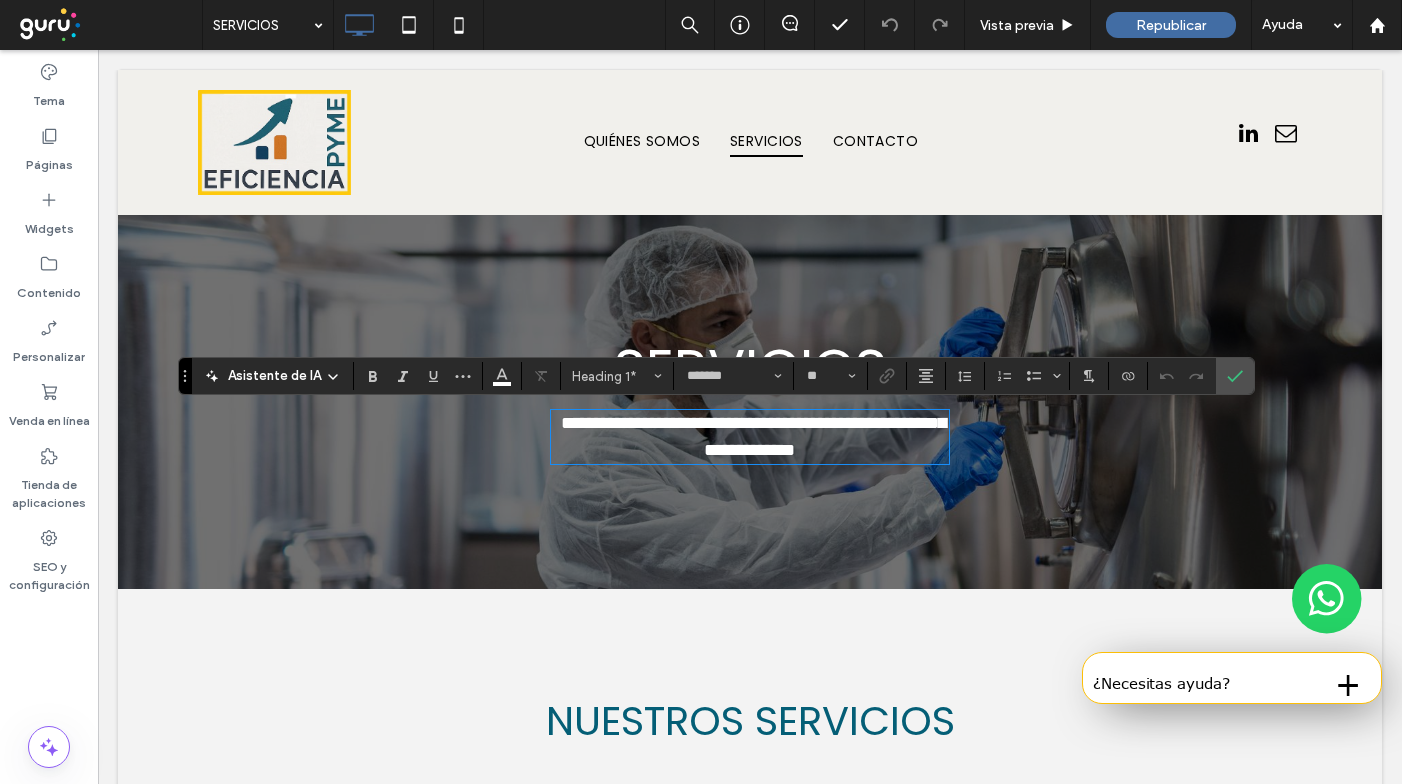 click on "**********" at bounding box center [753, 436] 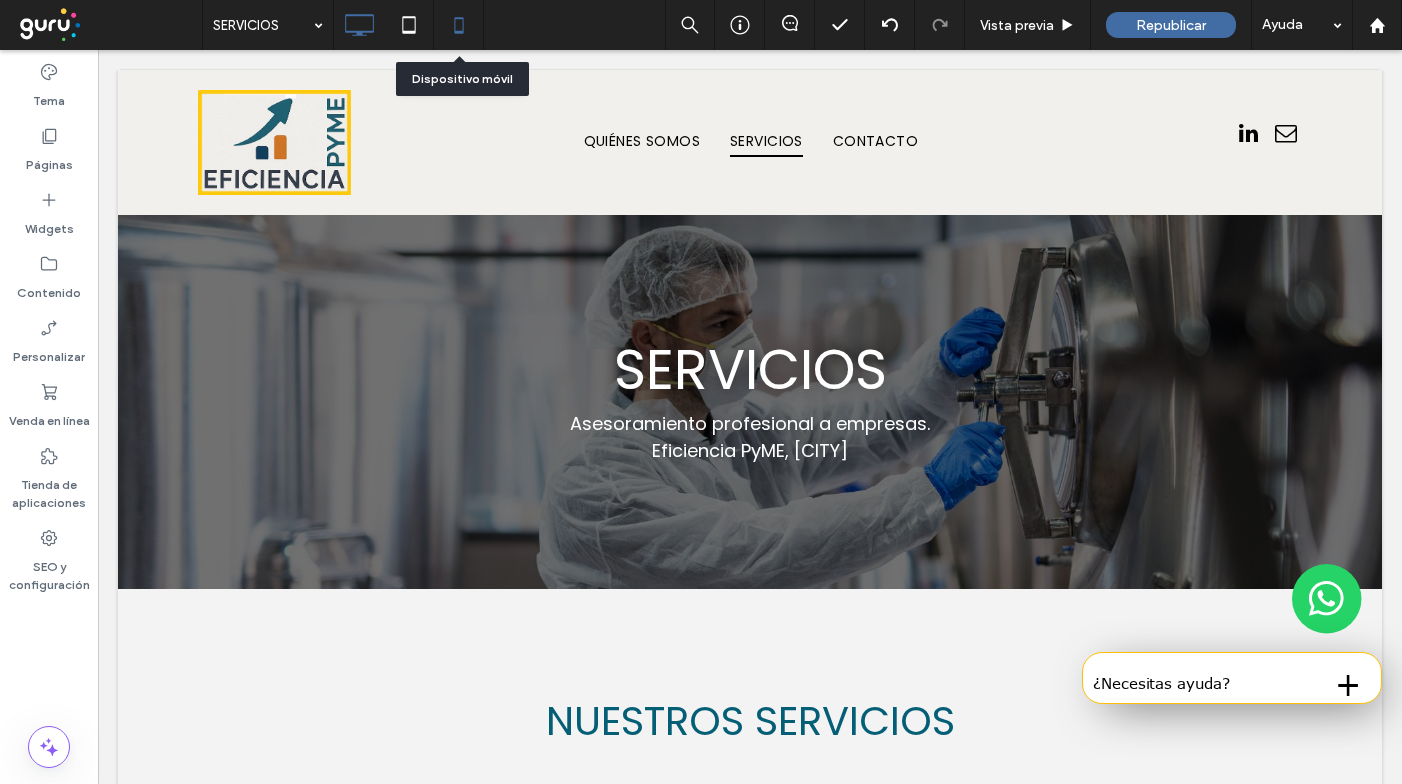 click 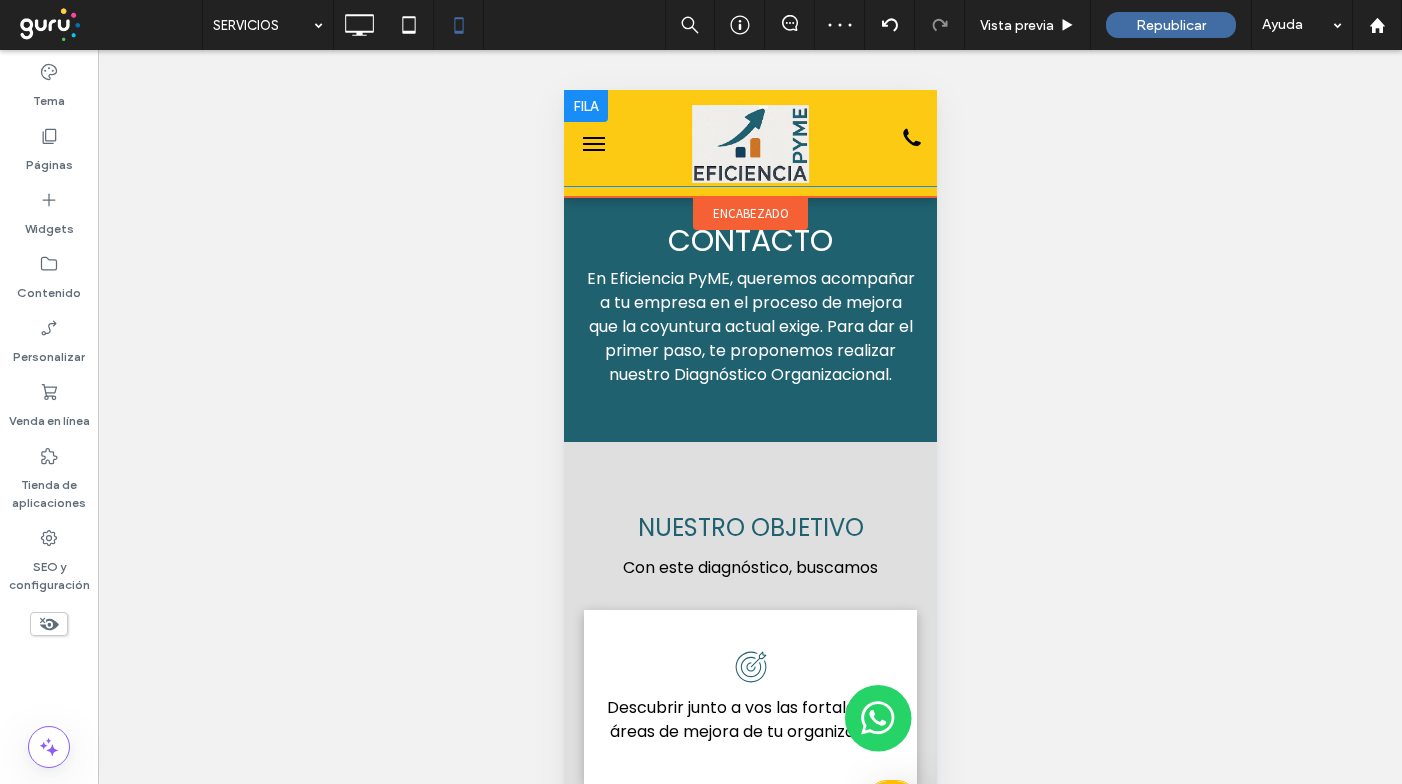 scroll, scrollTop: 3333, scrollLeft: 0, axis: vertical 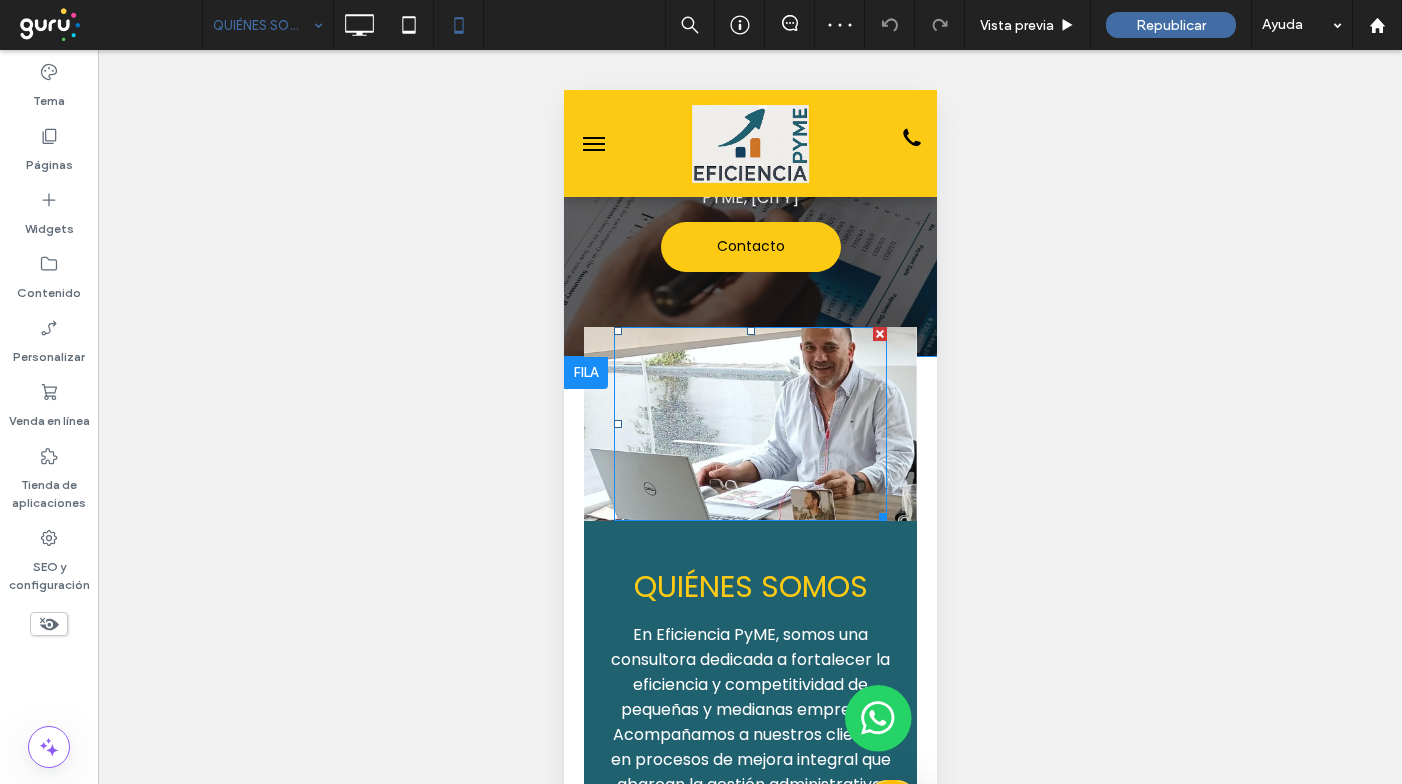 click at bounding box center (749, 424) 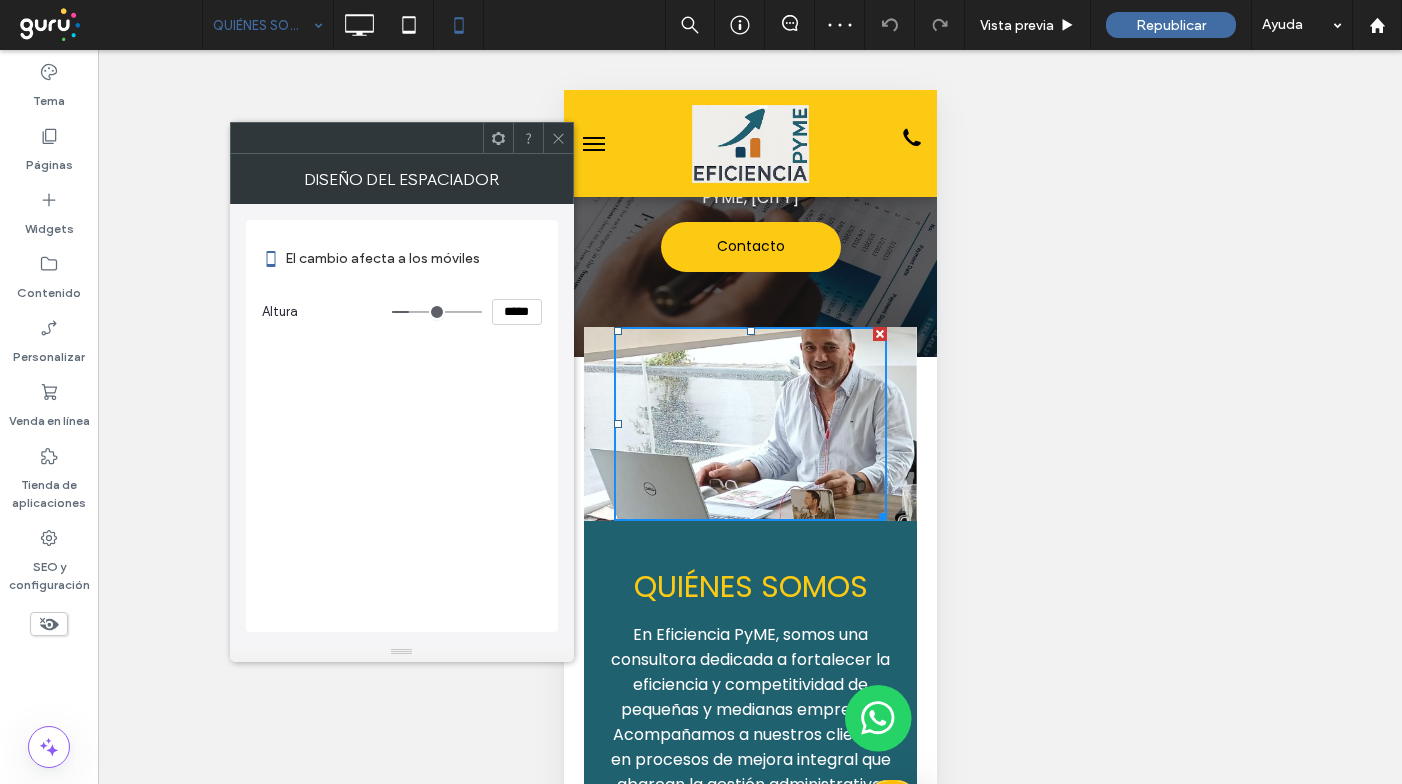 type on "***" 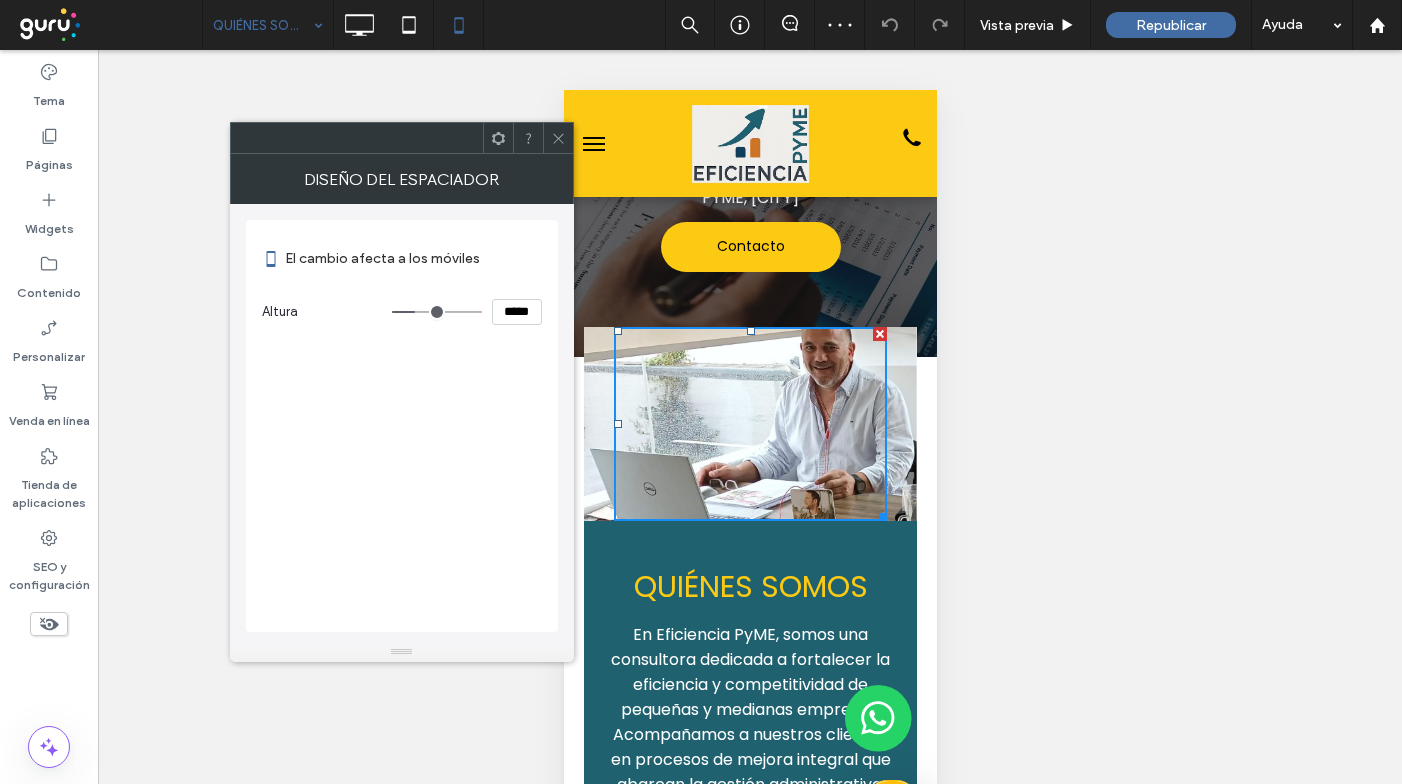 type on "***" 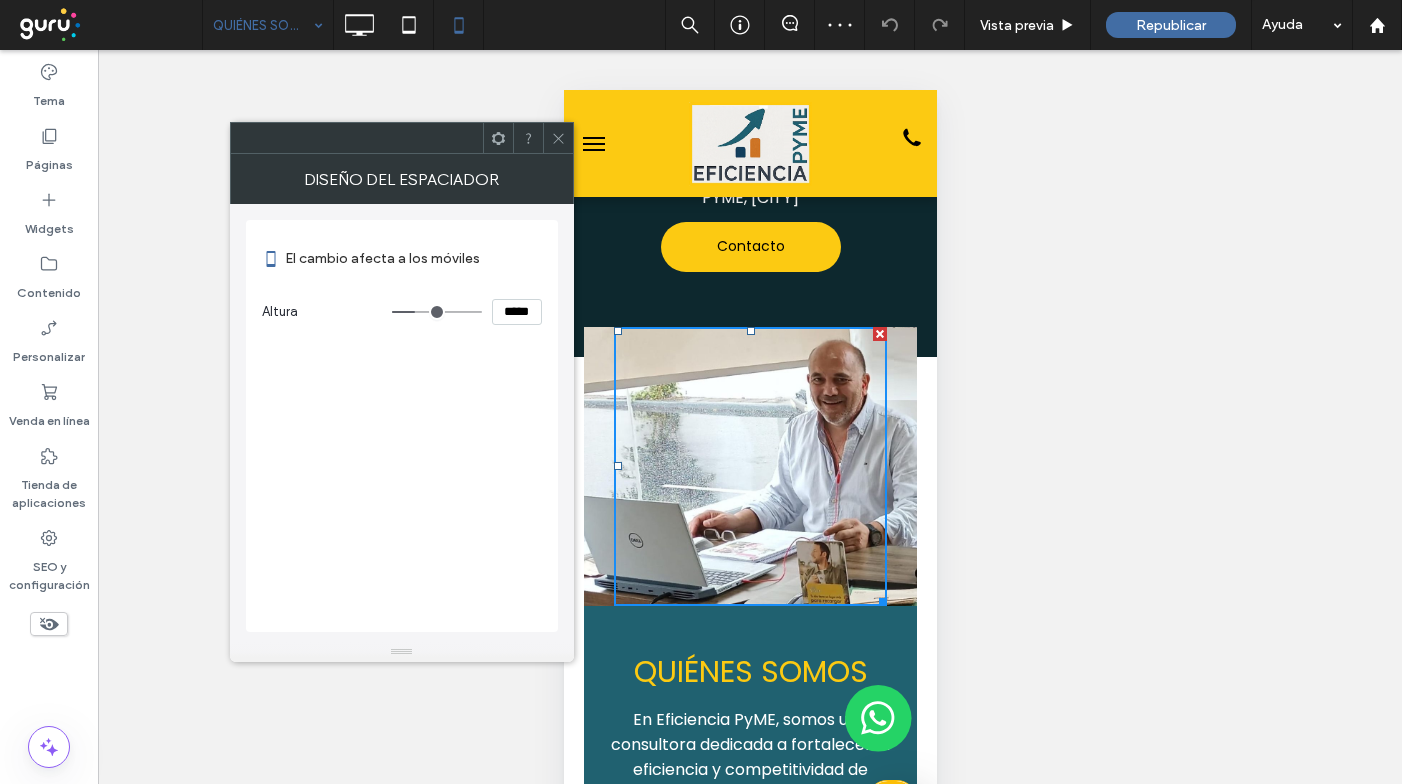 type on "***" 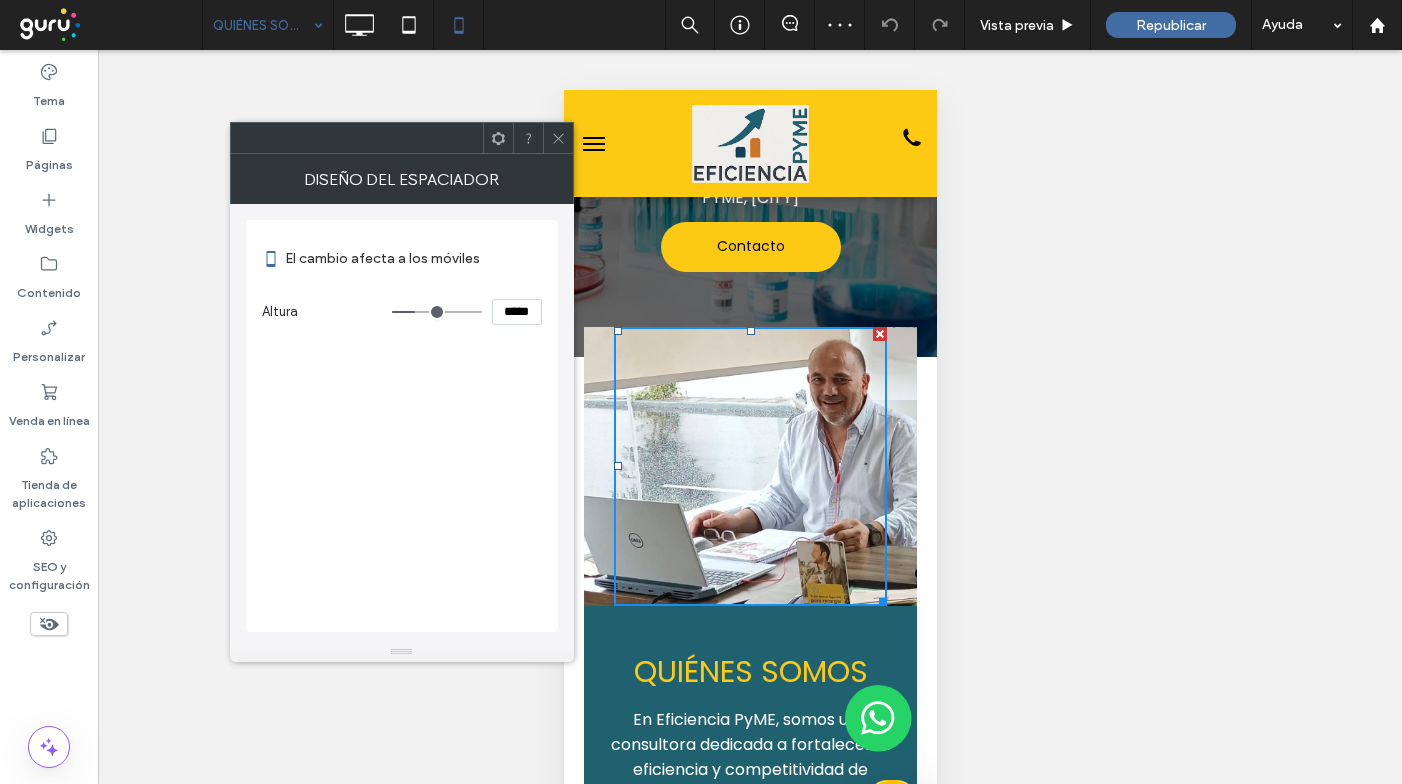 type on "*****" 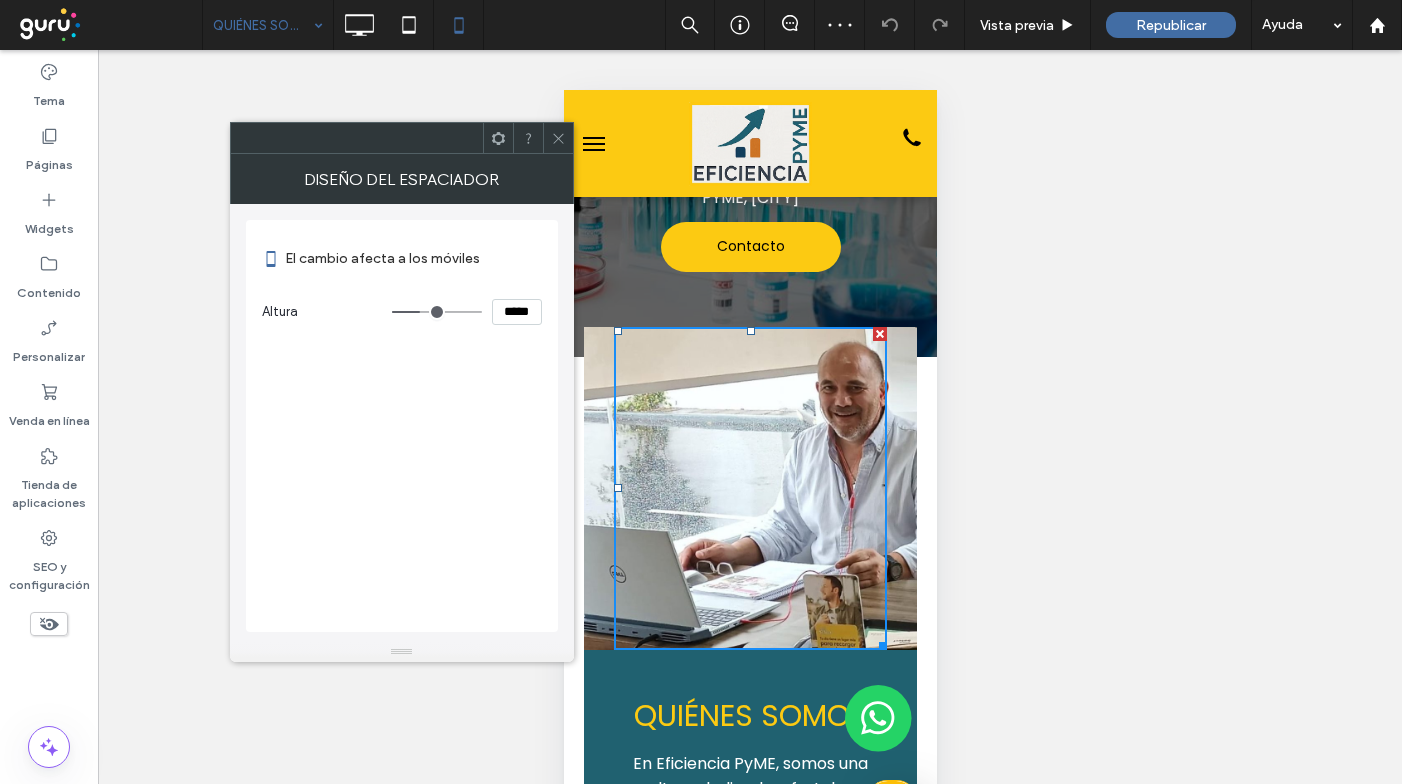type on "***" 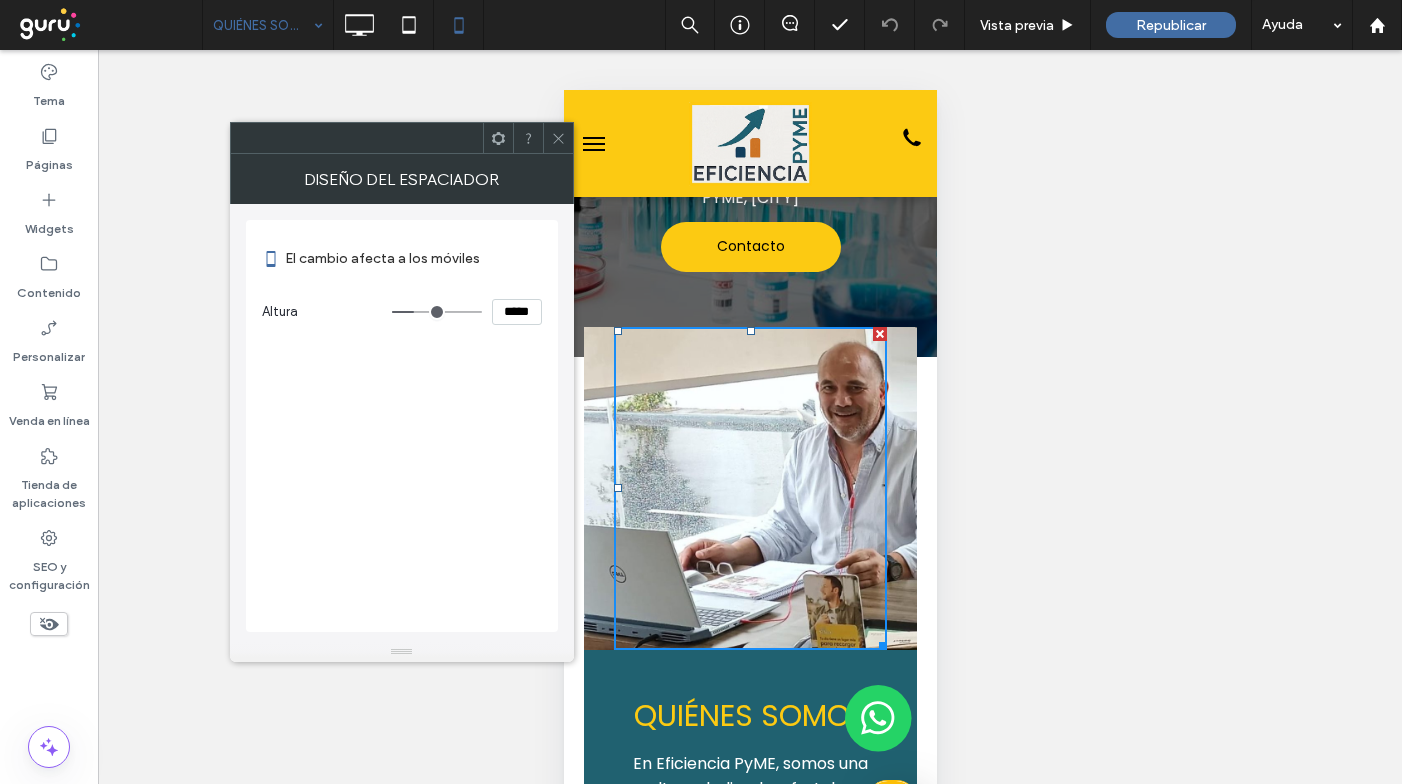 type on "***" 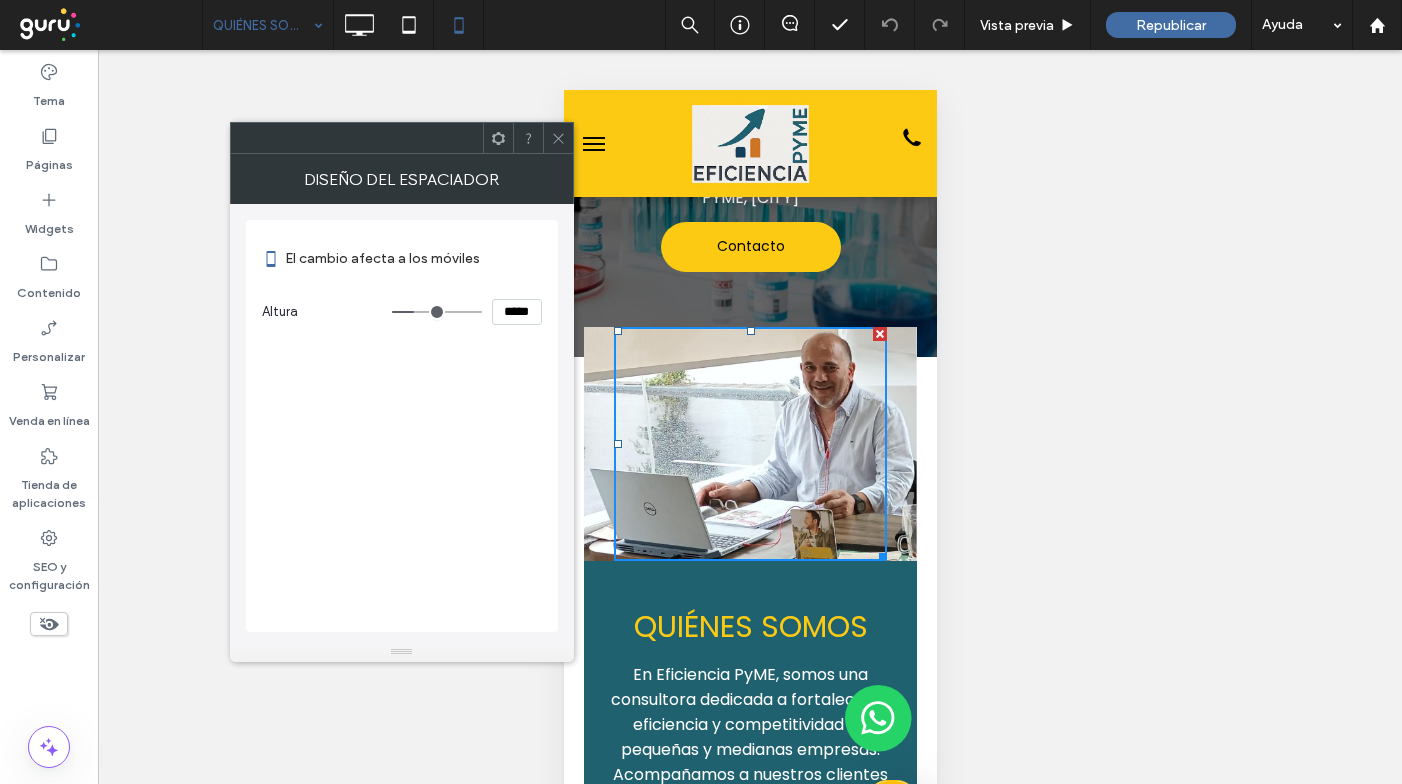 type on "***" 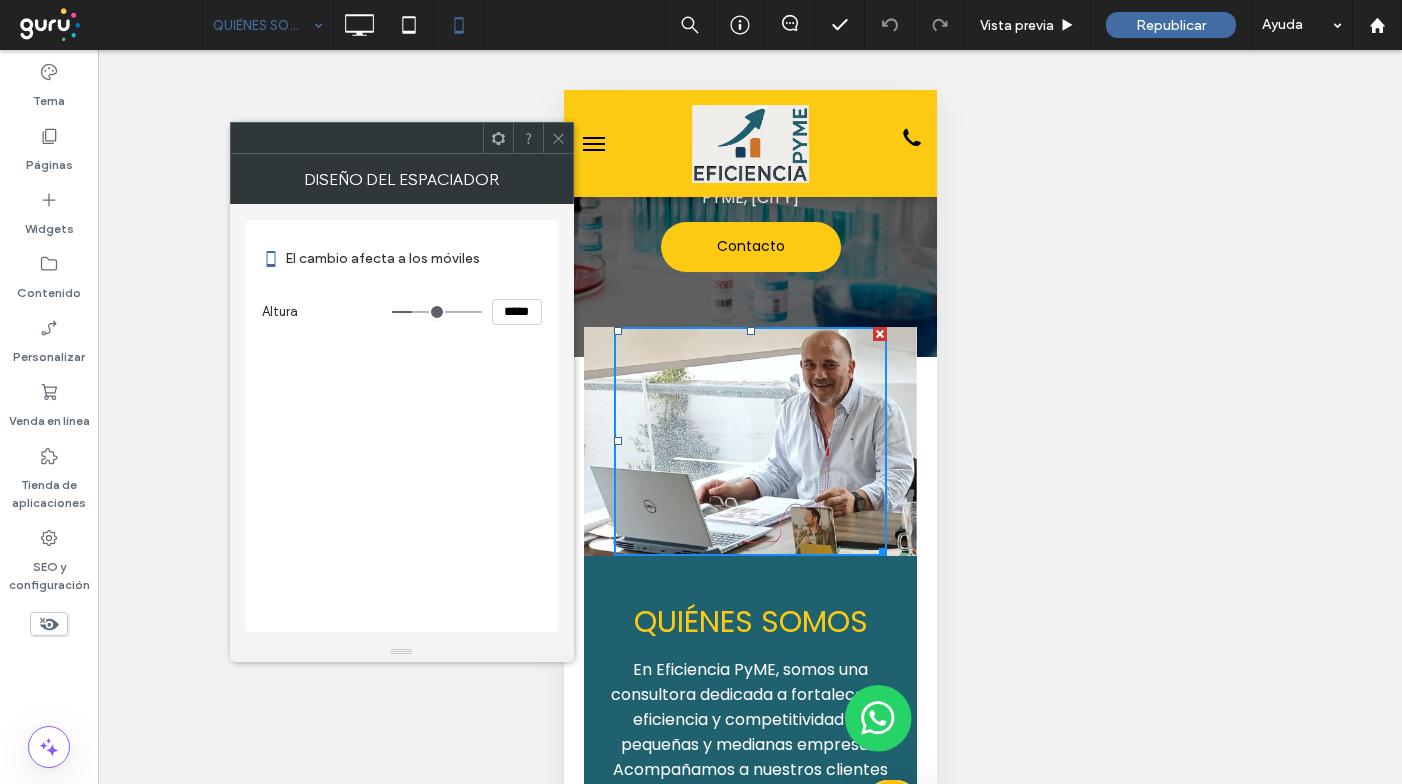 type on "***" 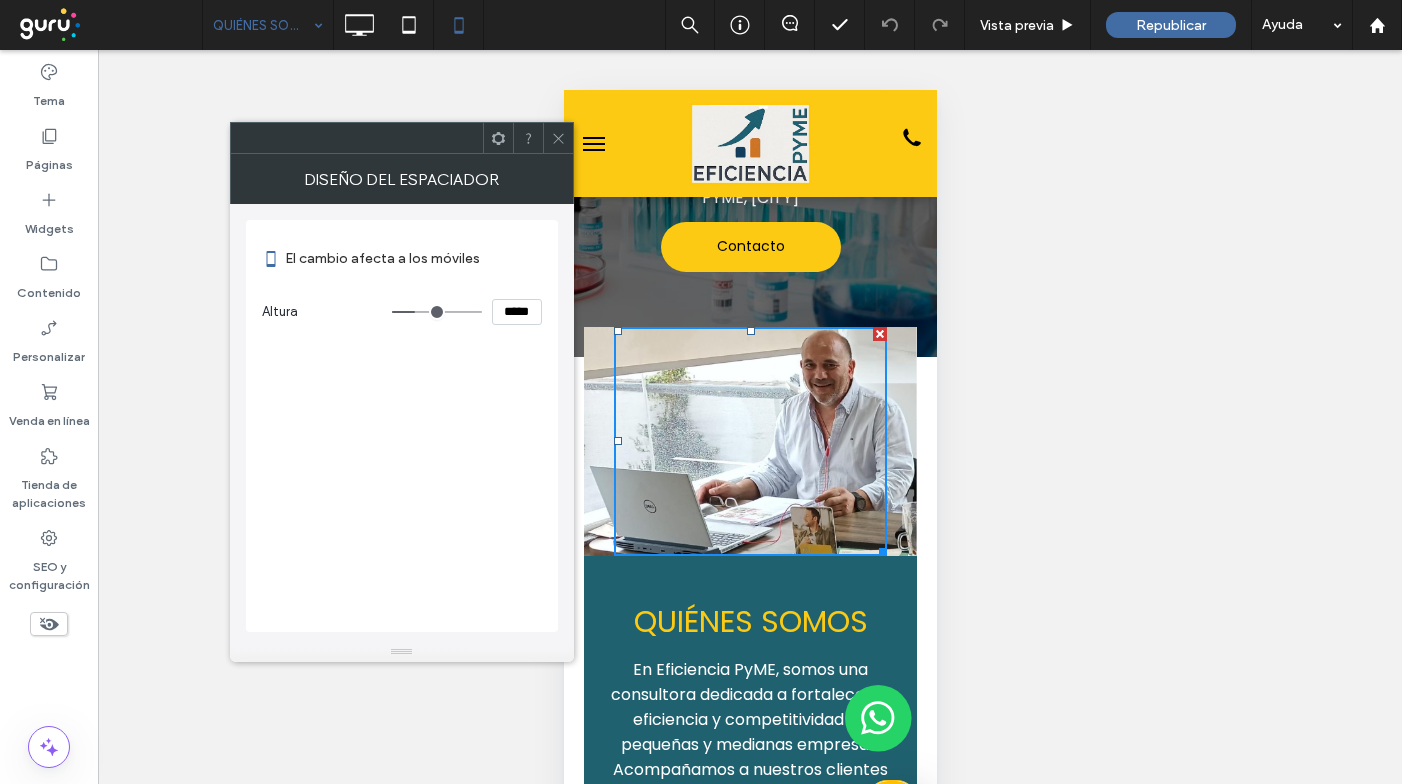 type on "***" 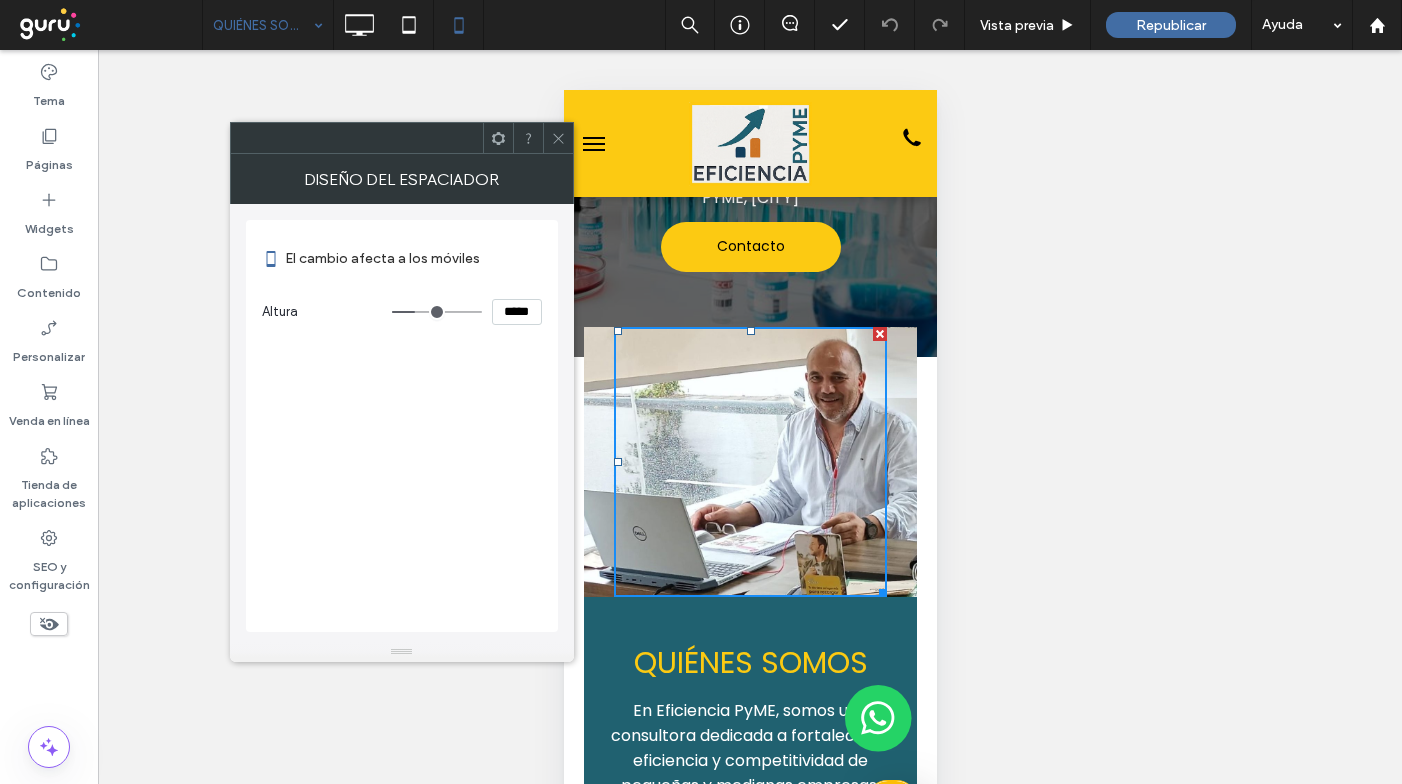 type on "***" 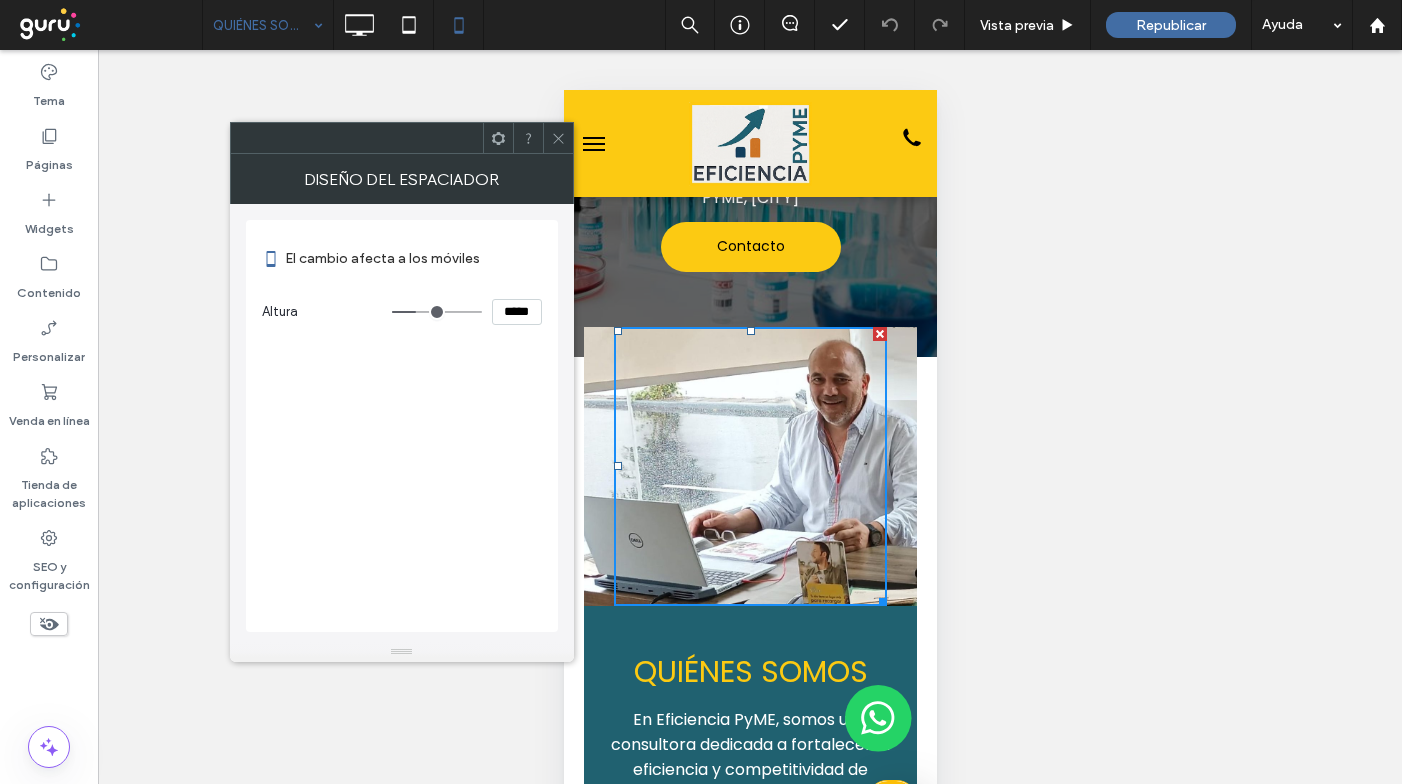 type on "***" 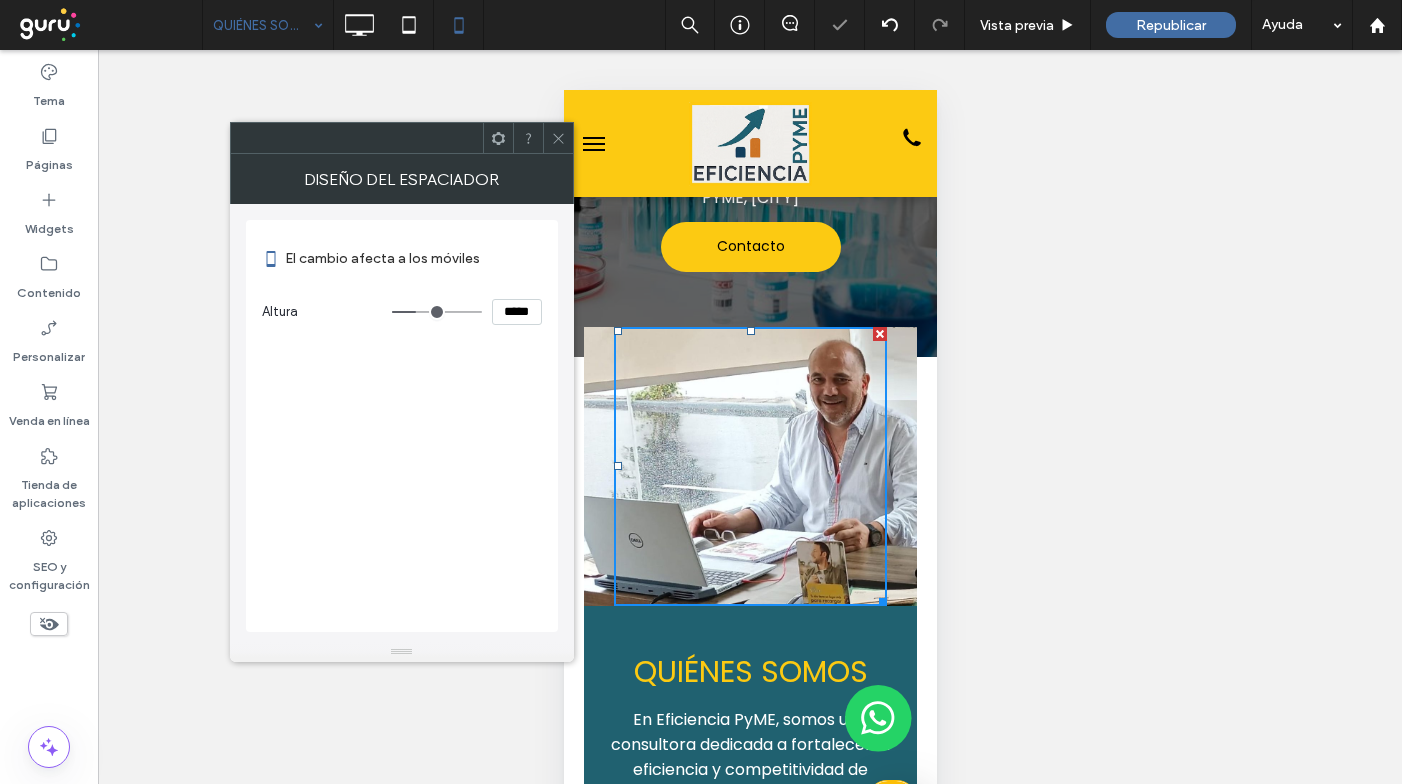 click 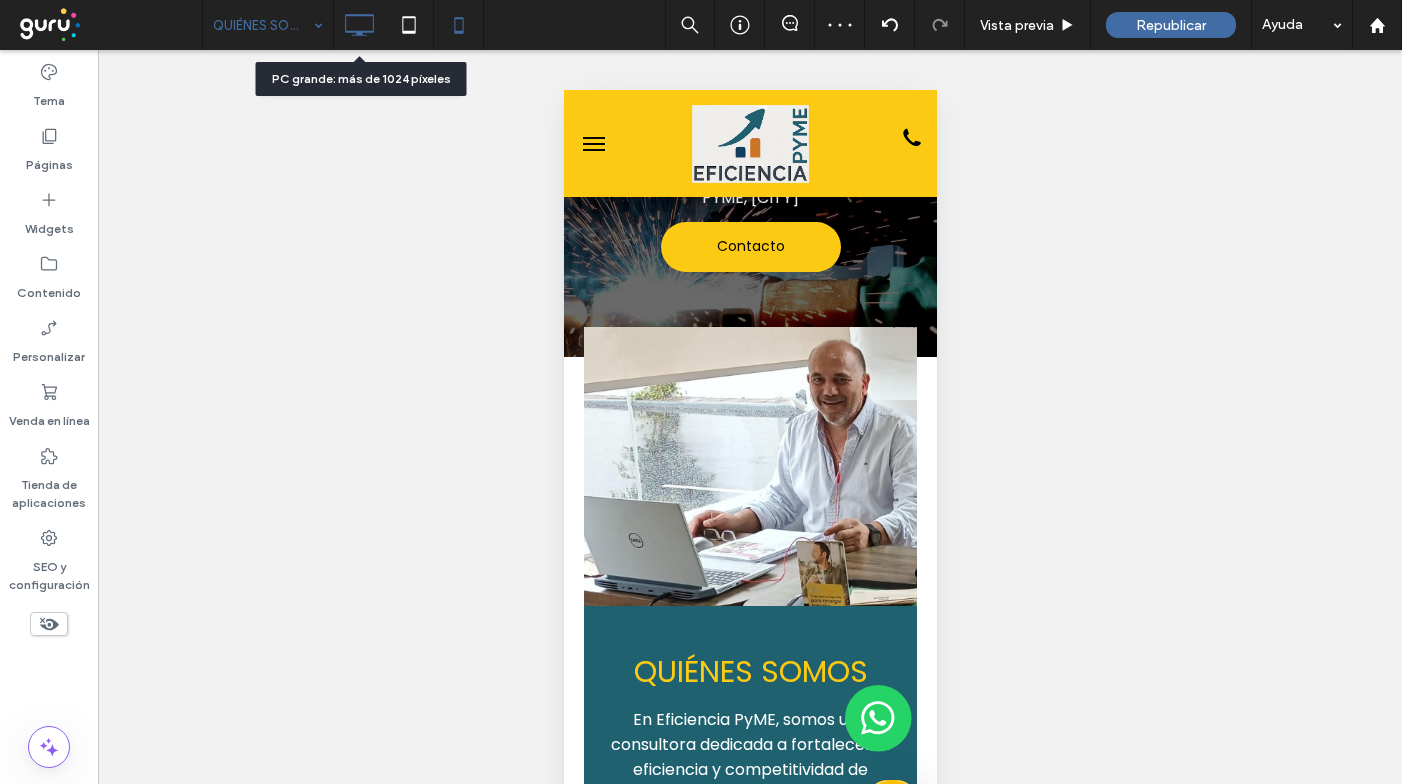 click 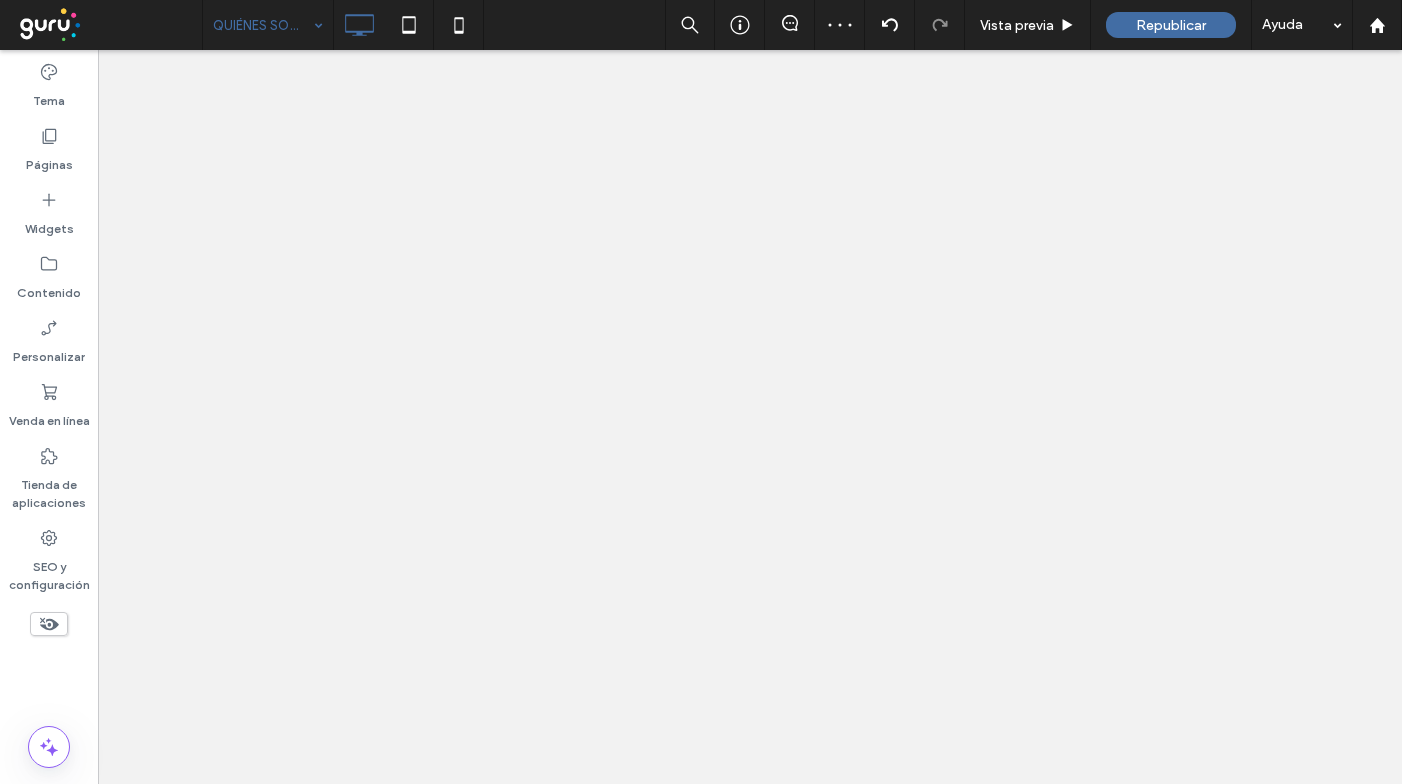 scroll, scrollTop: 0, scrollLeft: 0, axis: both 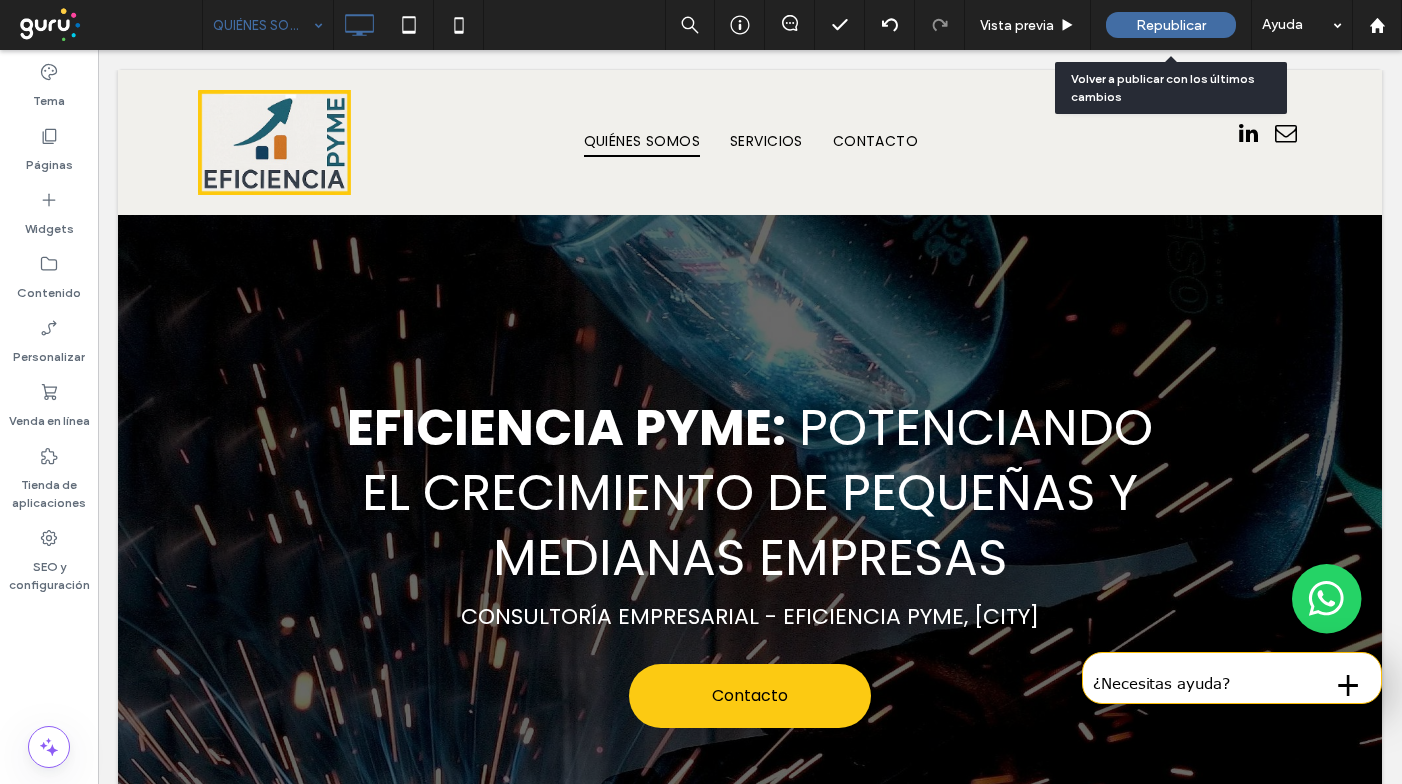 click on "Republicar" at bounding box center (1171, 25) 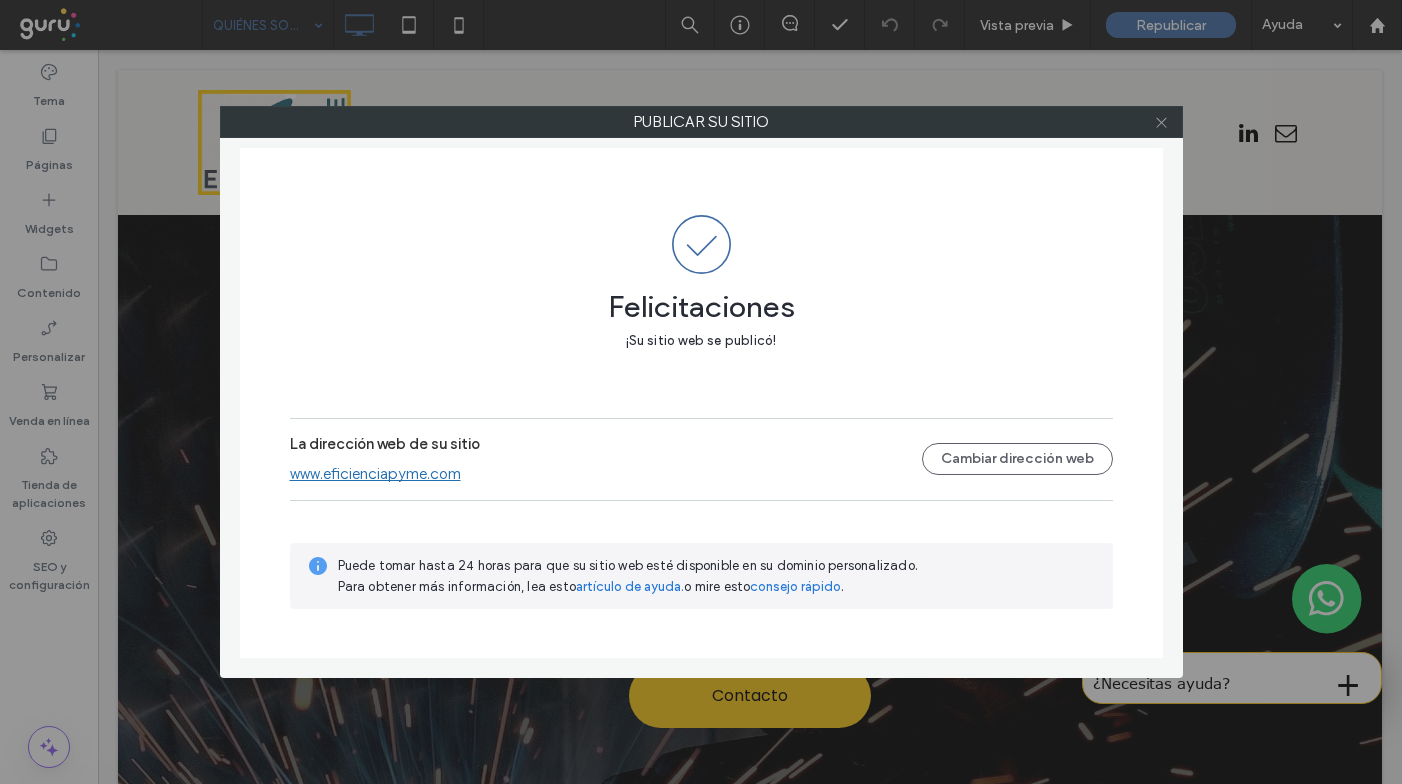 click 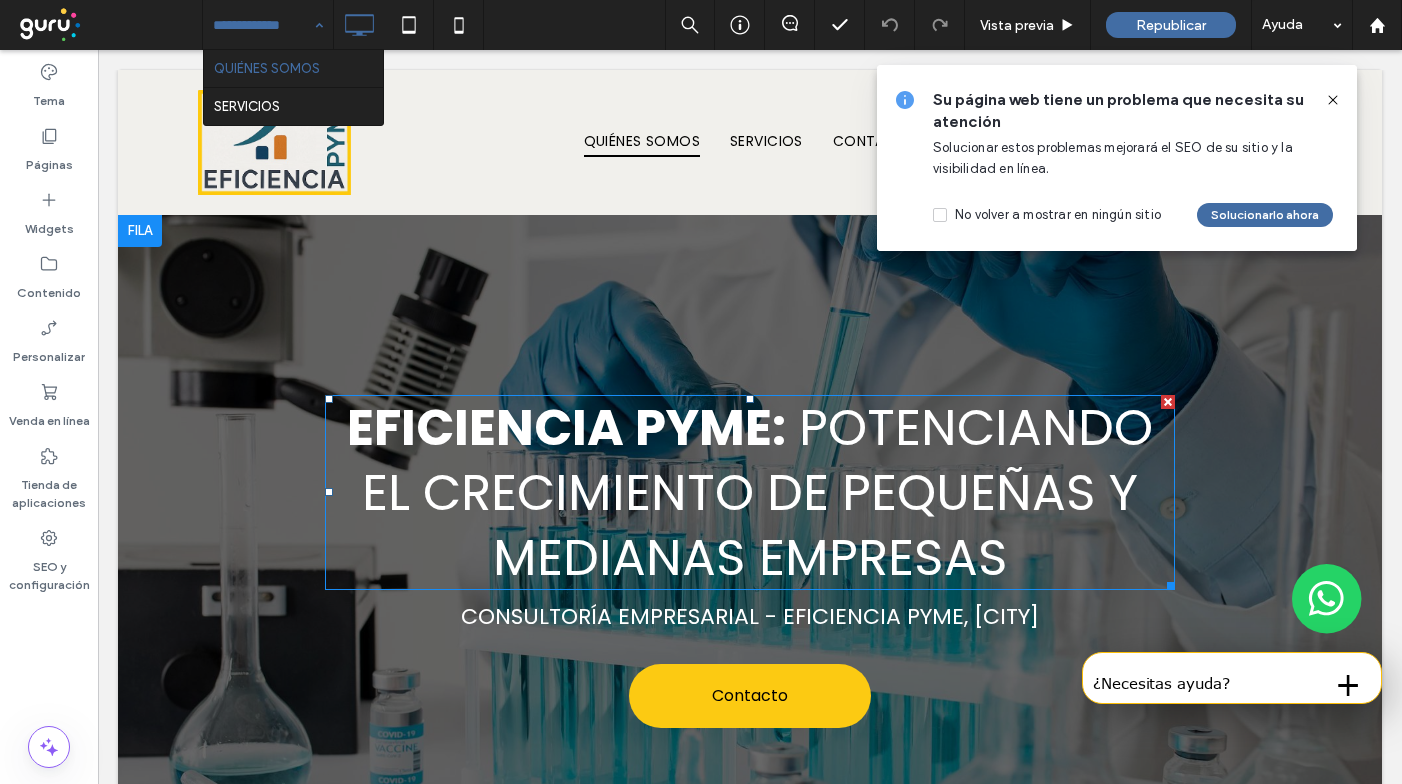 click on "Eficiencia PyME:" at bounding box center [566, 427] 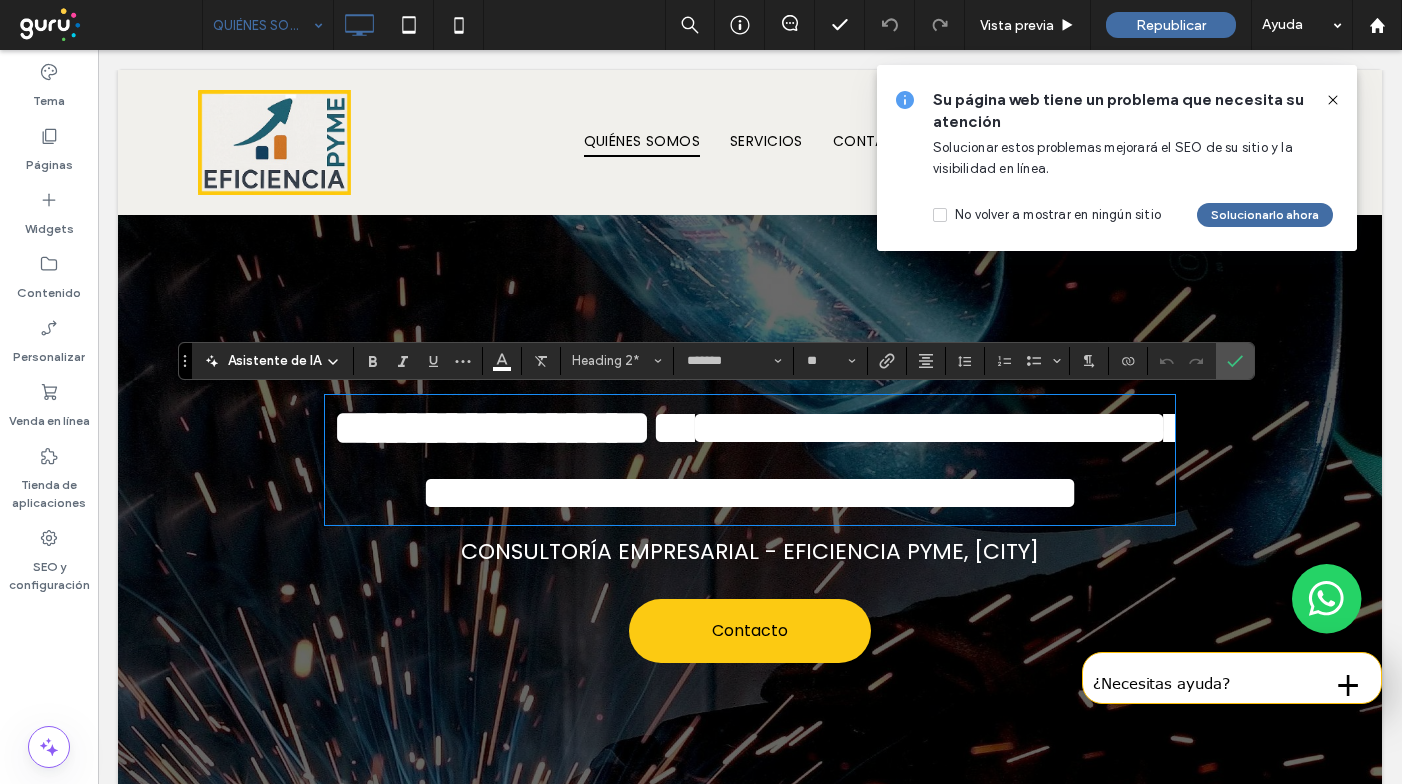 click on "Consultoría Empresarial - Eficiencia PyME, [CITY]" at bounding box center (750, 551) 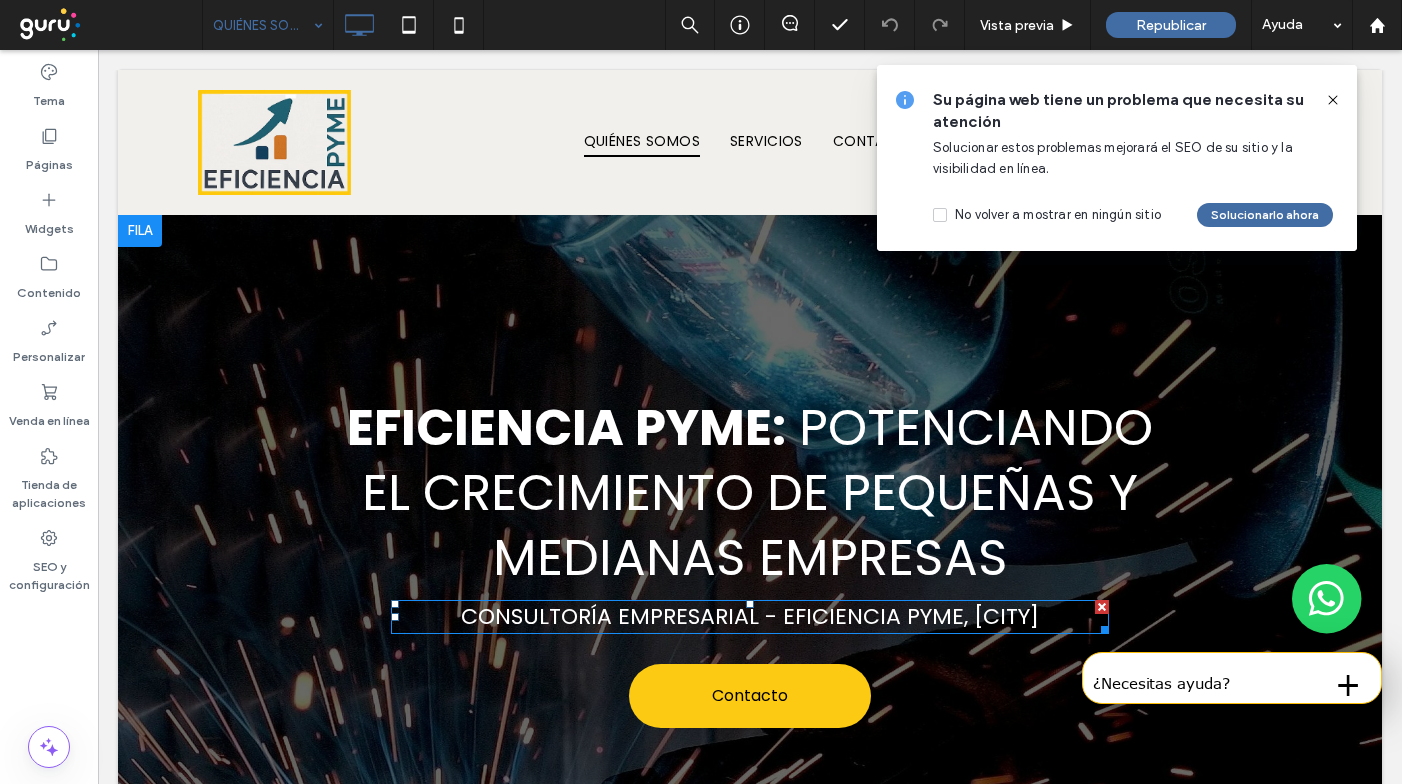click on "Consultoría Empresarial - Eficiencia PyME, [CITY]" at bounding box center (750, 616) 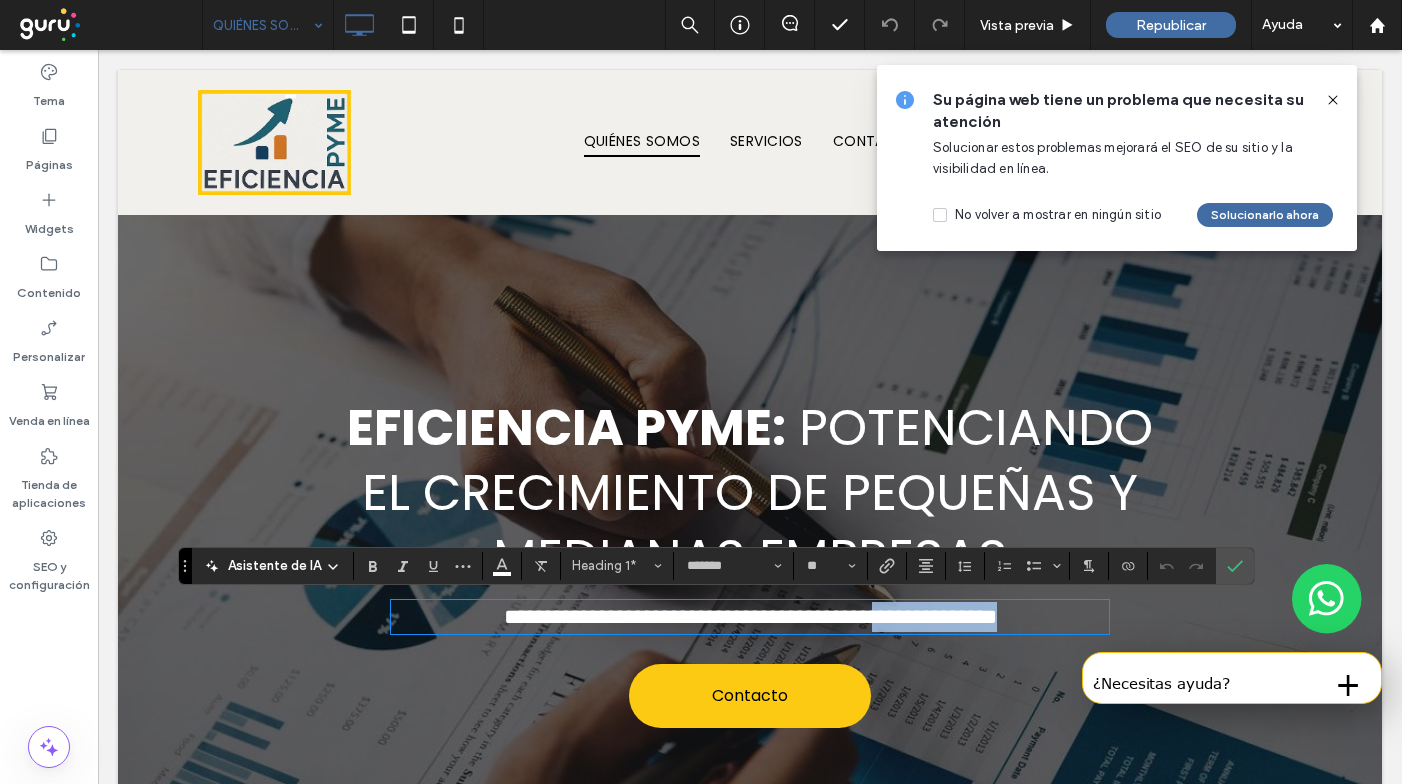 drag, startPoint x: 906, startPoint y: 615, endPoint x: 1106, endPoint y: 622, distance: 200.12247 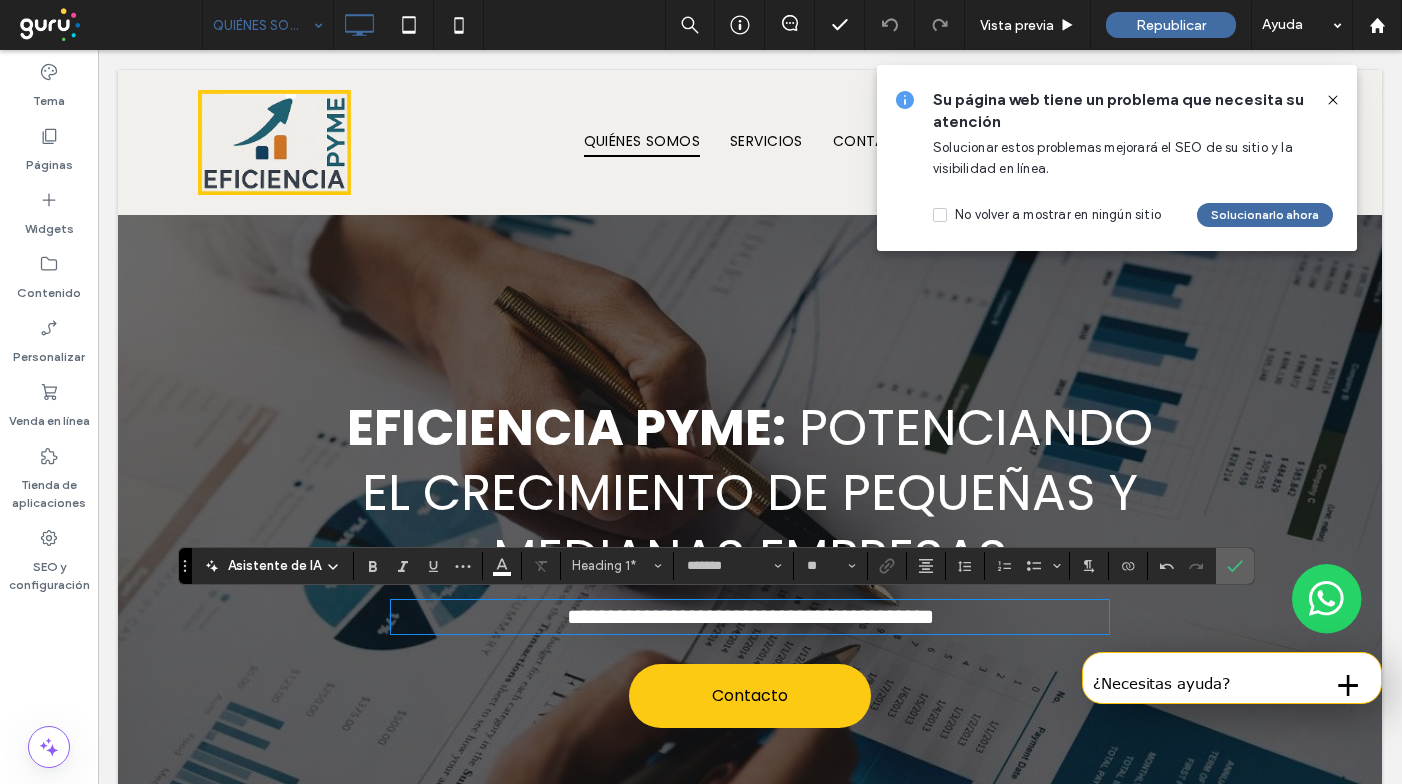 click at bounding box center (1235, 566) 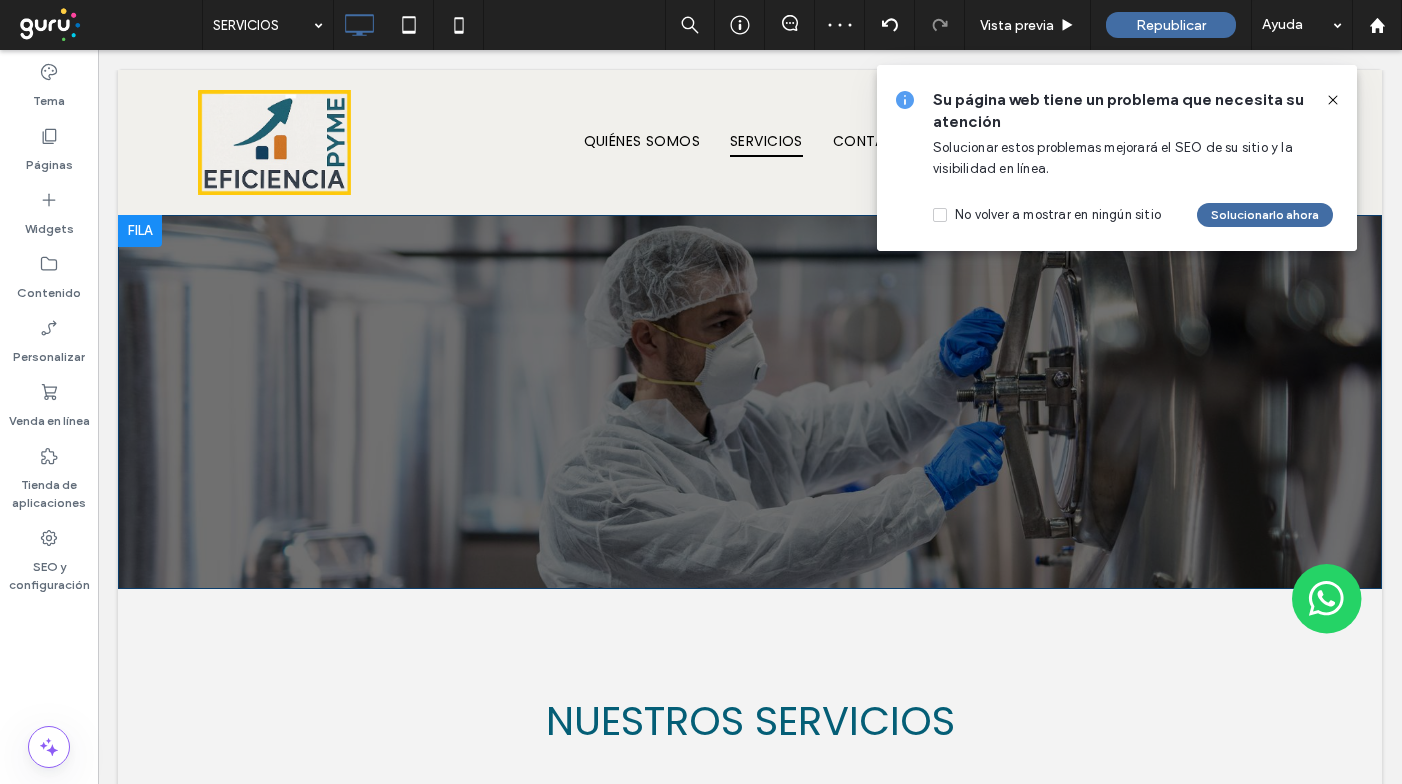 scroll, scrollTop: 0, scrollLeft: 0, axis: both 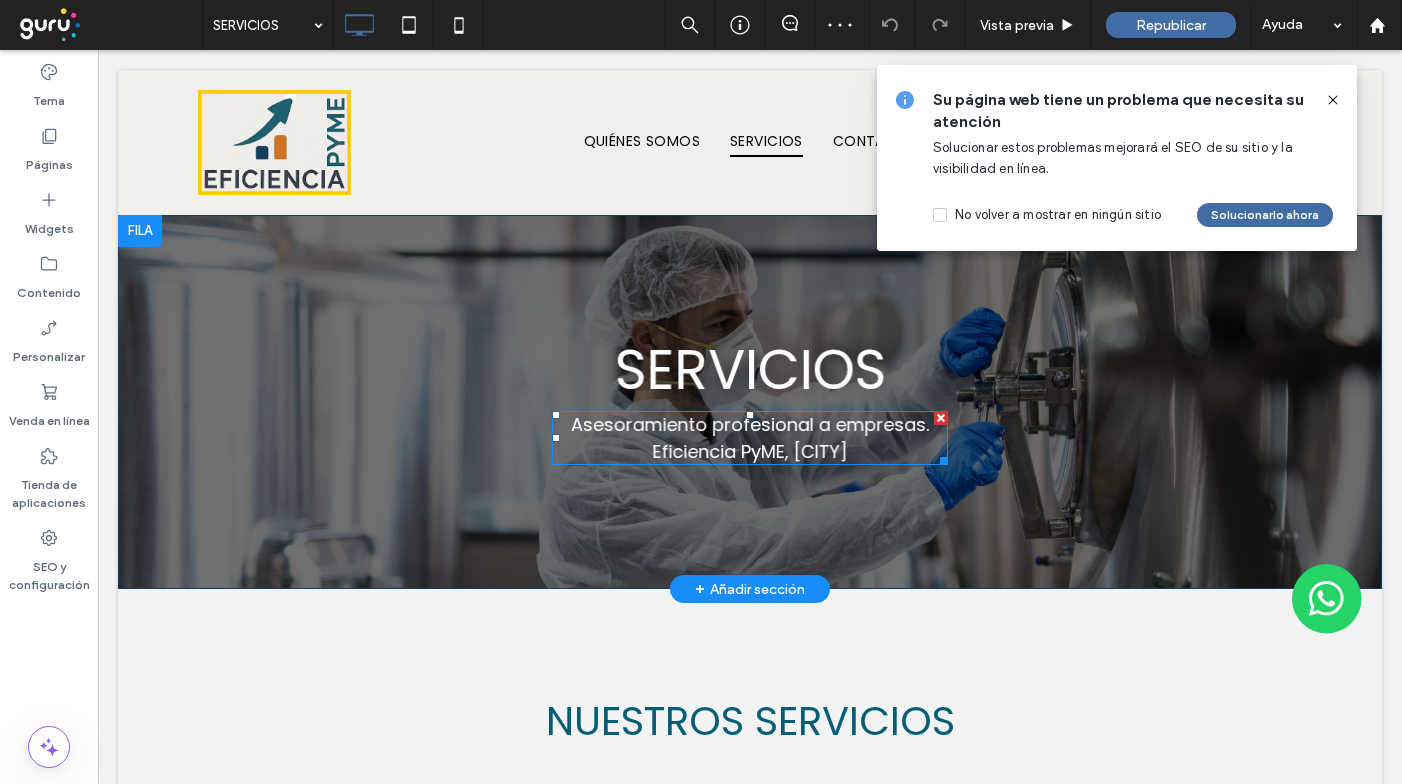 click on "Asesoramiento profesional a empresas. Eficiencia PyME, [CITY]" at bounding box center [750, 437] 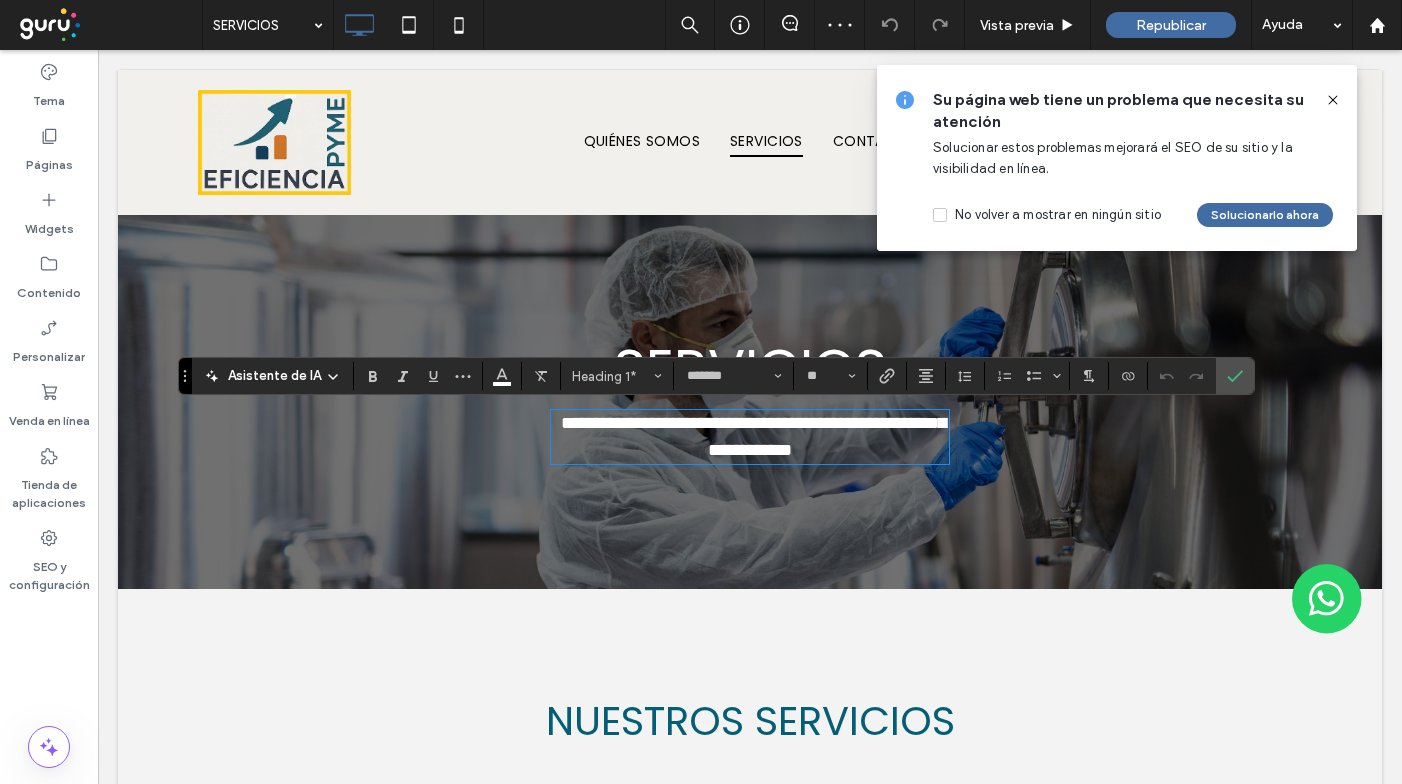 click on "**********" at bounding box center [753, 436] 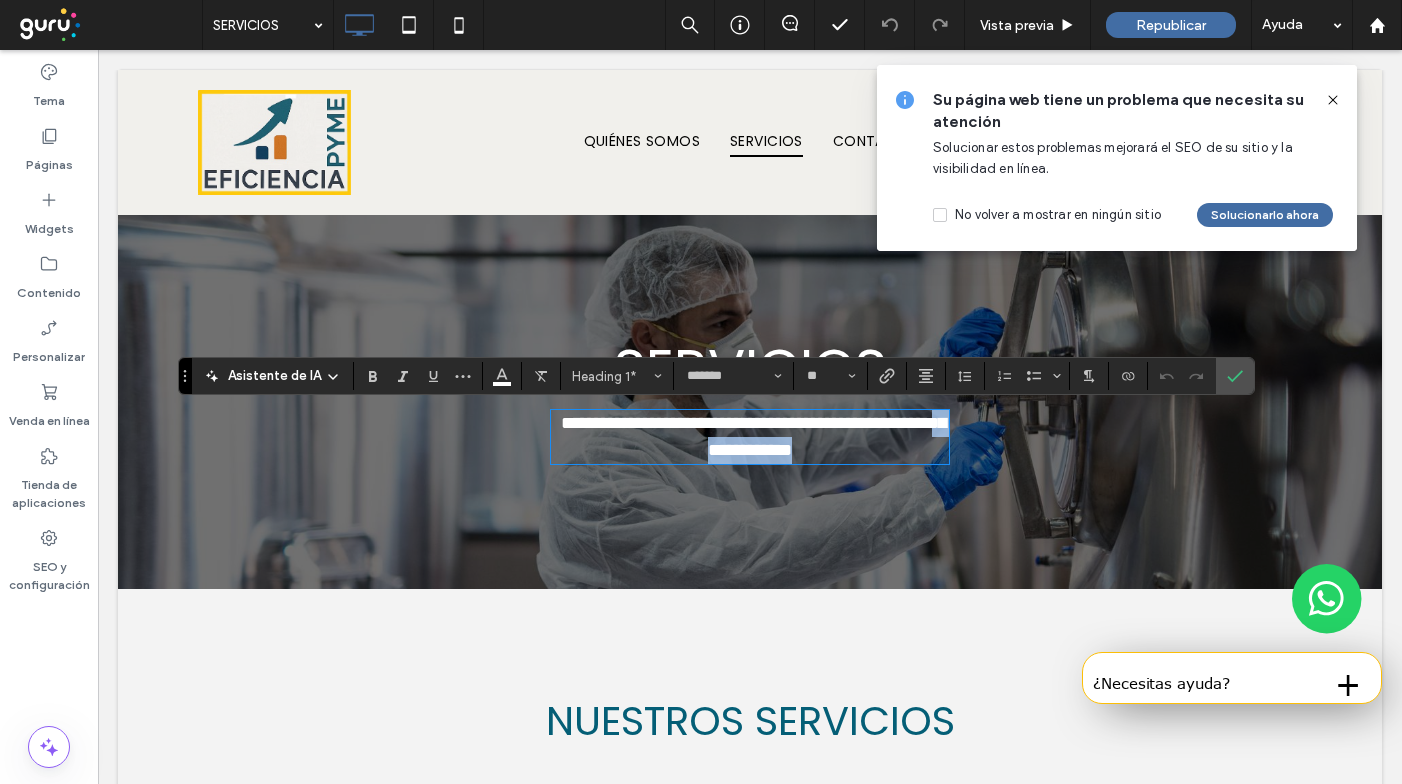 drag, startPoint x: 752, startPoint y: 449, endPoint x: 985, endPoint y: 446, distance: 233.01932 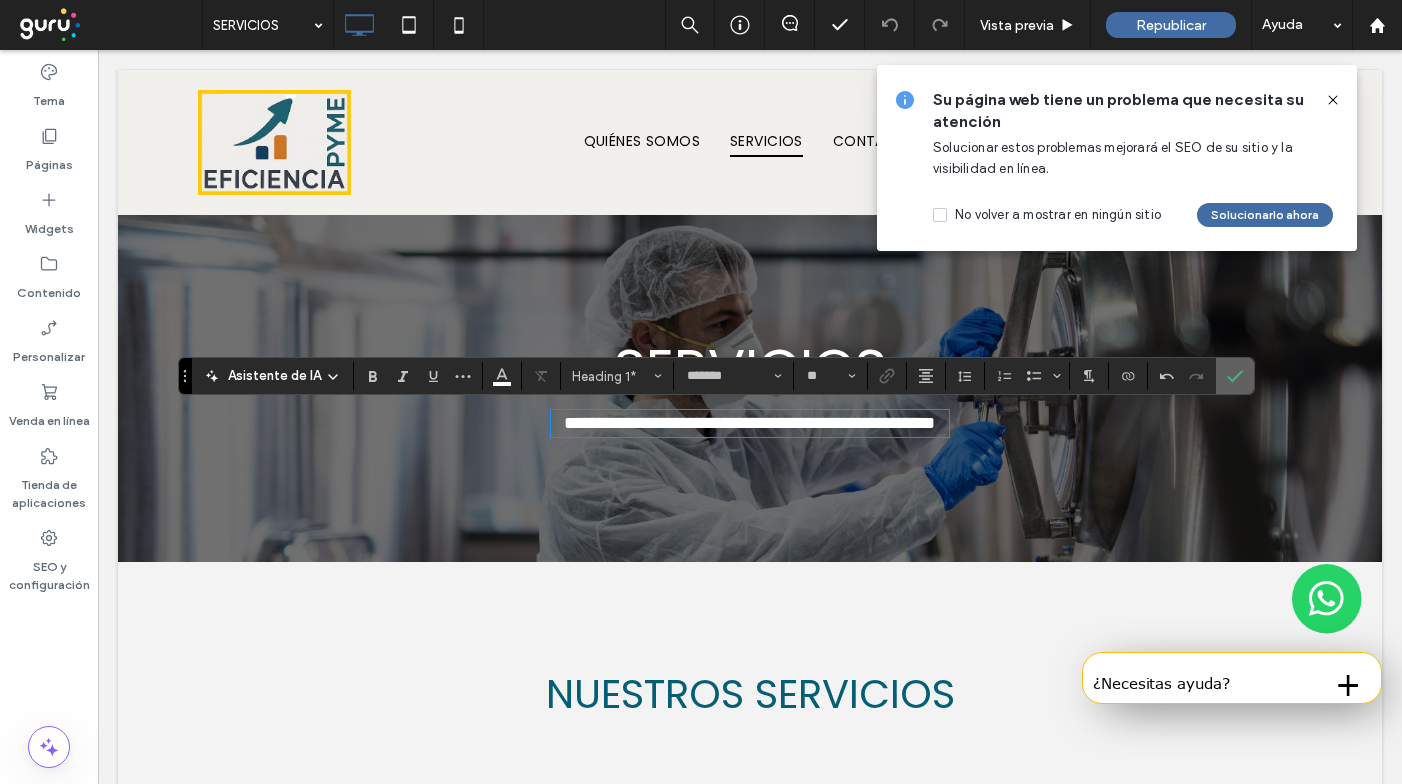 click at bounding box center (1235, 376) 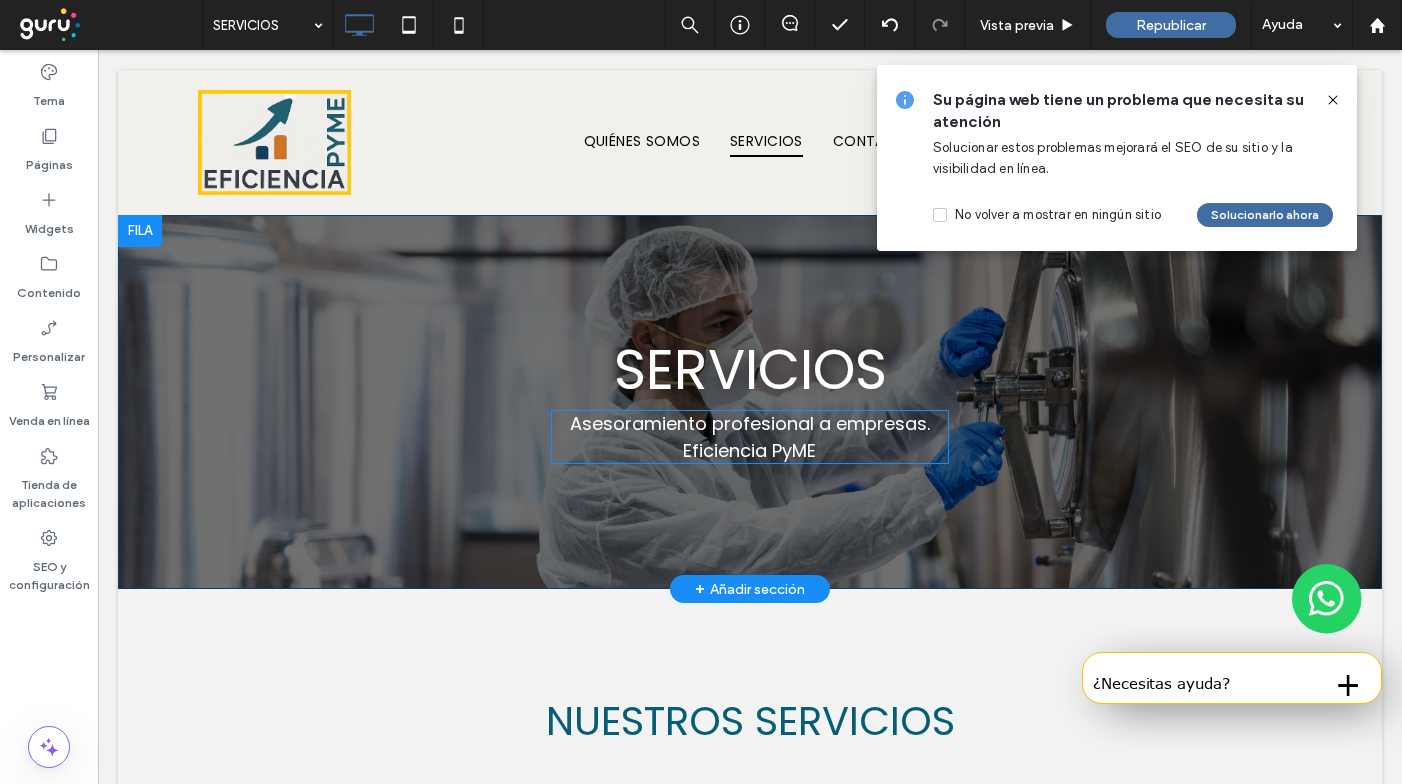 click on "Asesoramiento profesional a empresas. Eficiencia PyME" at bounding box center (750, 437) 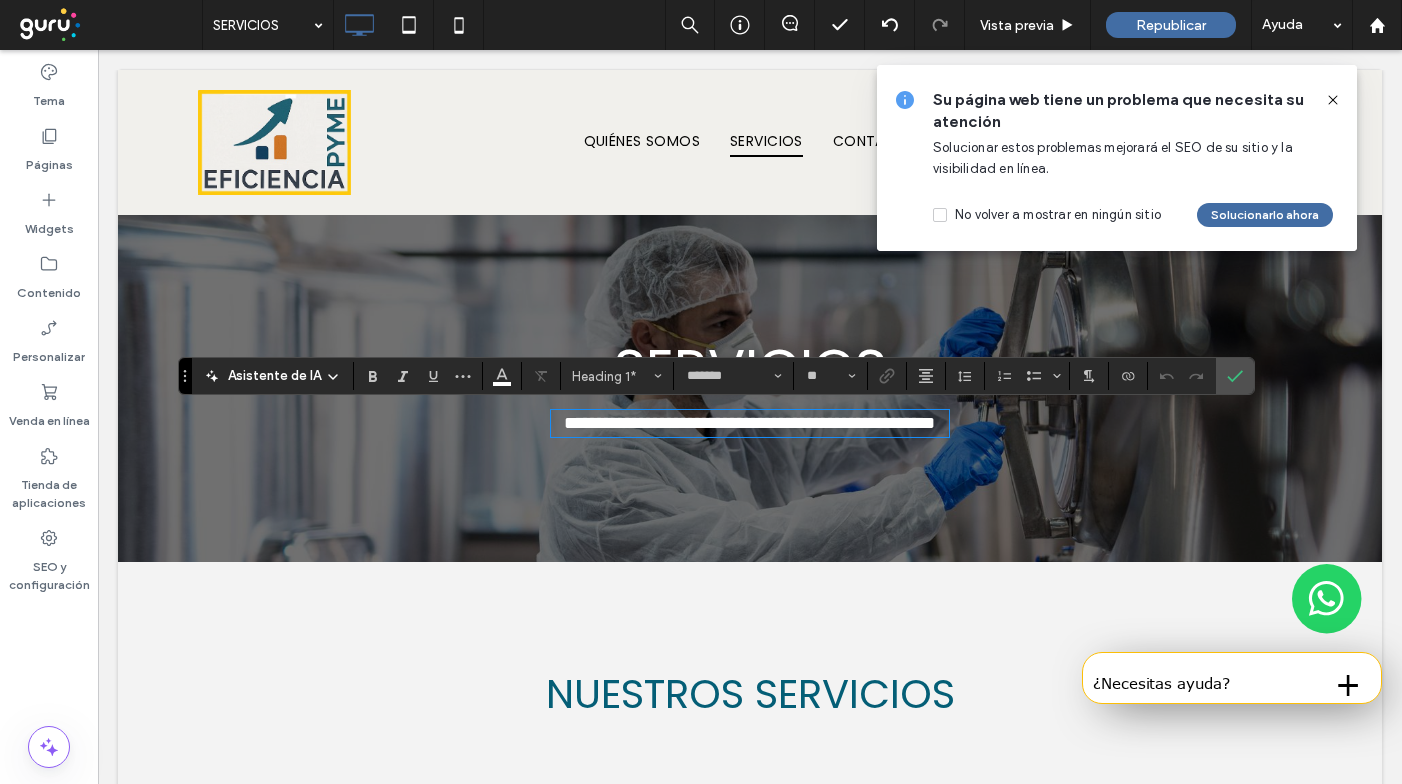 click on "**********" at bounding box center [749, 423] 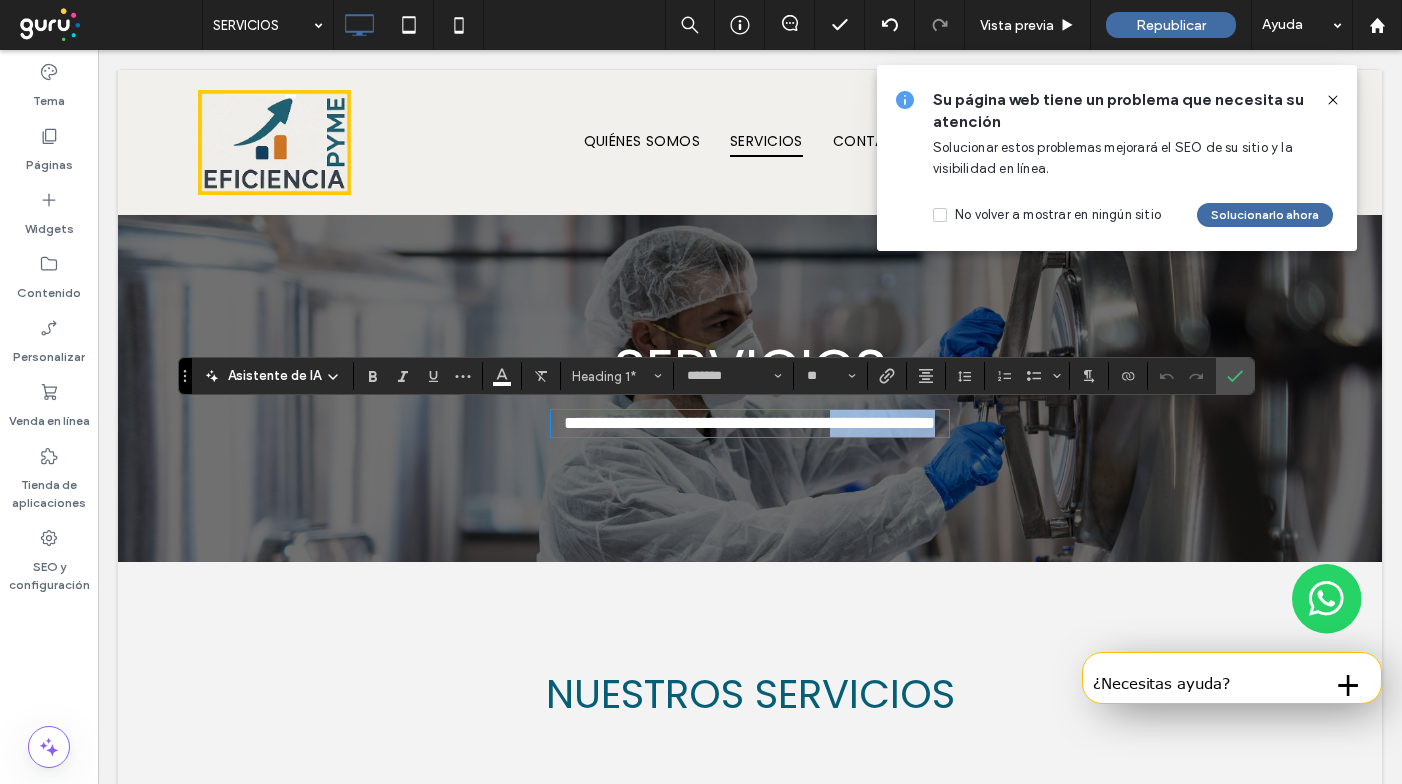 drag, startPoint x: 684, startPoint y: 456, endPoint x: 863, endPoint y: 462, distance: 179.10052 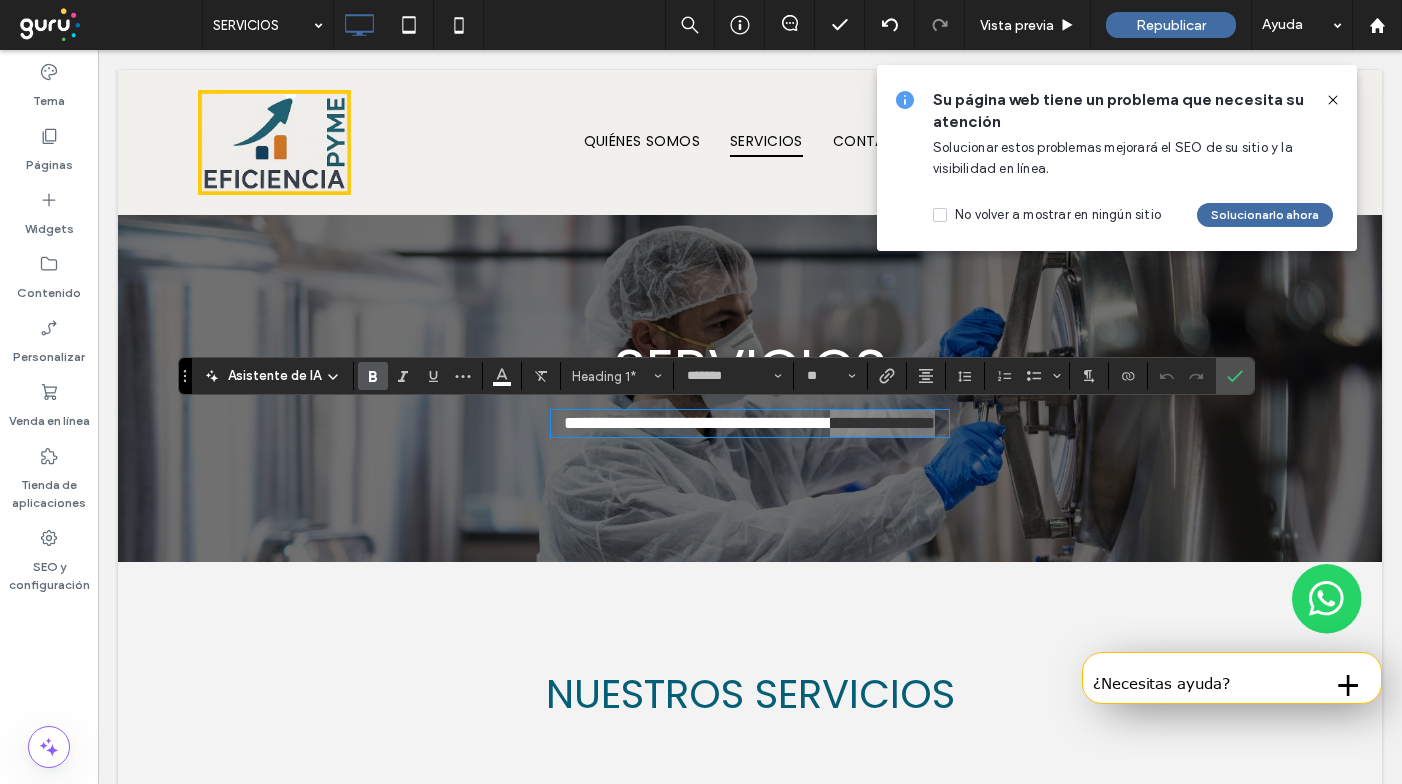 click 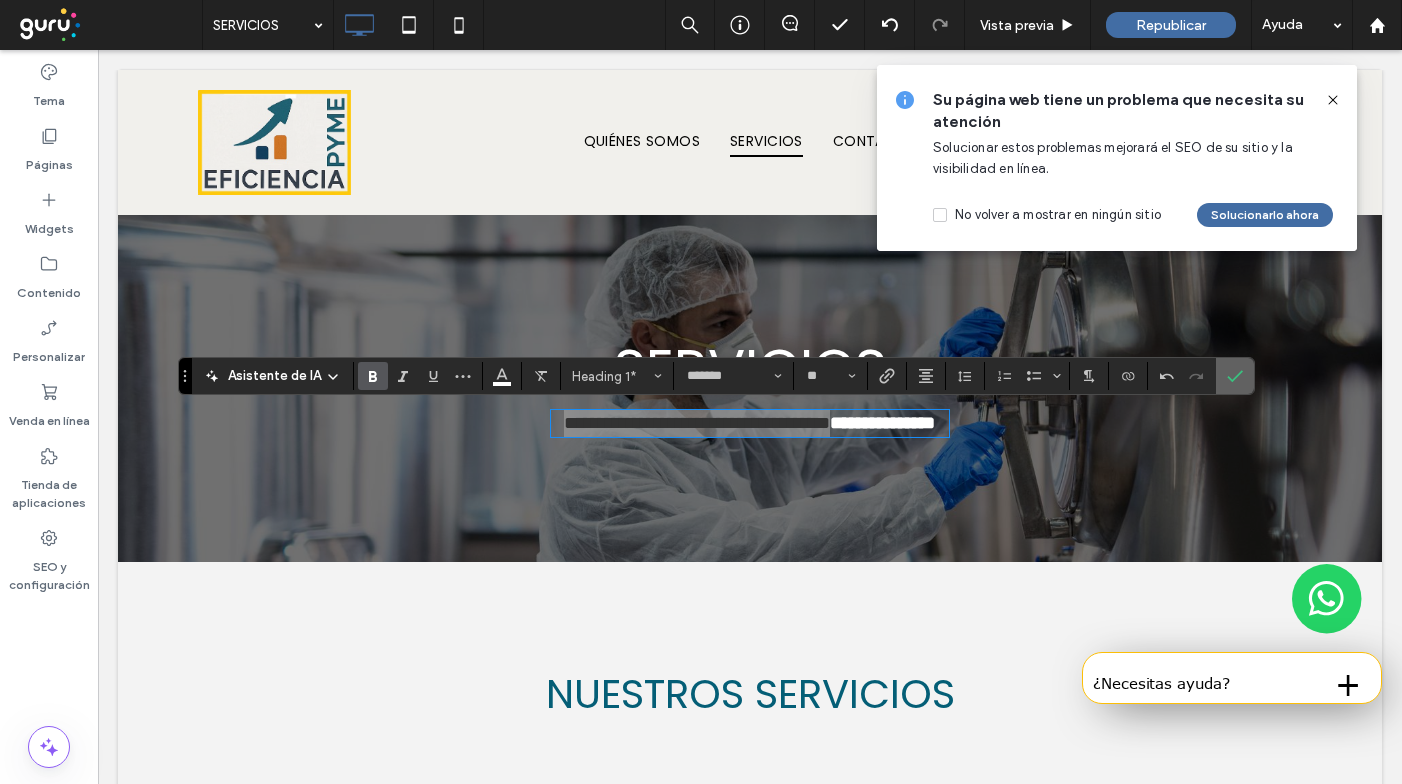 click at bounding box center (1235, 376) 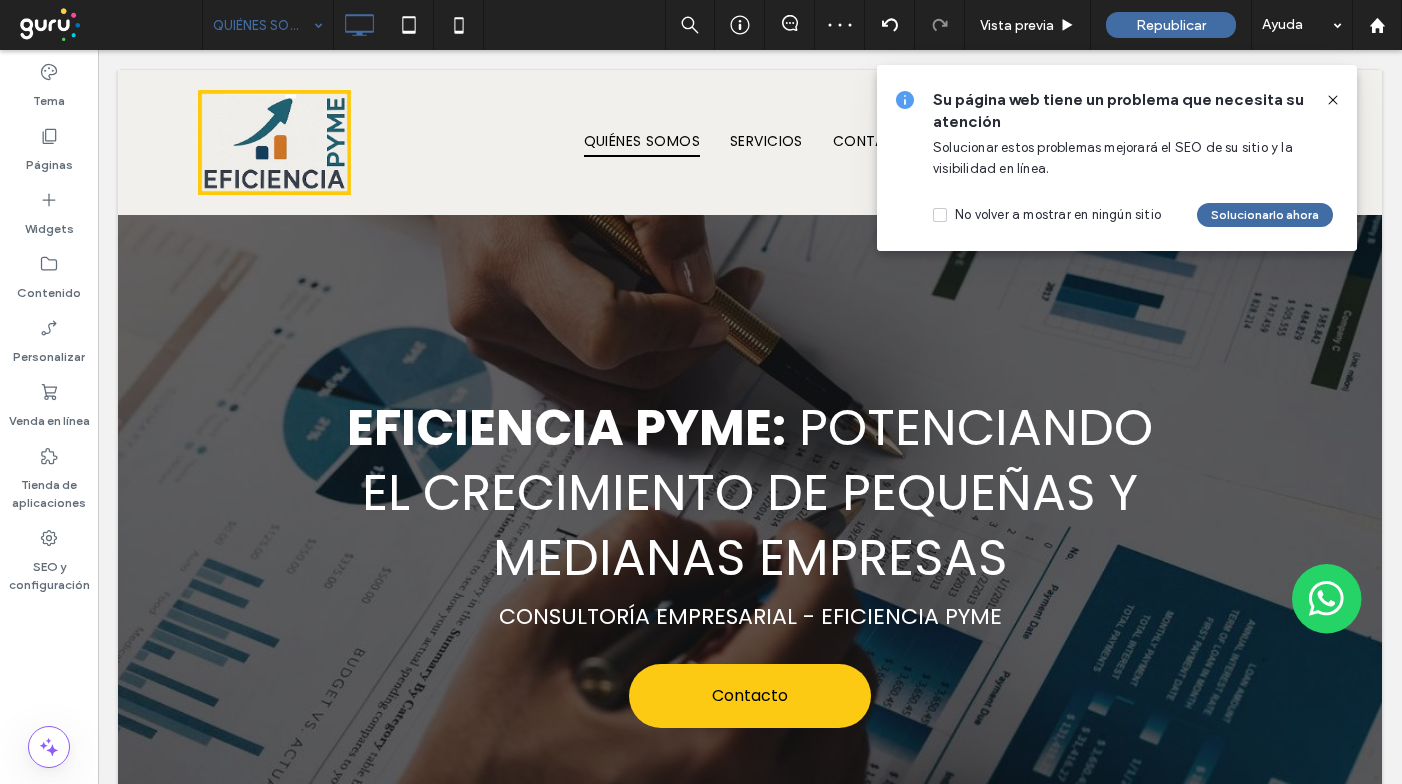 scroll, scrollTop: 0, scrollLeft: 0, axis: both 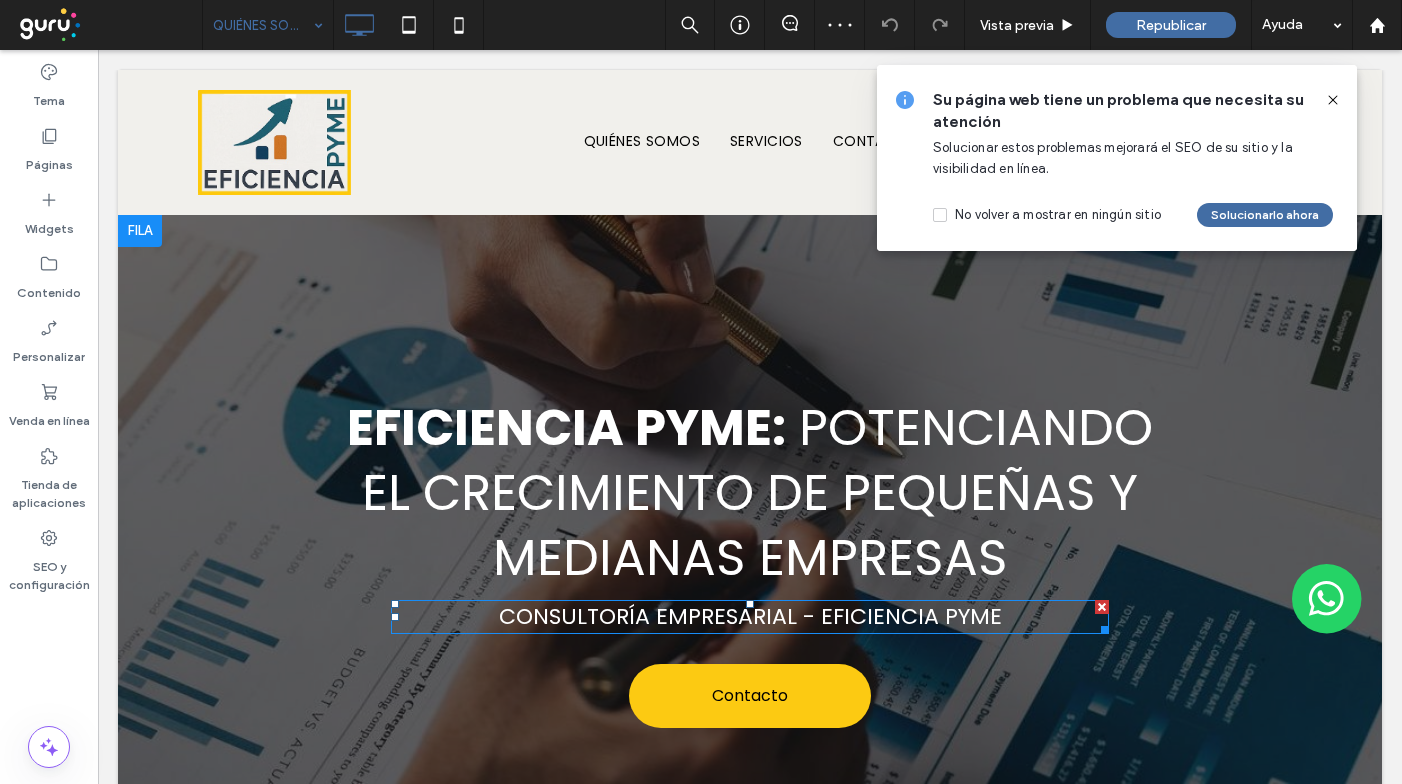 click on "Consultoría Empresarial - Eficiencia PyME" at bounding box center (750, 616) 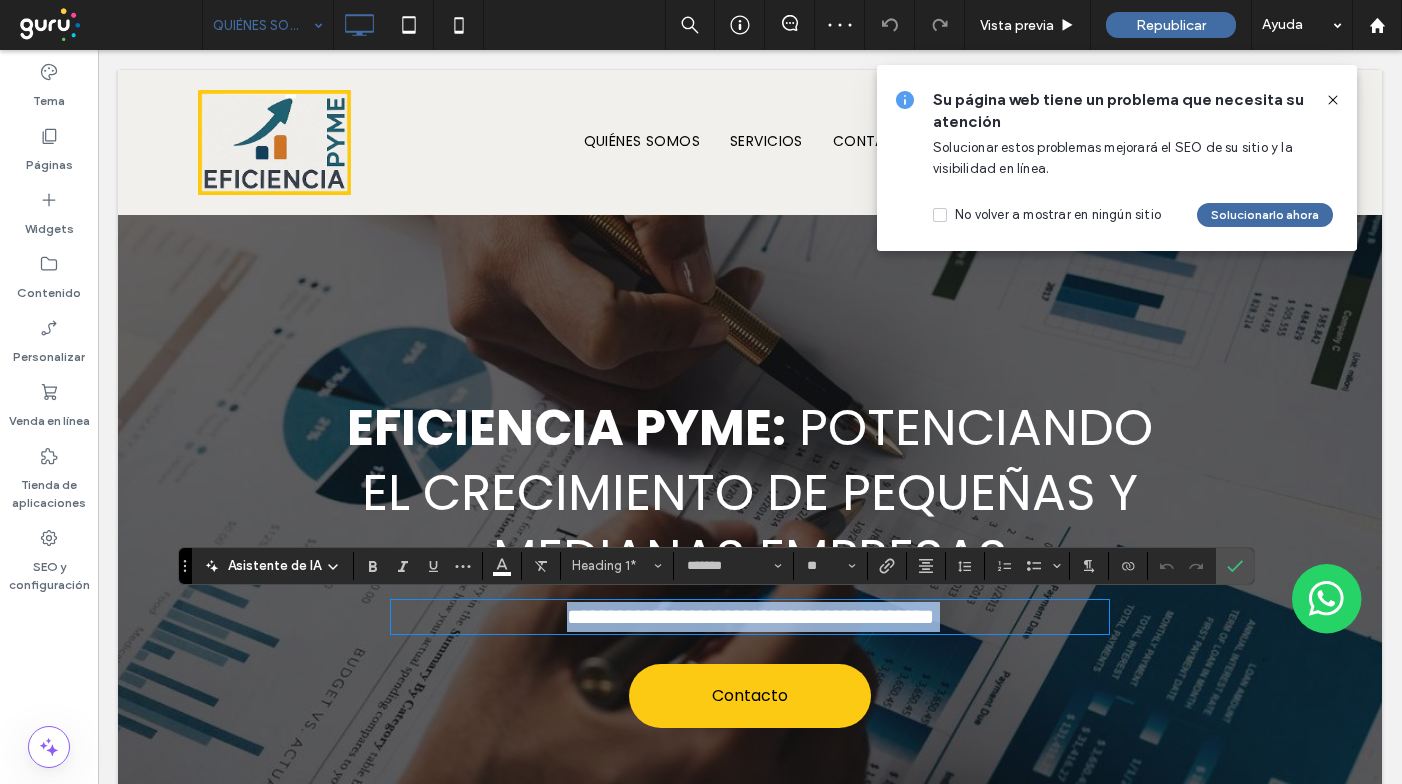 click on "**********" at bounding box center [750, 617] 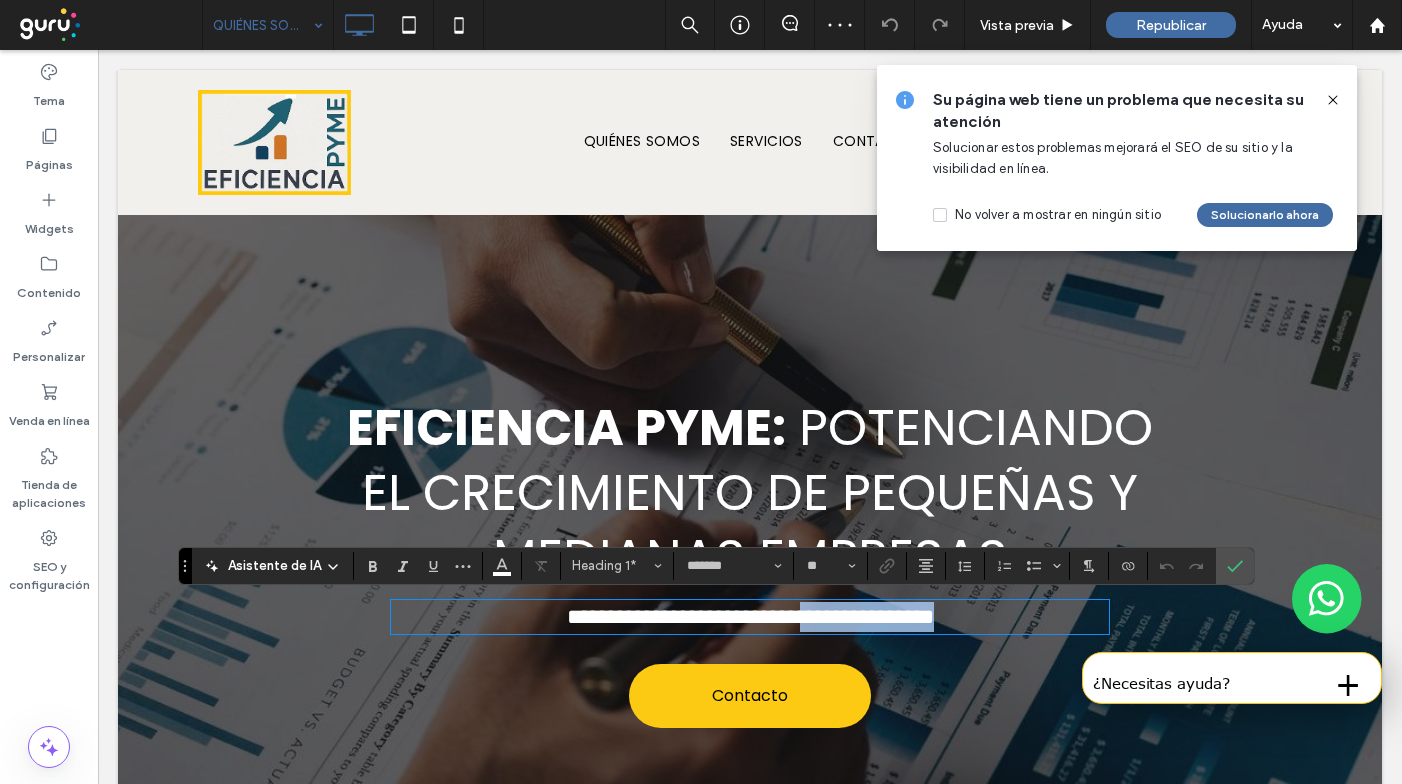 drag, startPoint x: 821, startPoint y: 620, endPoint x: 1207, endPoint y: 618, distance: 386.0052 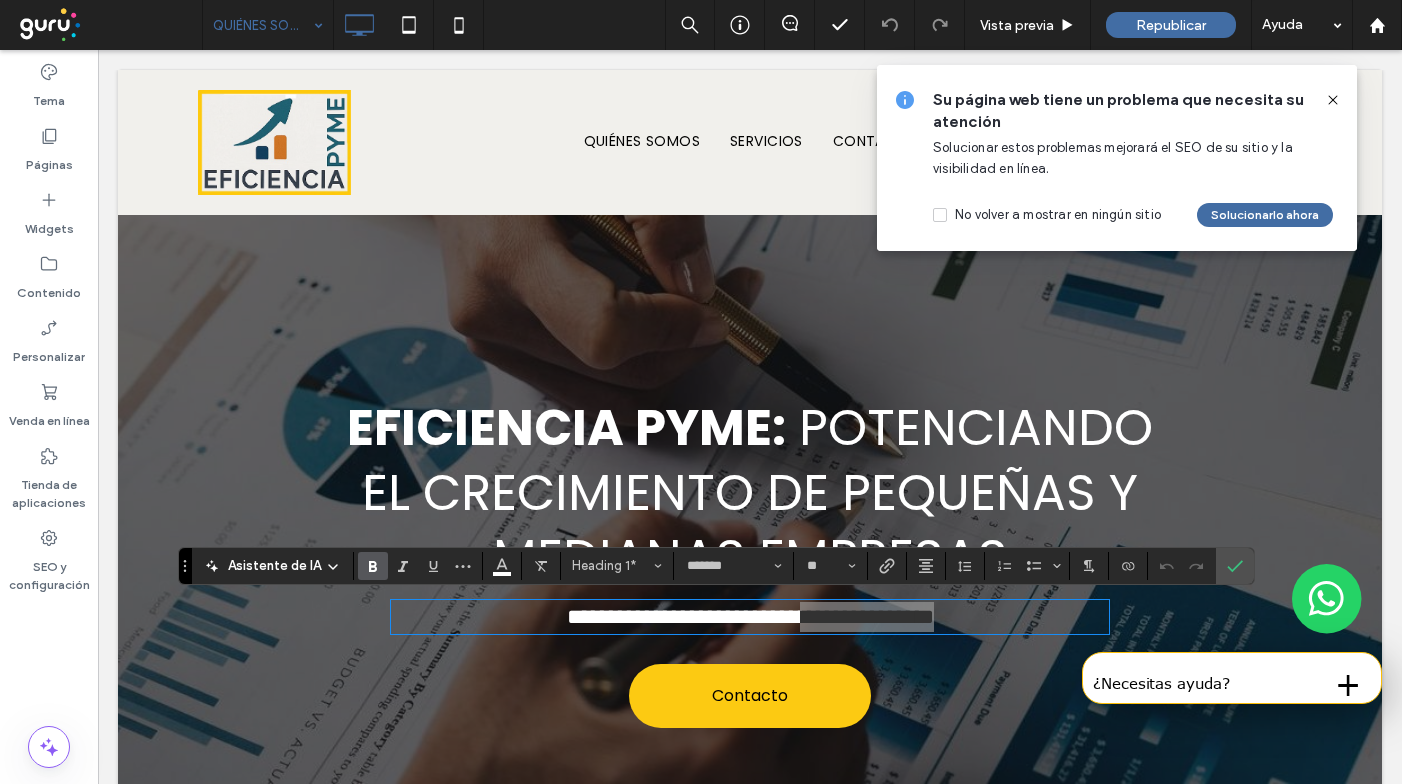 click 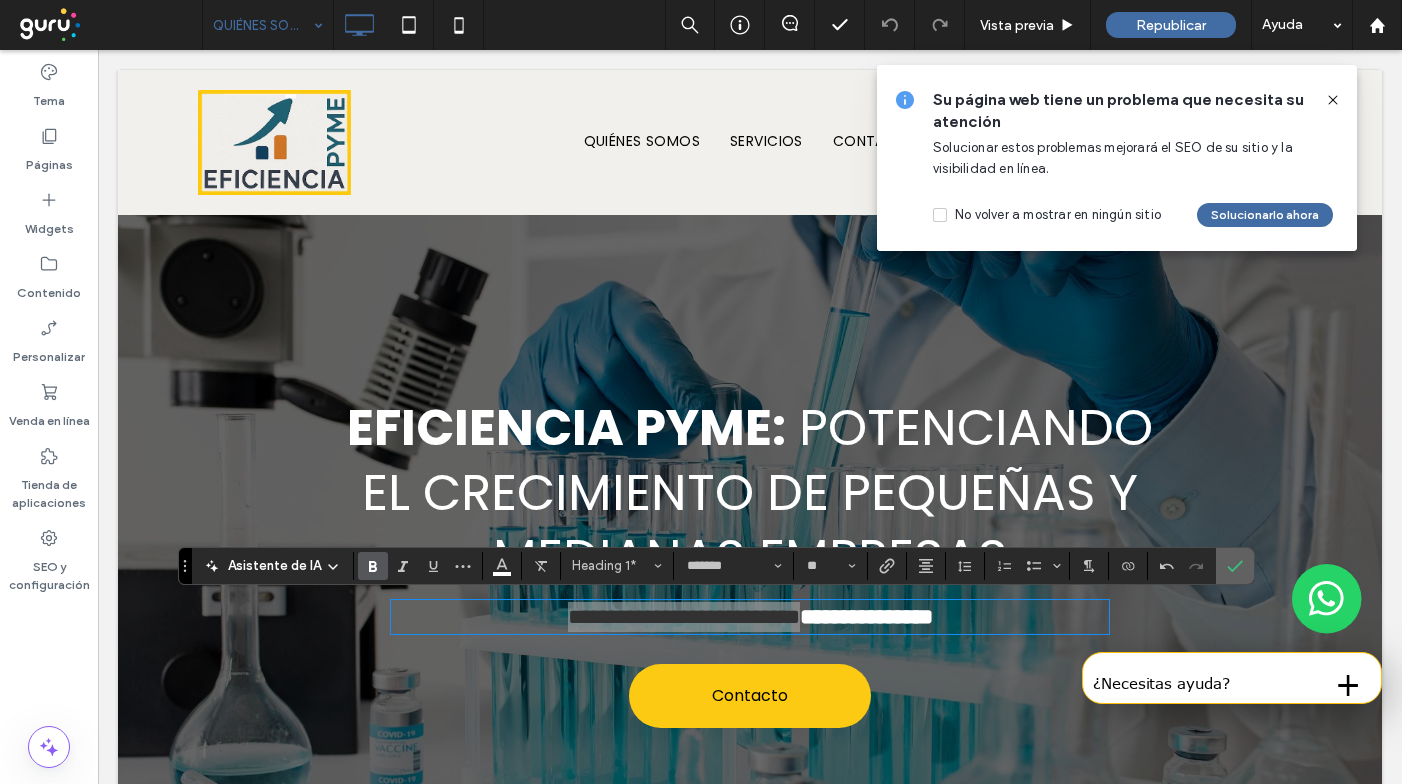 click at bounding box center [1235, 566] 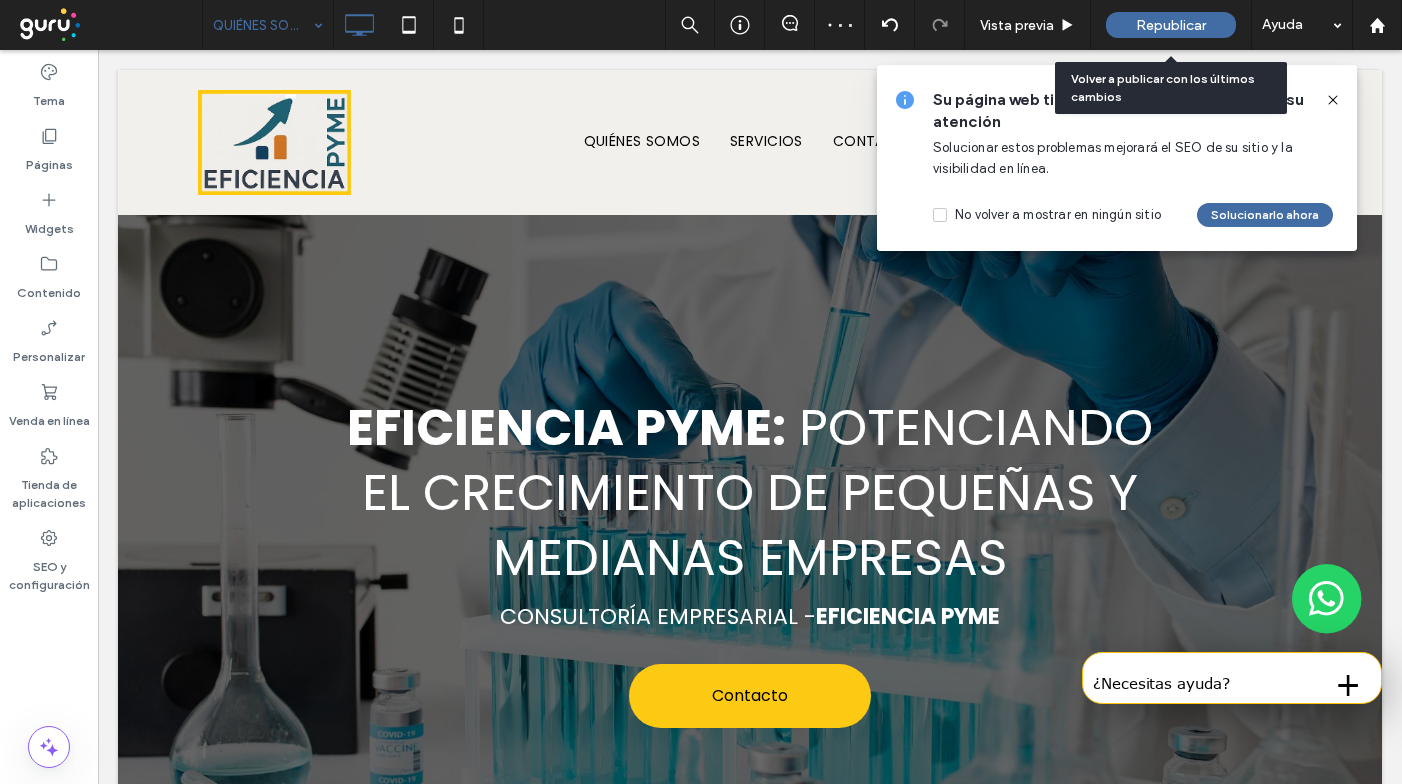 click on "Republicar" at bounding box center (1171, 25) 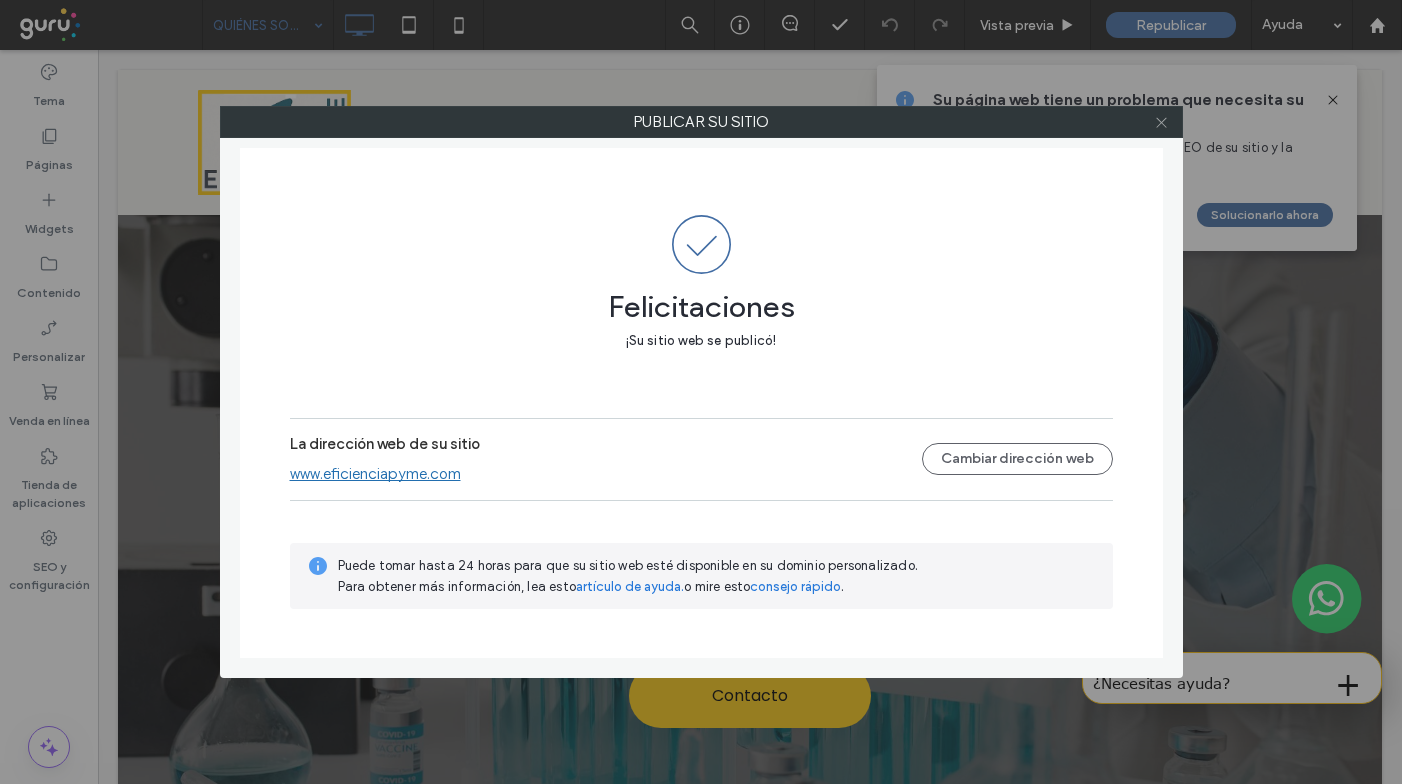 click 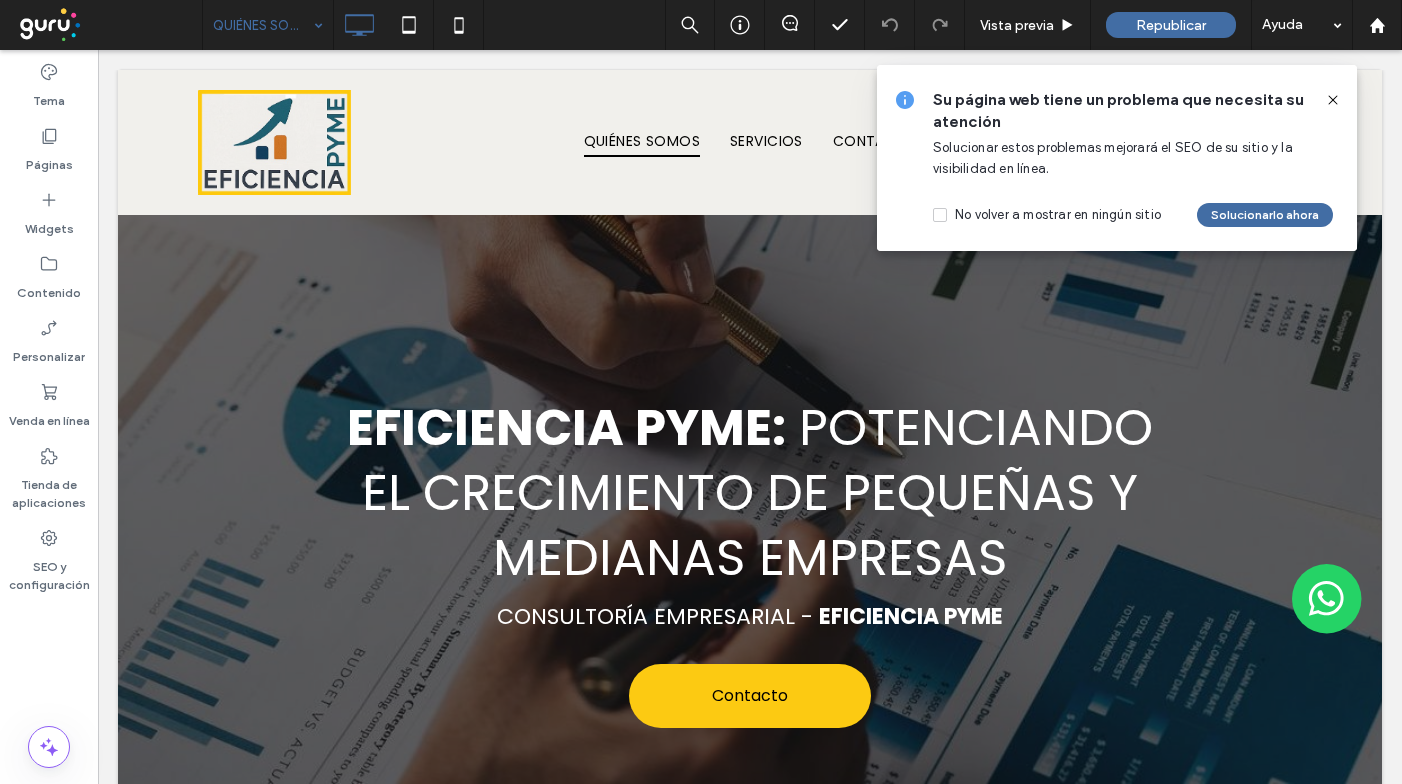 scroll, scrollTop: 0, scrollLeft: 0, axis: both 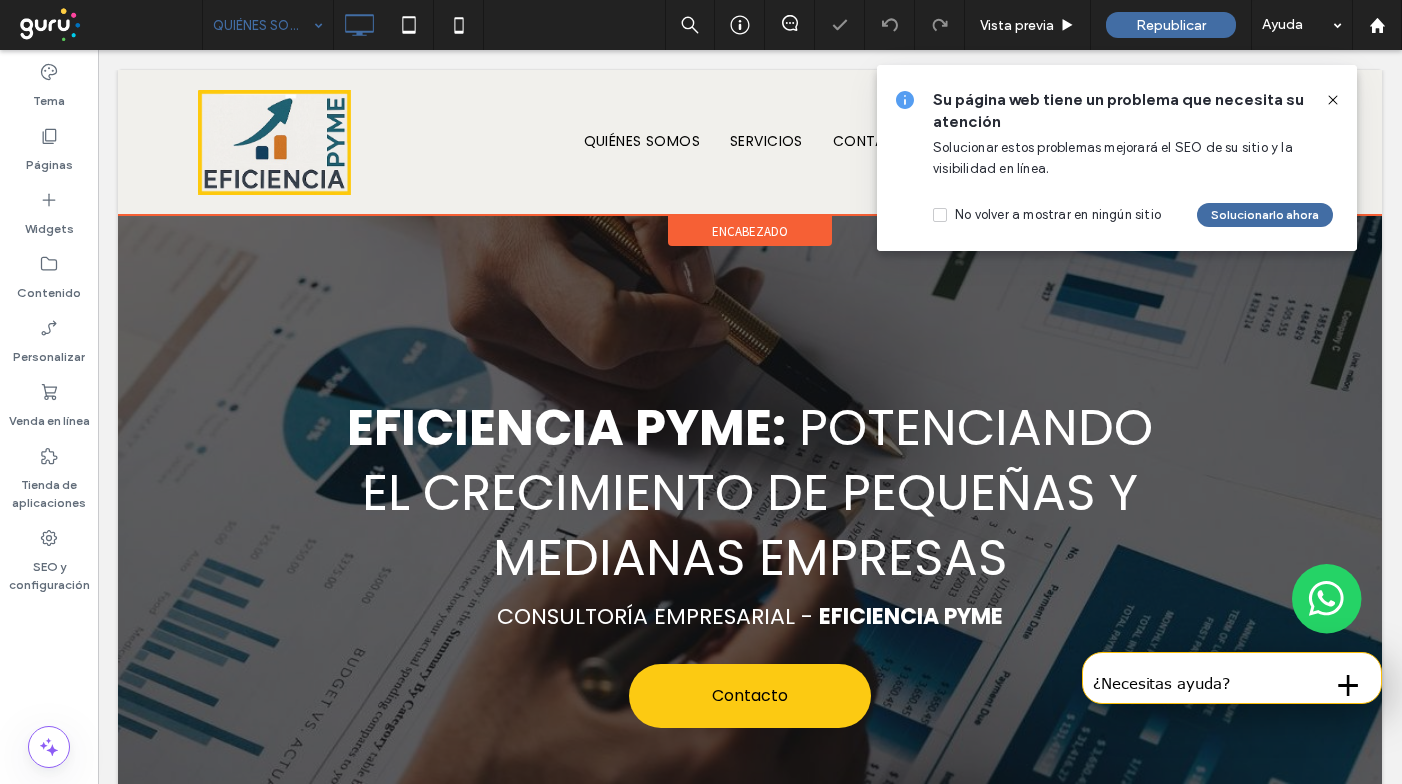 click on "encabezado" at bounding box center (750, 231) 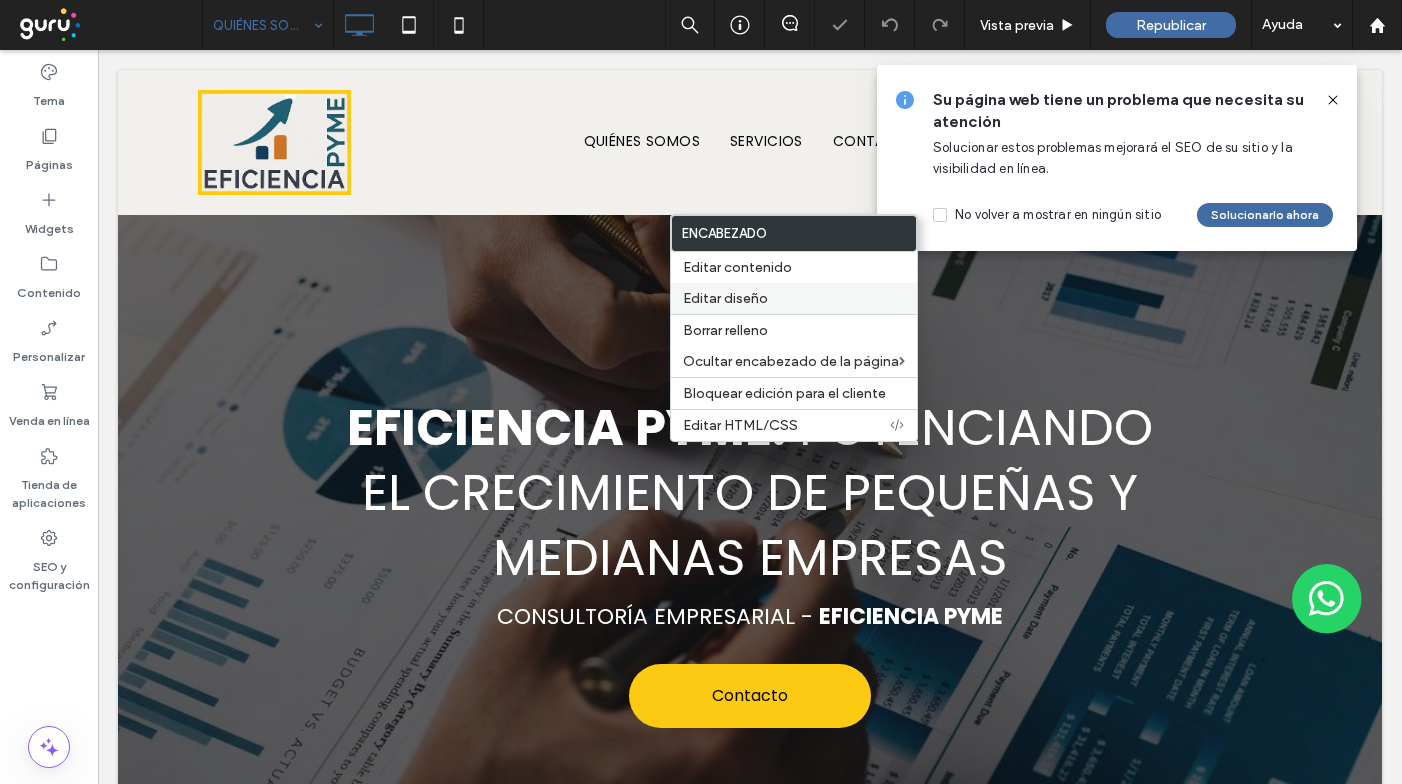 click on "Editar diseño" at bounding box center [725, 298] 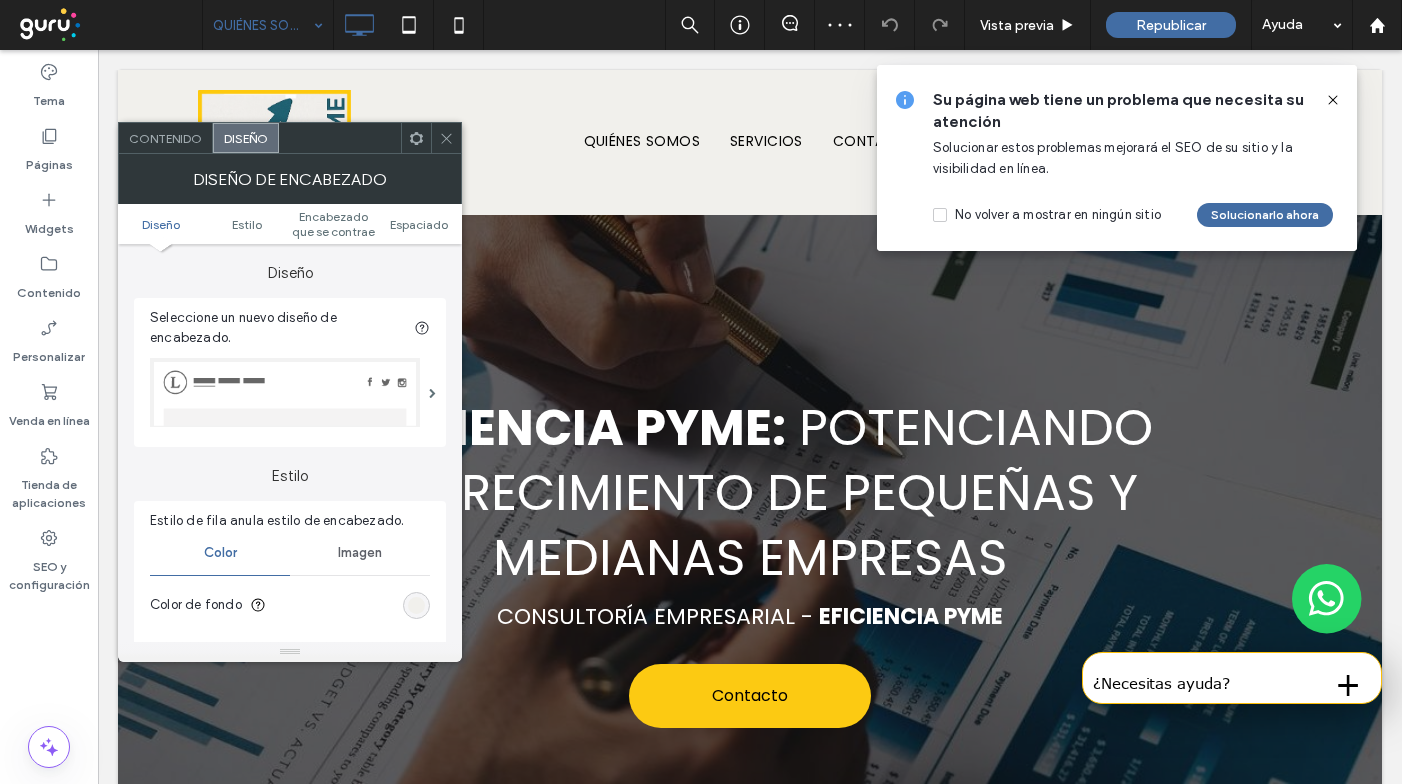 click on "Estilo de fila anula estilo de encabezado. Color Imagen Color de fondo Sombra Borde *** El cambio afecta a PC y tabletas Superponer la primera fila en esta página" at bounding box center (290, 699) 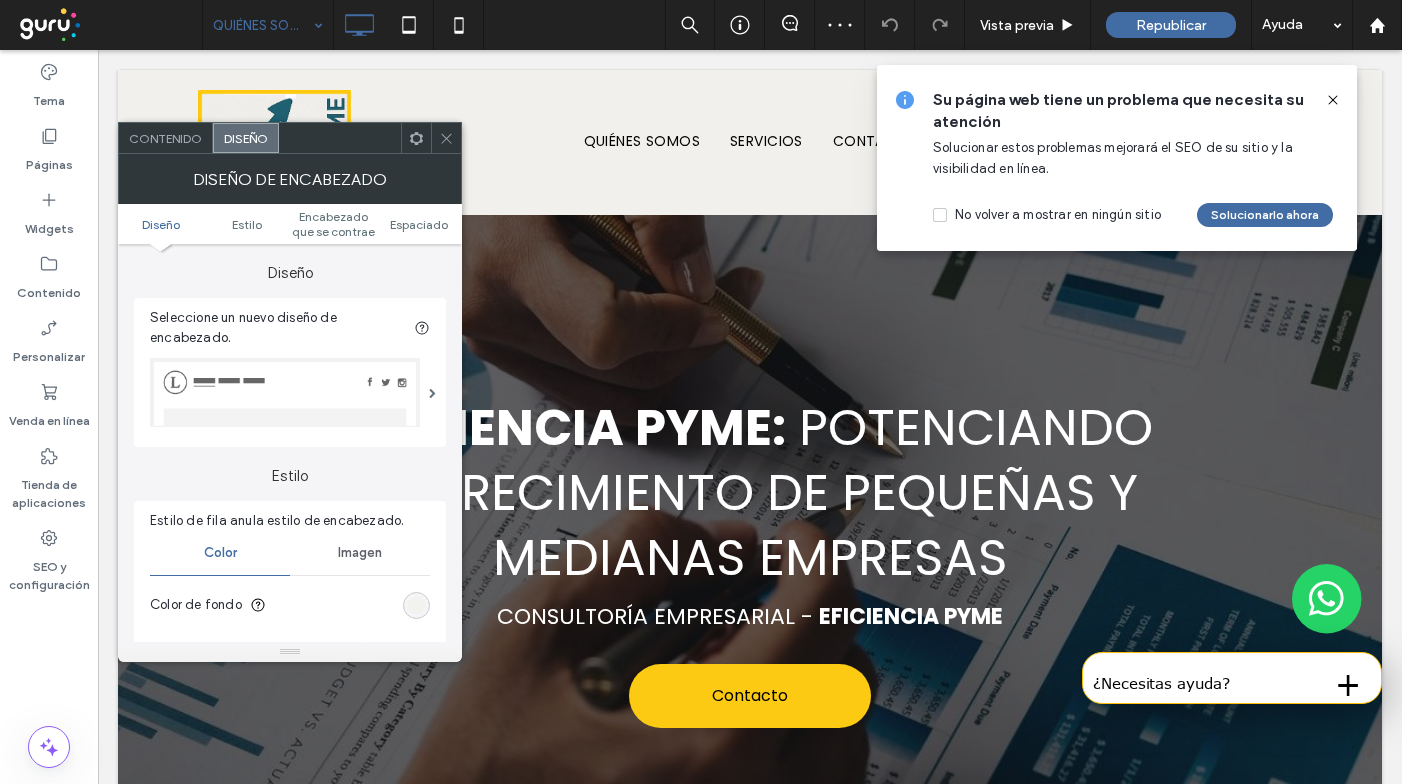 click at bounding box center (416, 605) 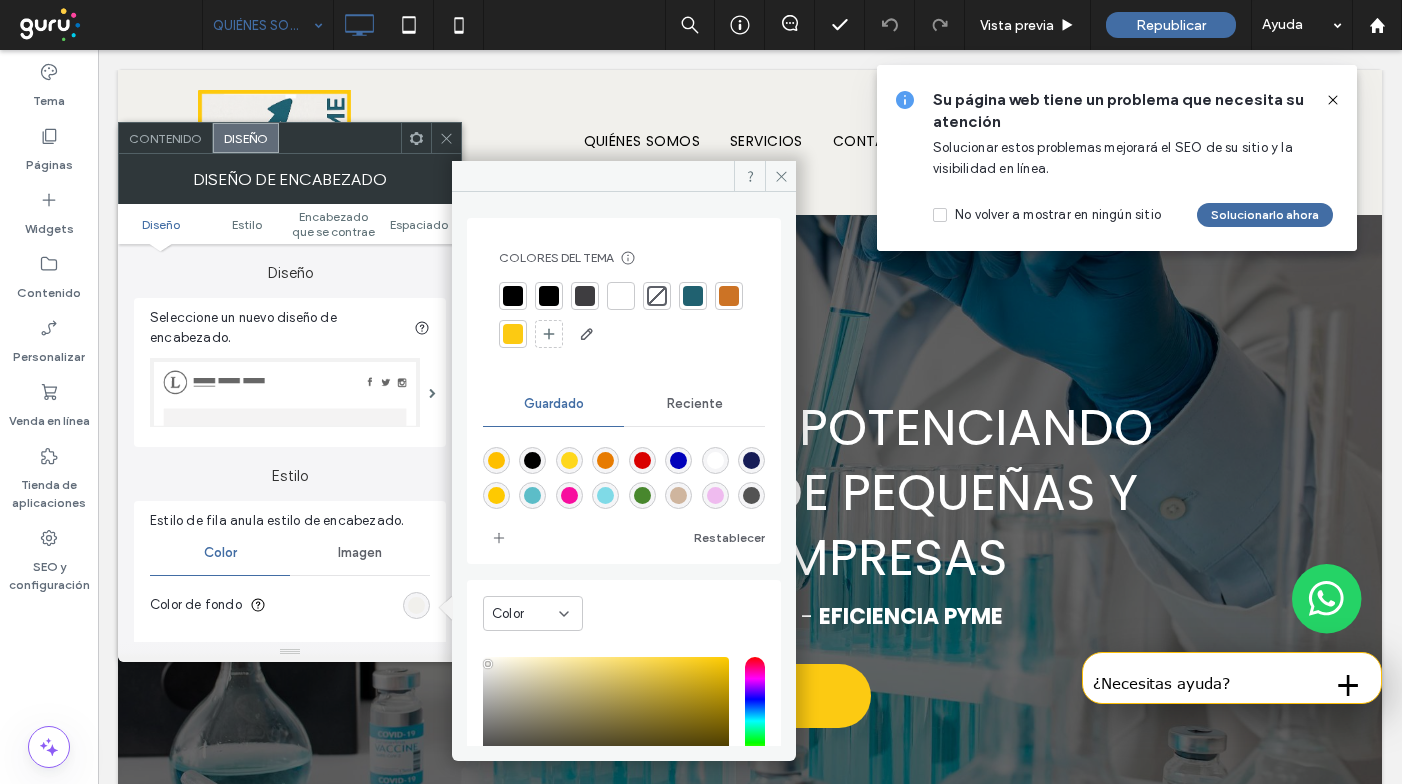 click at bounding box center [496, 495] 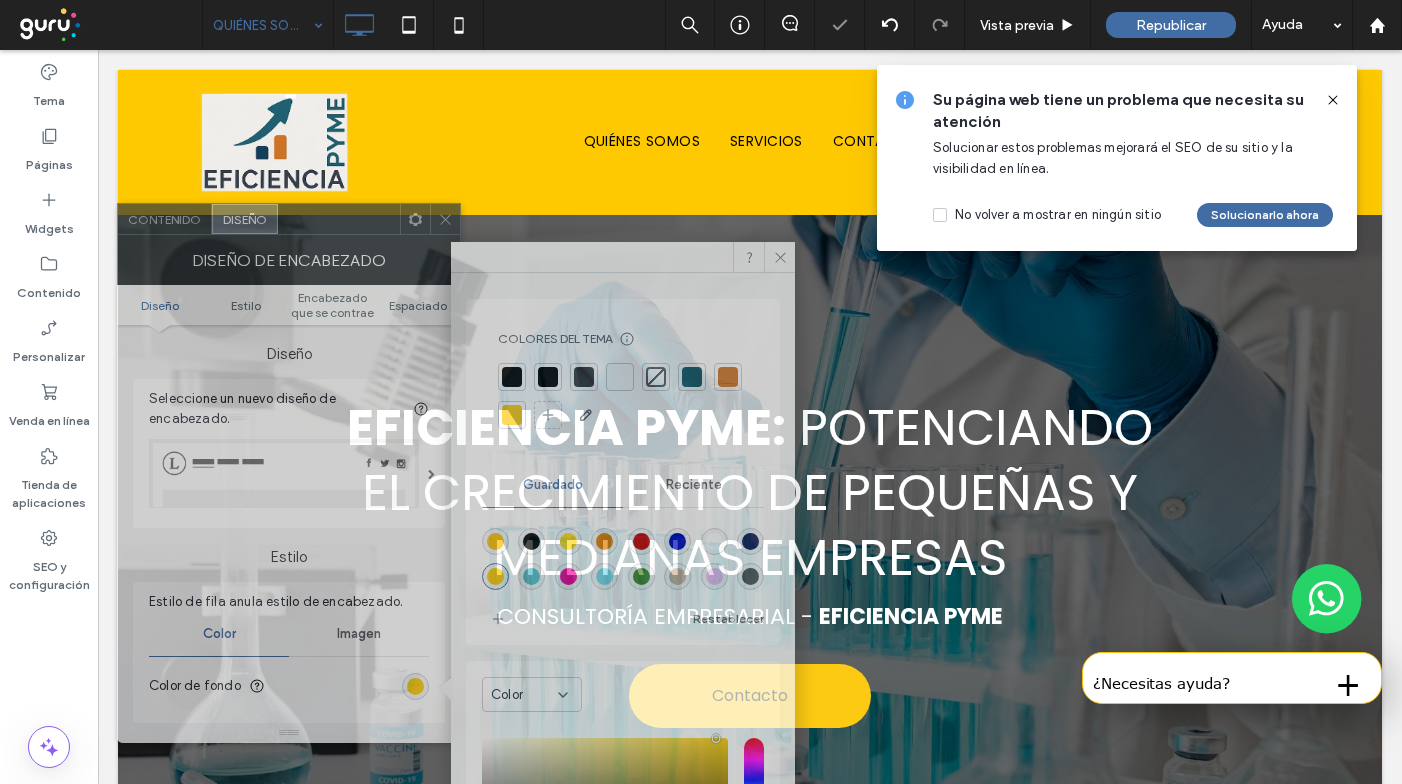 drag, startPoint x: 379, startPoint y: 151, endPoint x: 379, endPoint y: 227, distance: 76 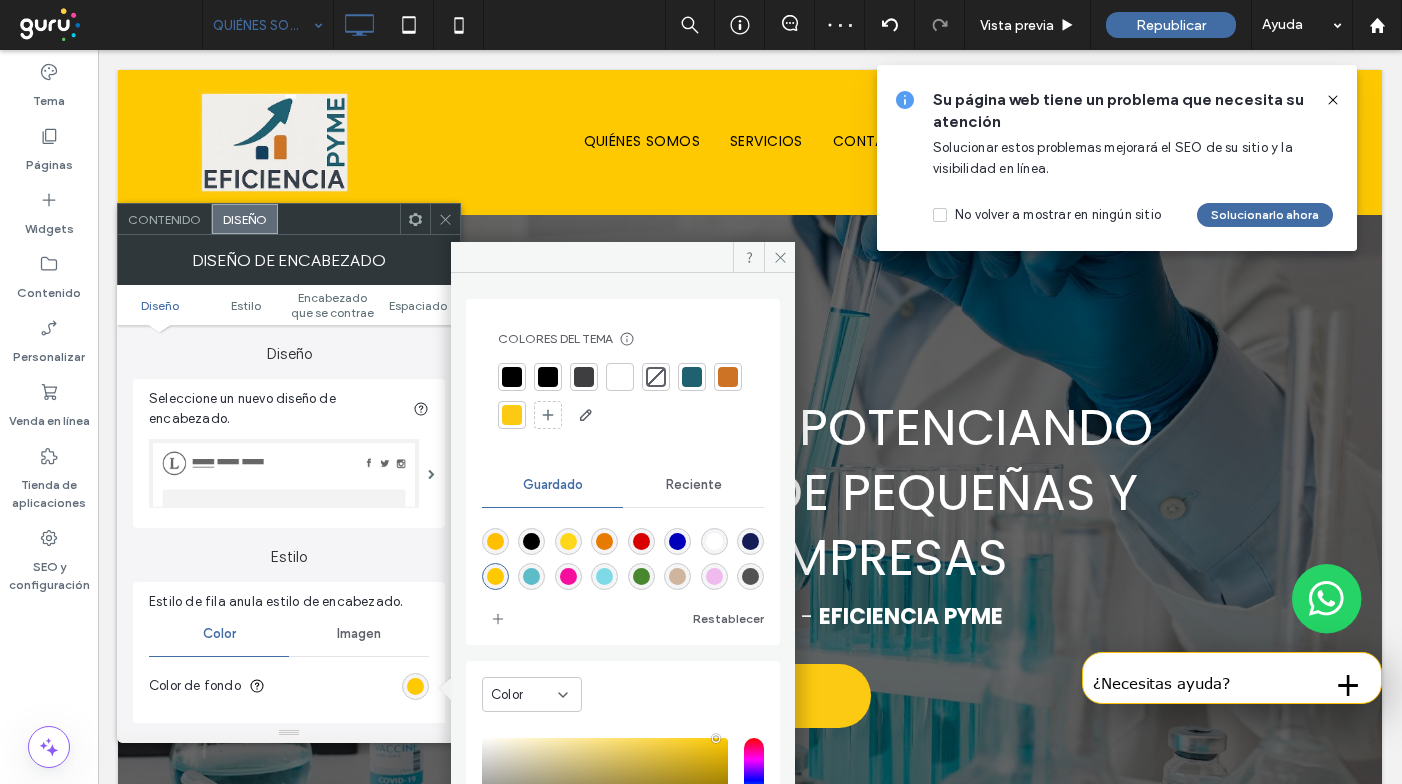 scroll, scrollTop: 32, scrollLeft: 0, axis: vertical 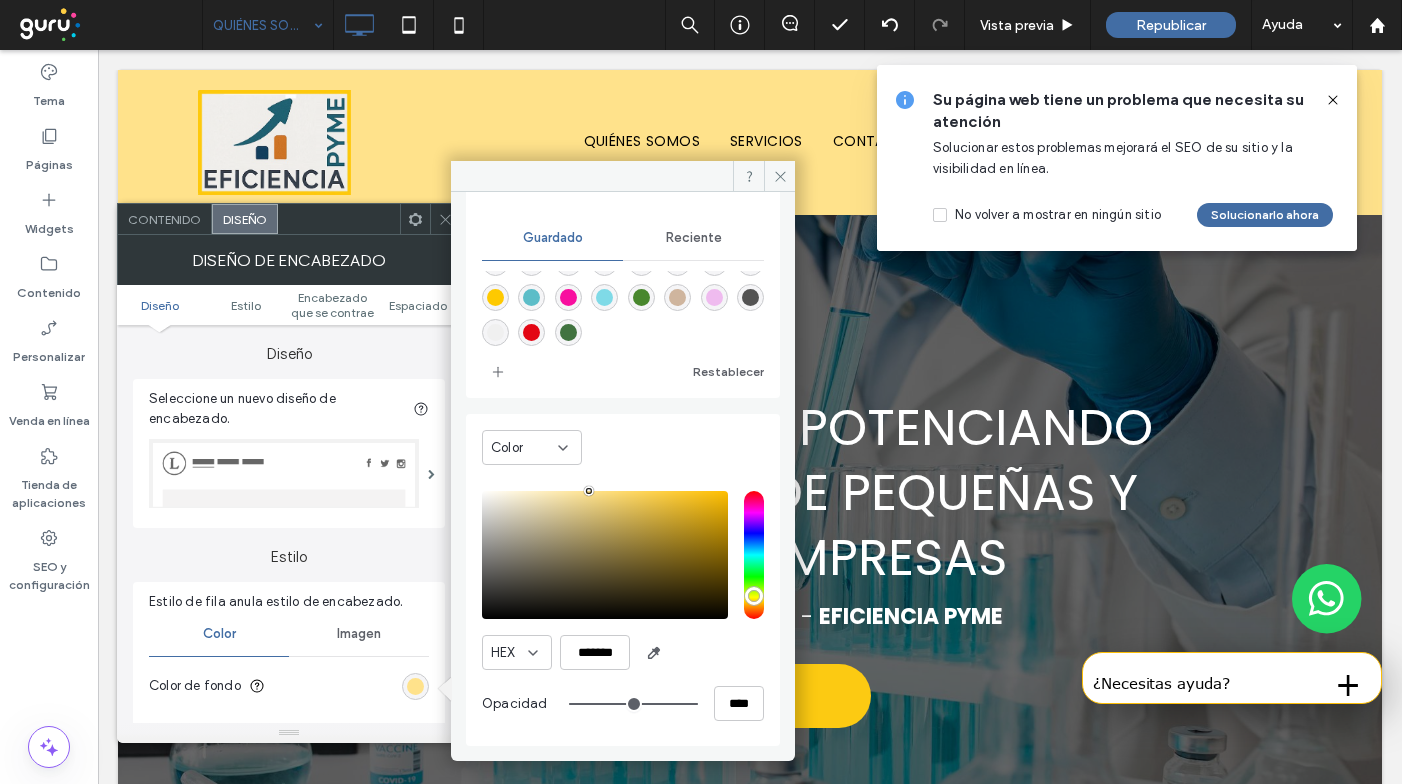 type on "*******" 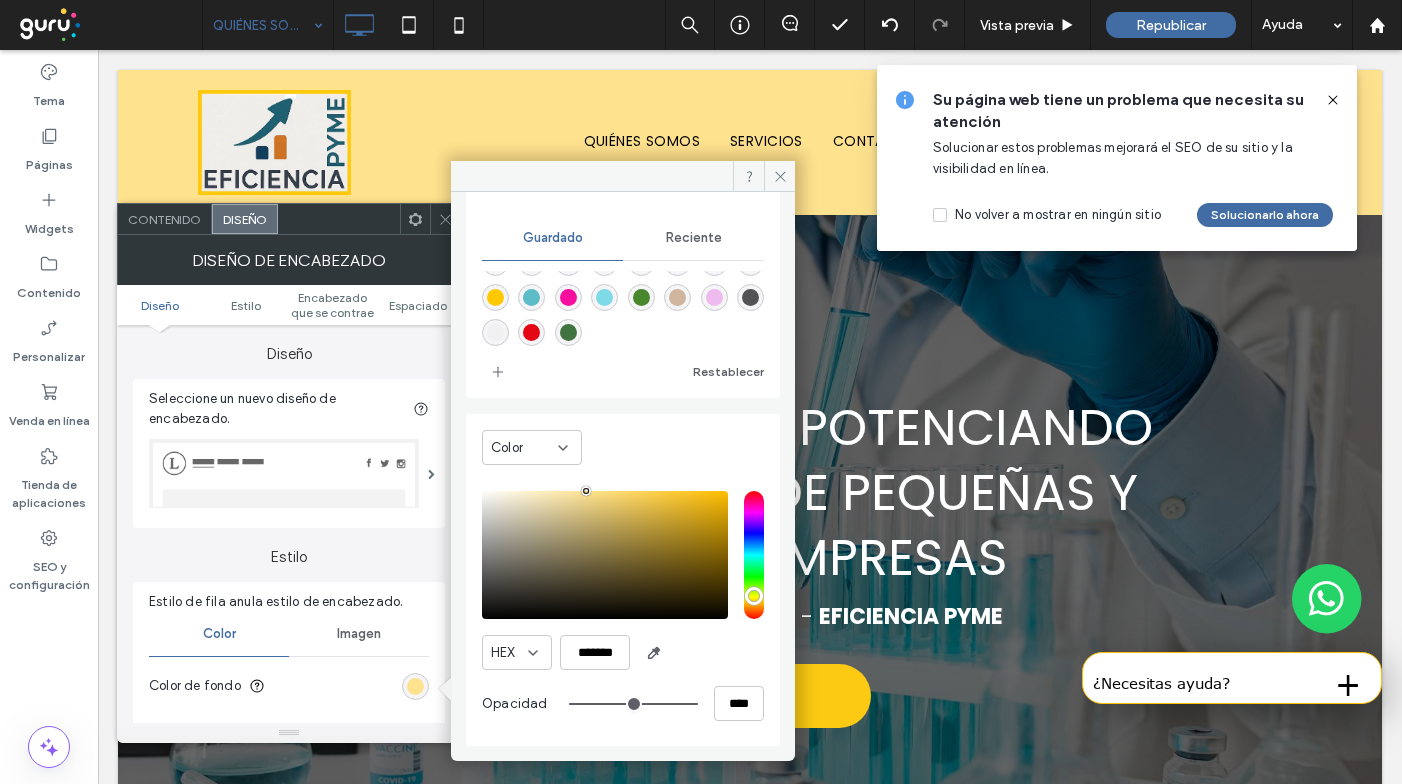 drag, startPoint x: 714, startPoint y: 571, endPoint x: 586, endPoint y: 563, distance: 128.24976 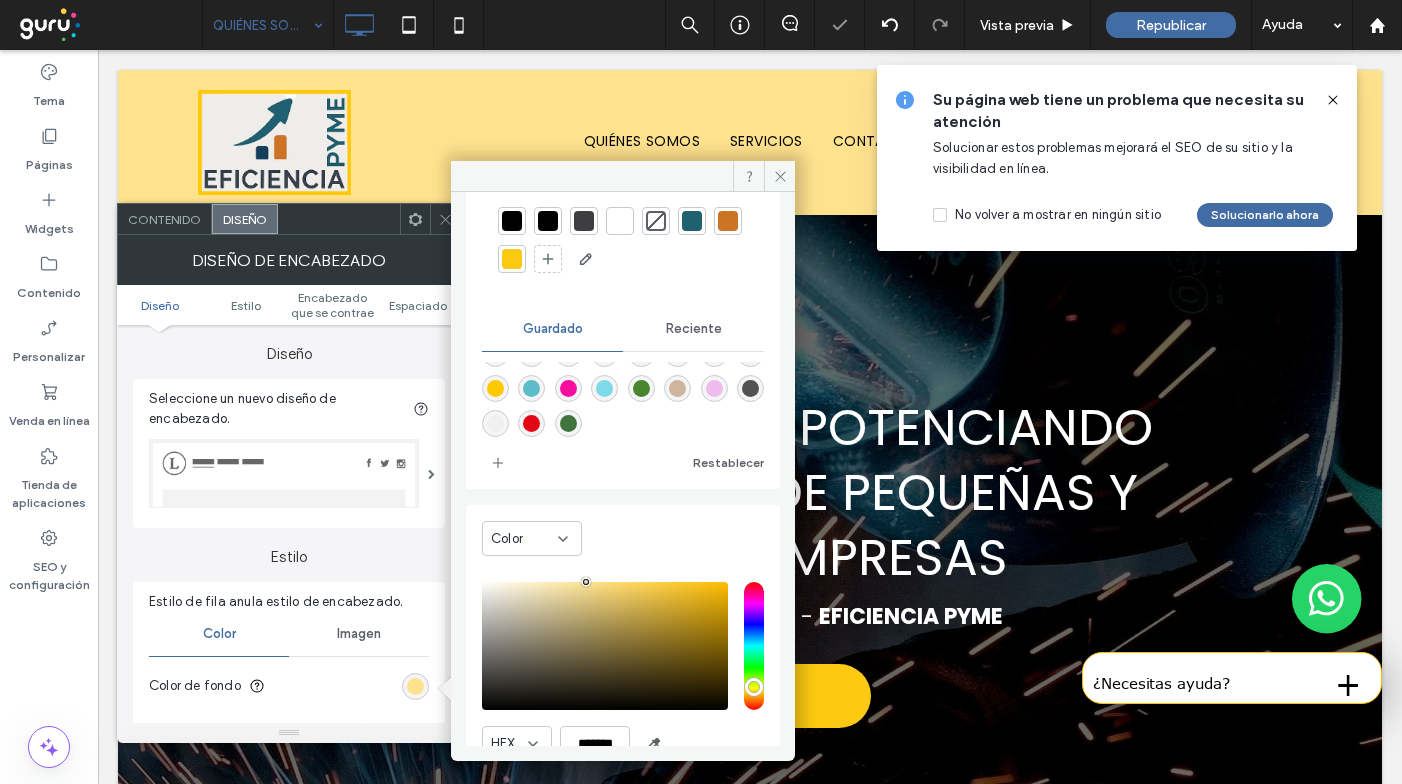 scroll, scrollTop: 0, scrollLeft: 0, axis: both 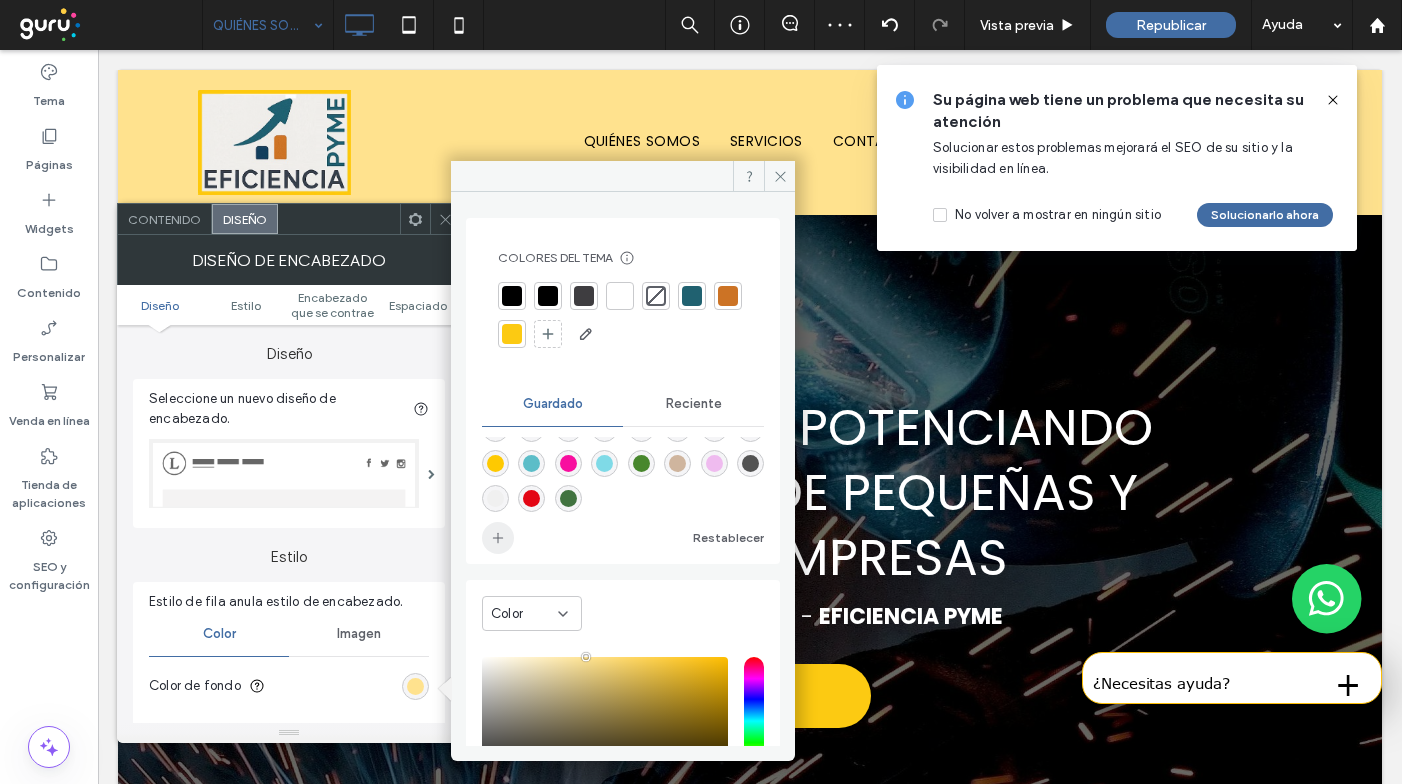 click 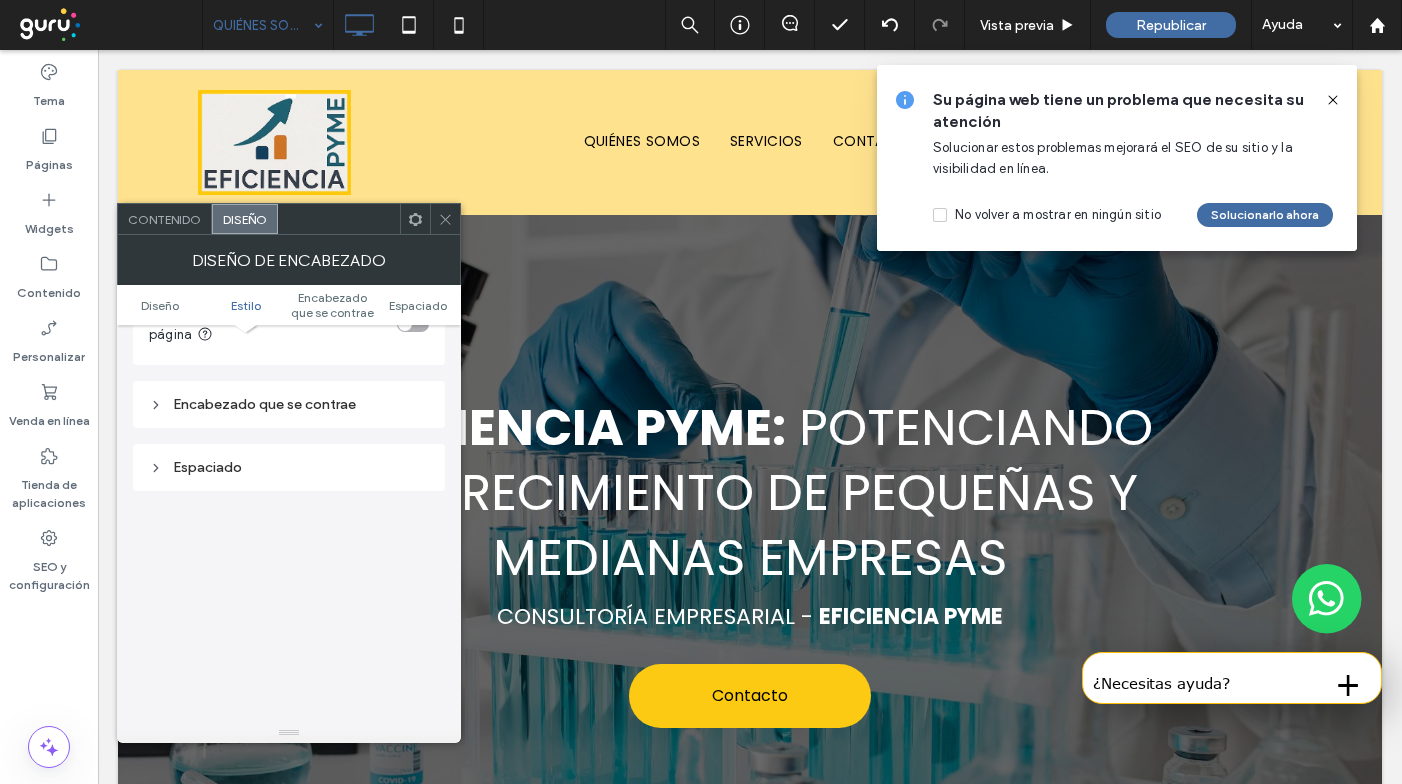 scroll, scrollTop: 631, scrollLeft: 0, axis: vertical 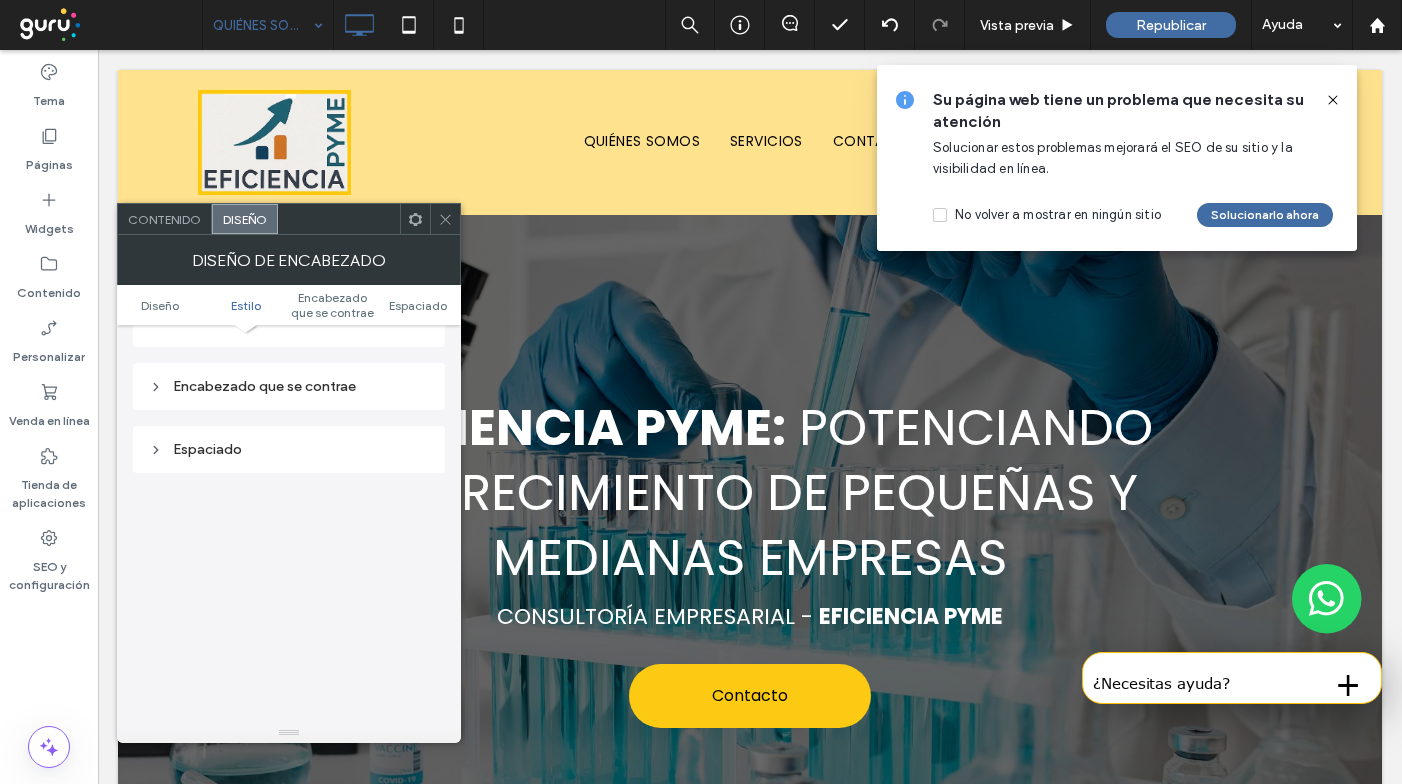 click on "Encabezado que se contrae" at bounding box center (289, 386) 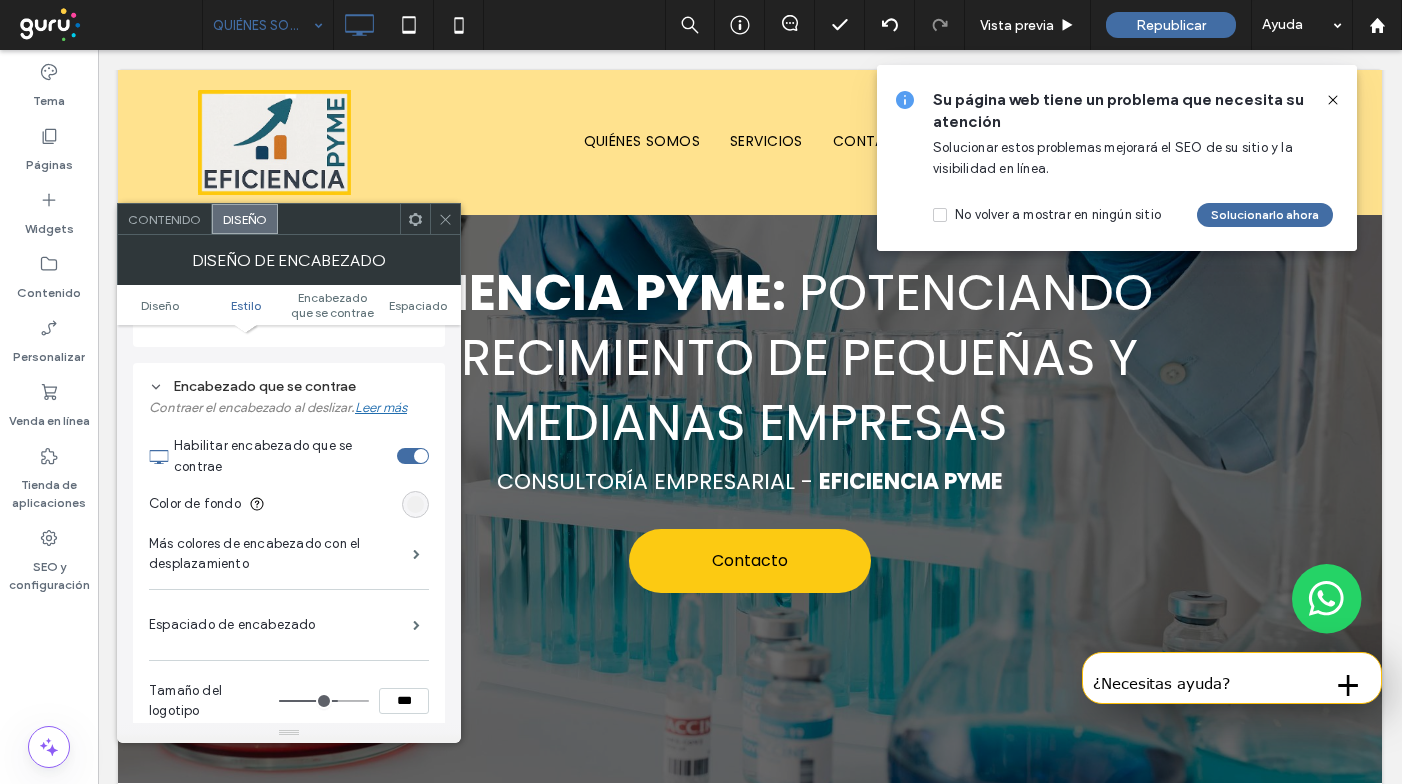 scroll, scrollTop: 144, scrollLeft: 0, axis: vertical 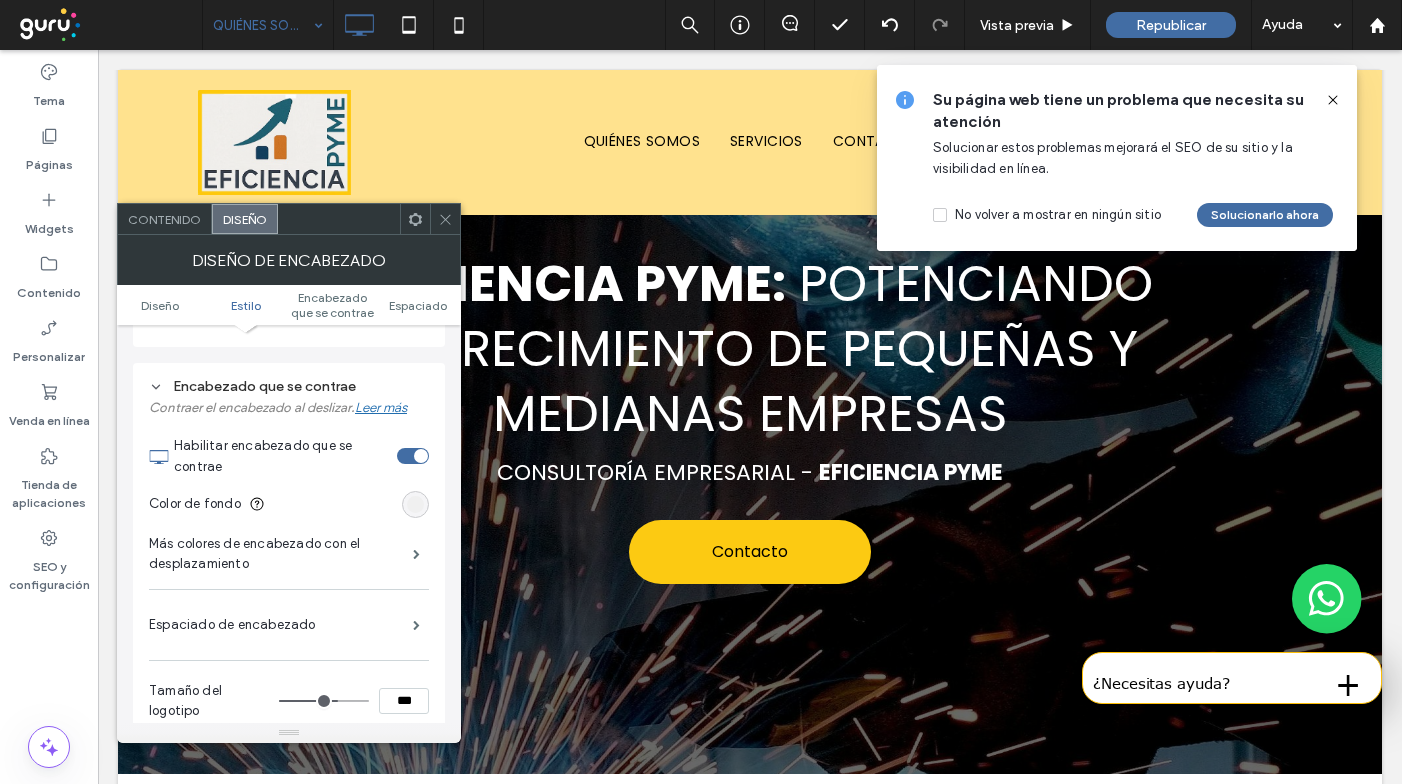 click on "Color de fondo" at bounding box center [289, 504] 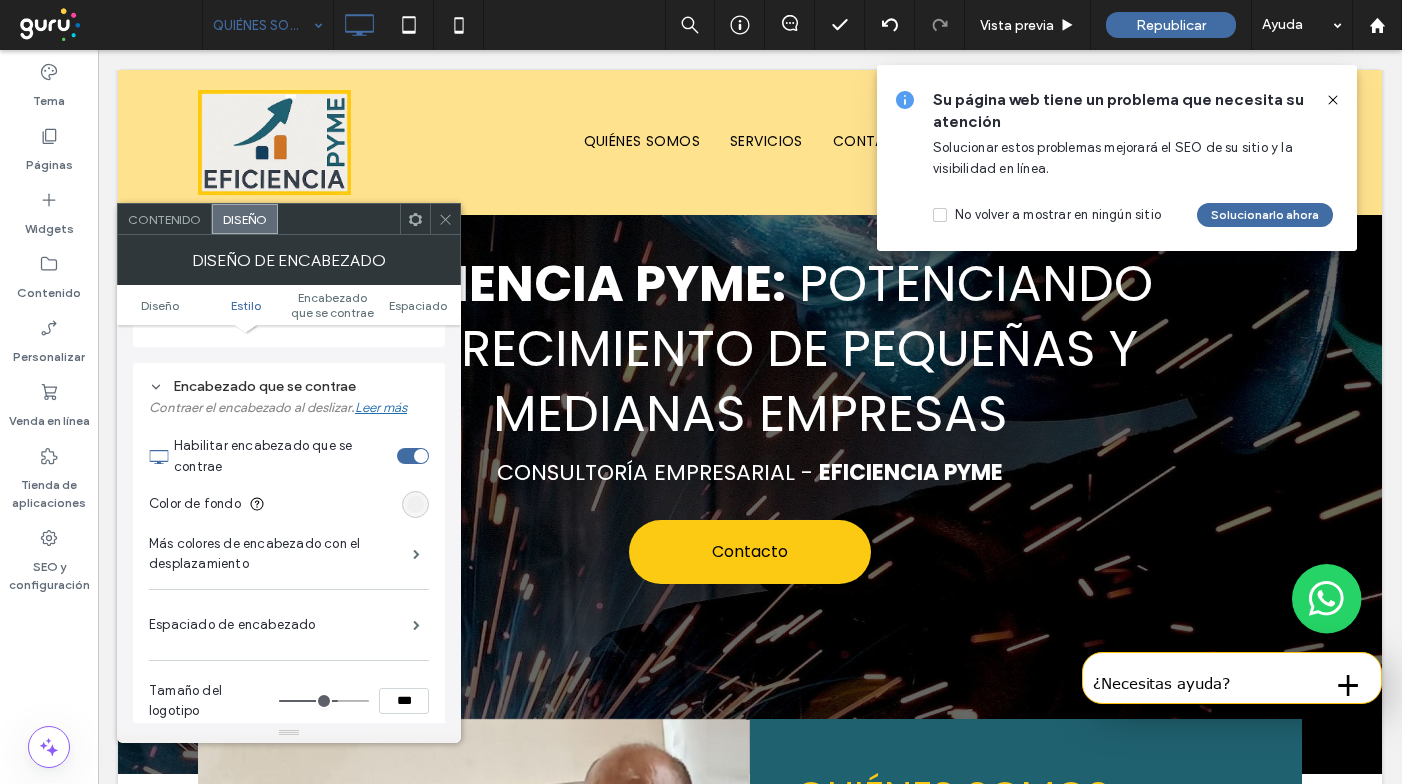 click at bounding box center [415, 504] 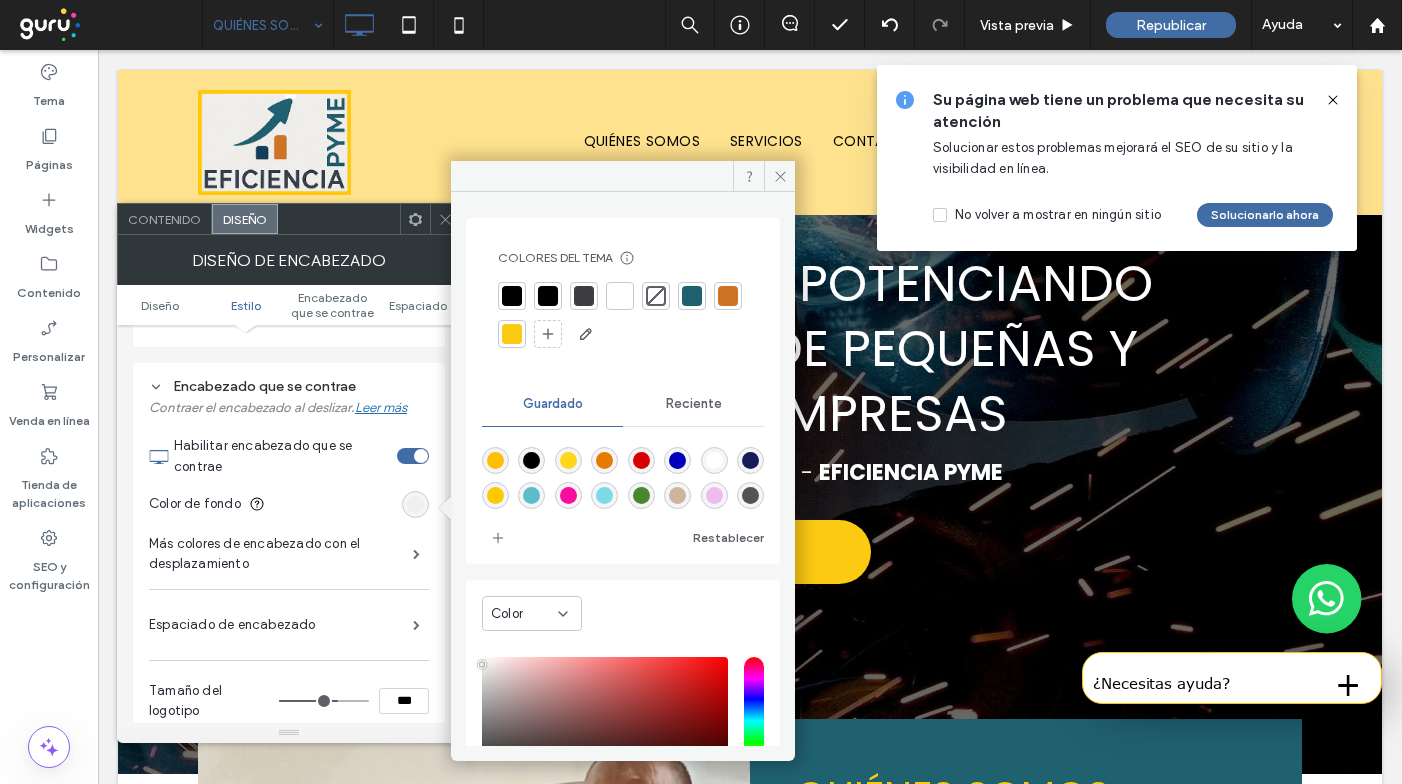 scroll, scrollTop: 32, scrollLeft: 0, axis: vertical 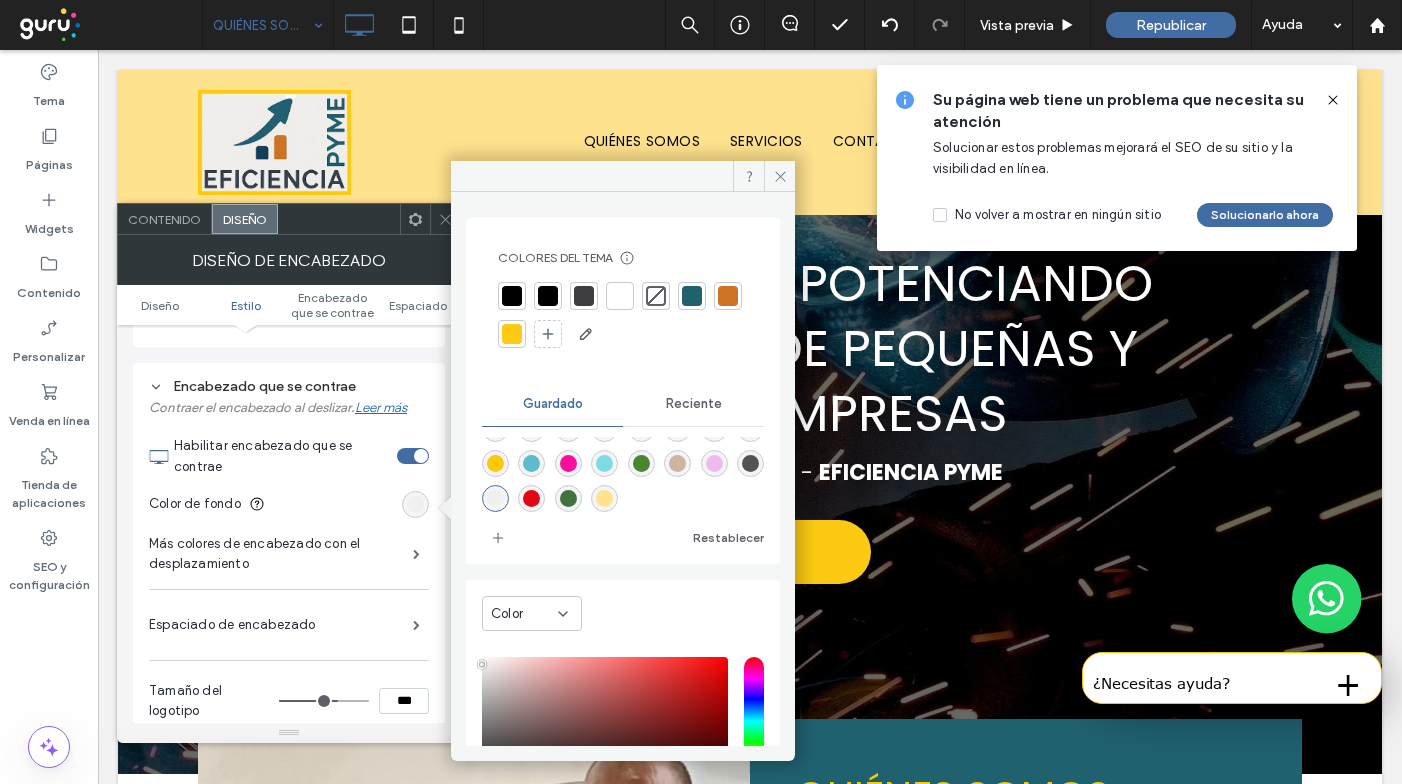 click at bounding box center (604, 498) 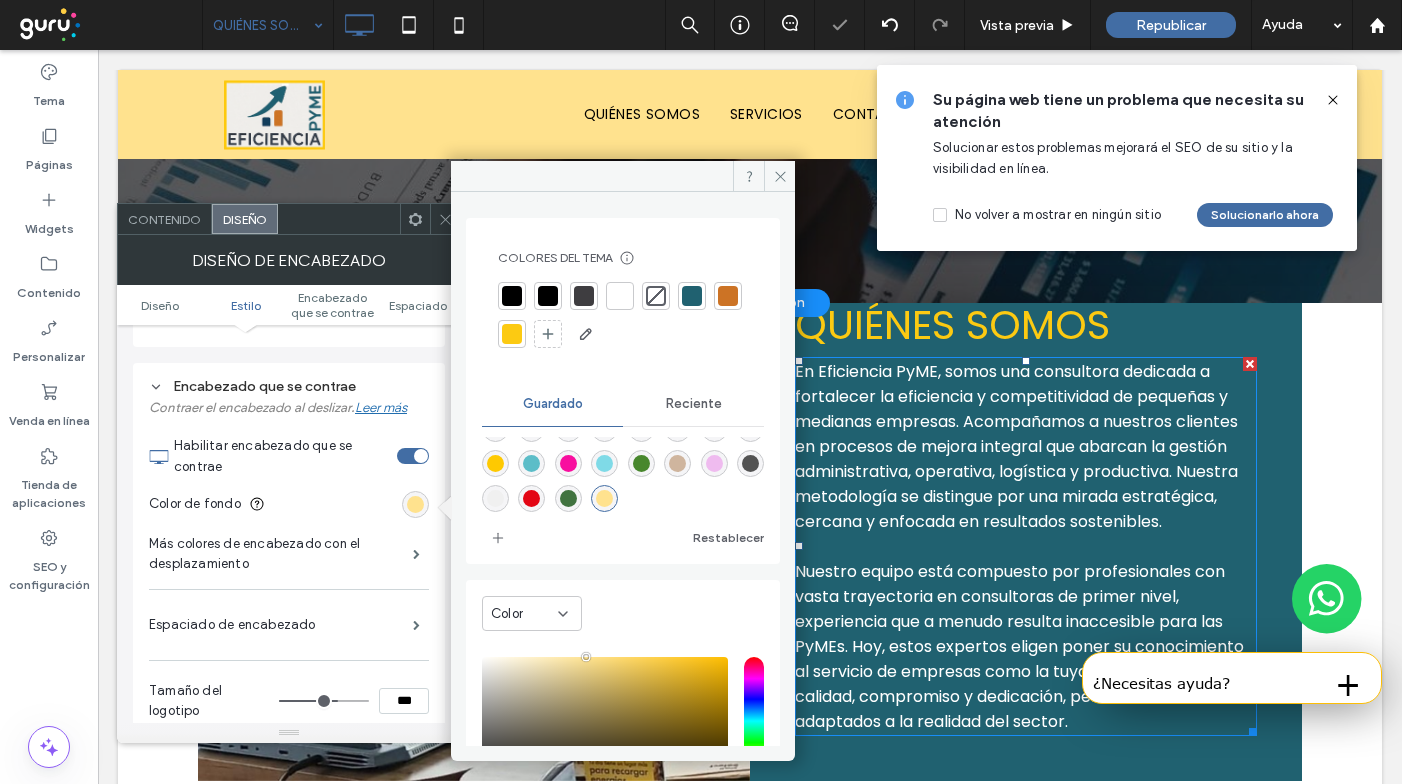scroll, scrollTop: 623, scrollLeft: 0, axis: vertical 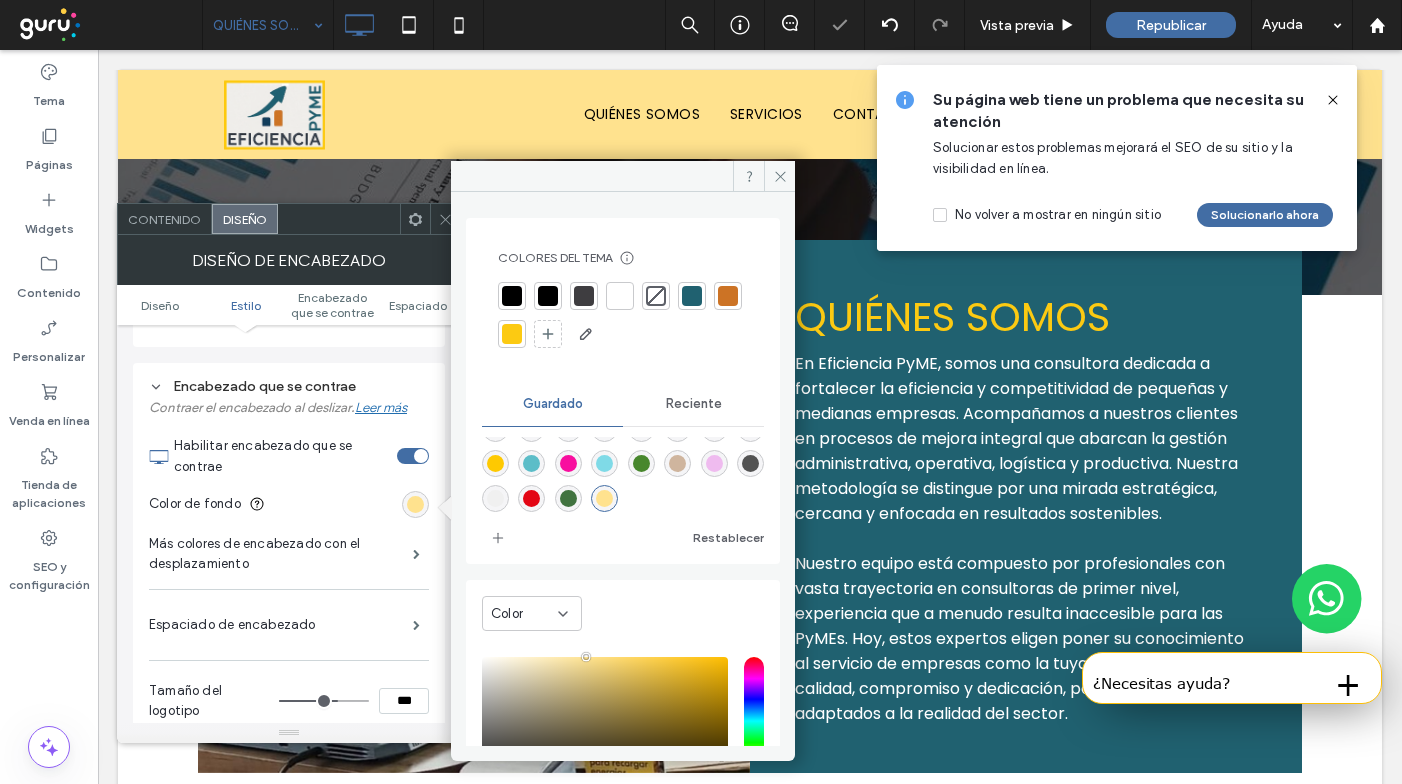 click 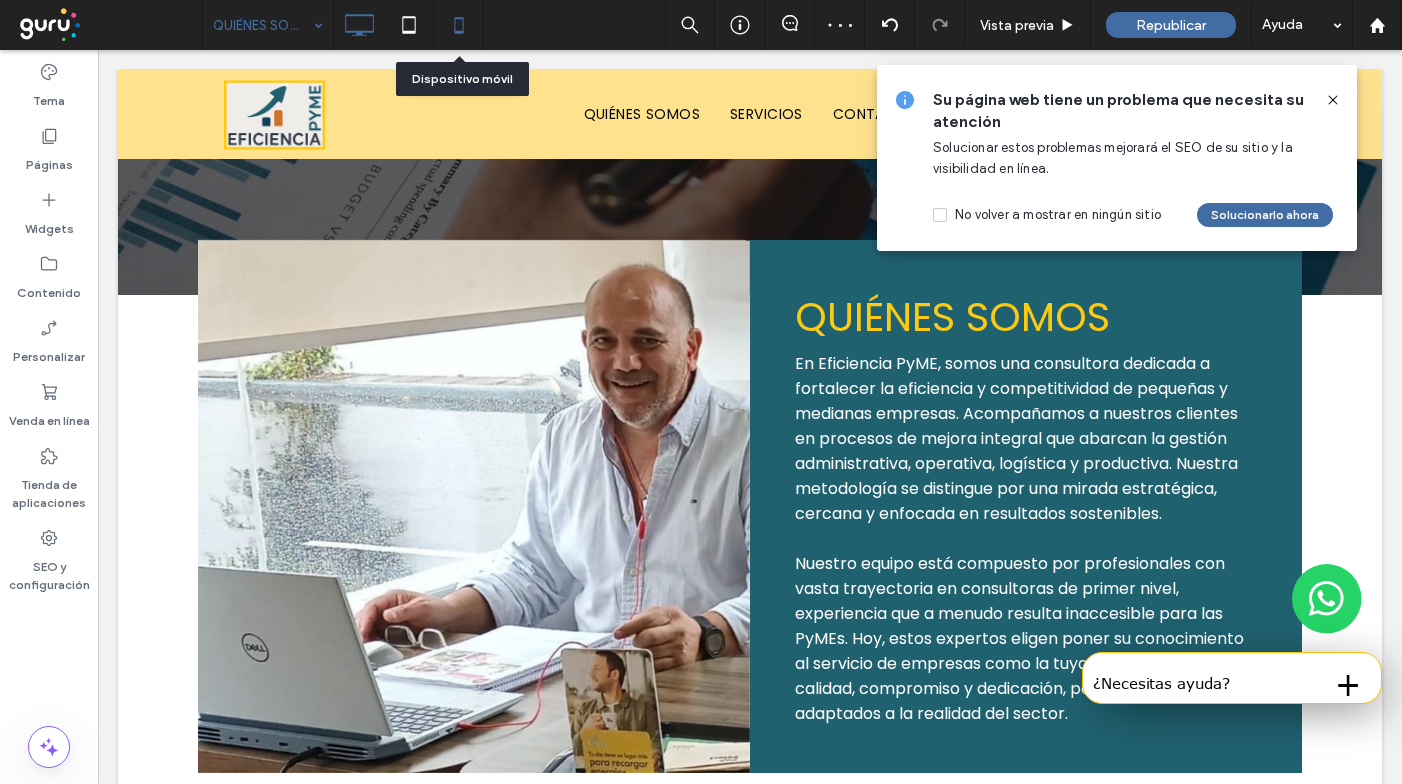 click 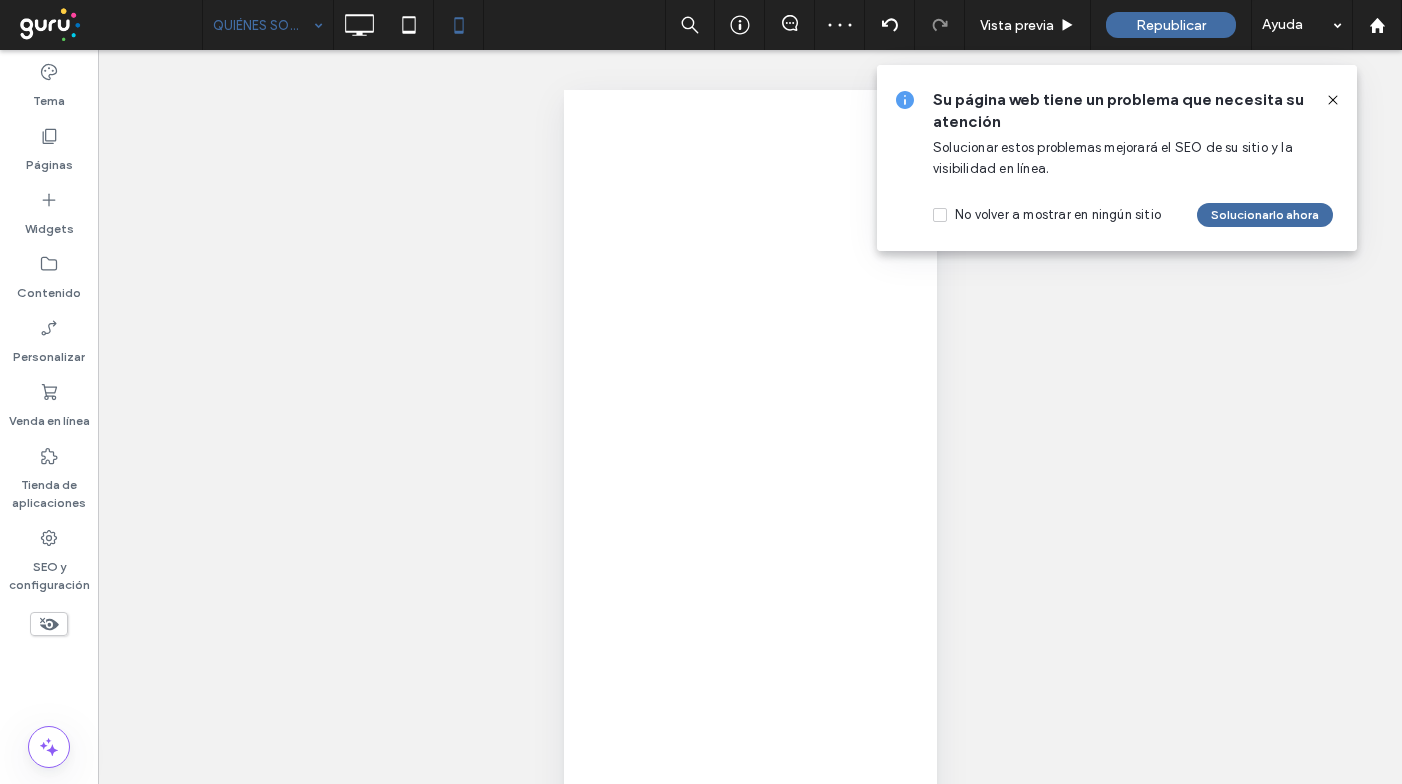 scroll, scrollTop: 0, scrollLeft: 0, axis: both 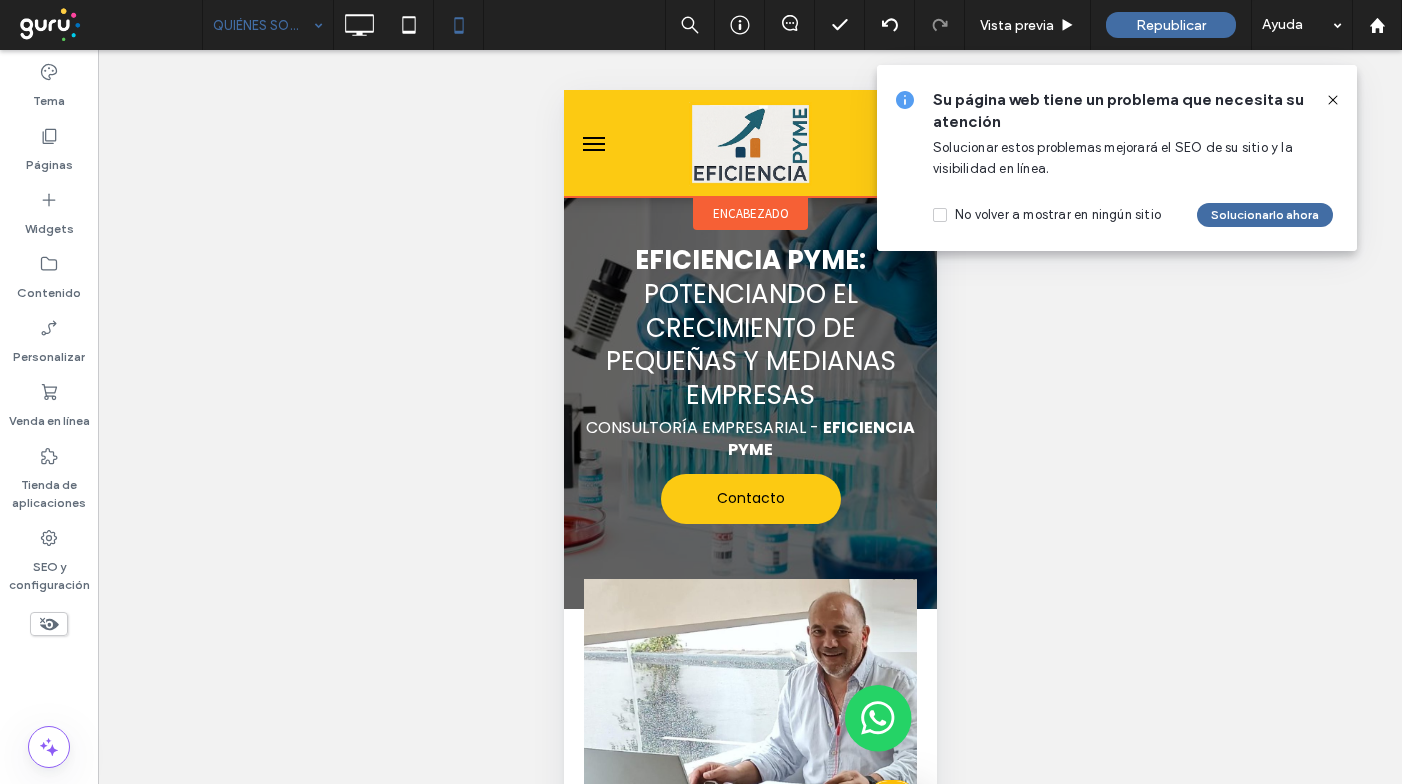 click on "encabezado" at bounding box center [750, 213] 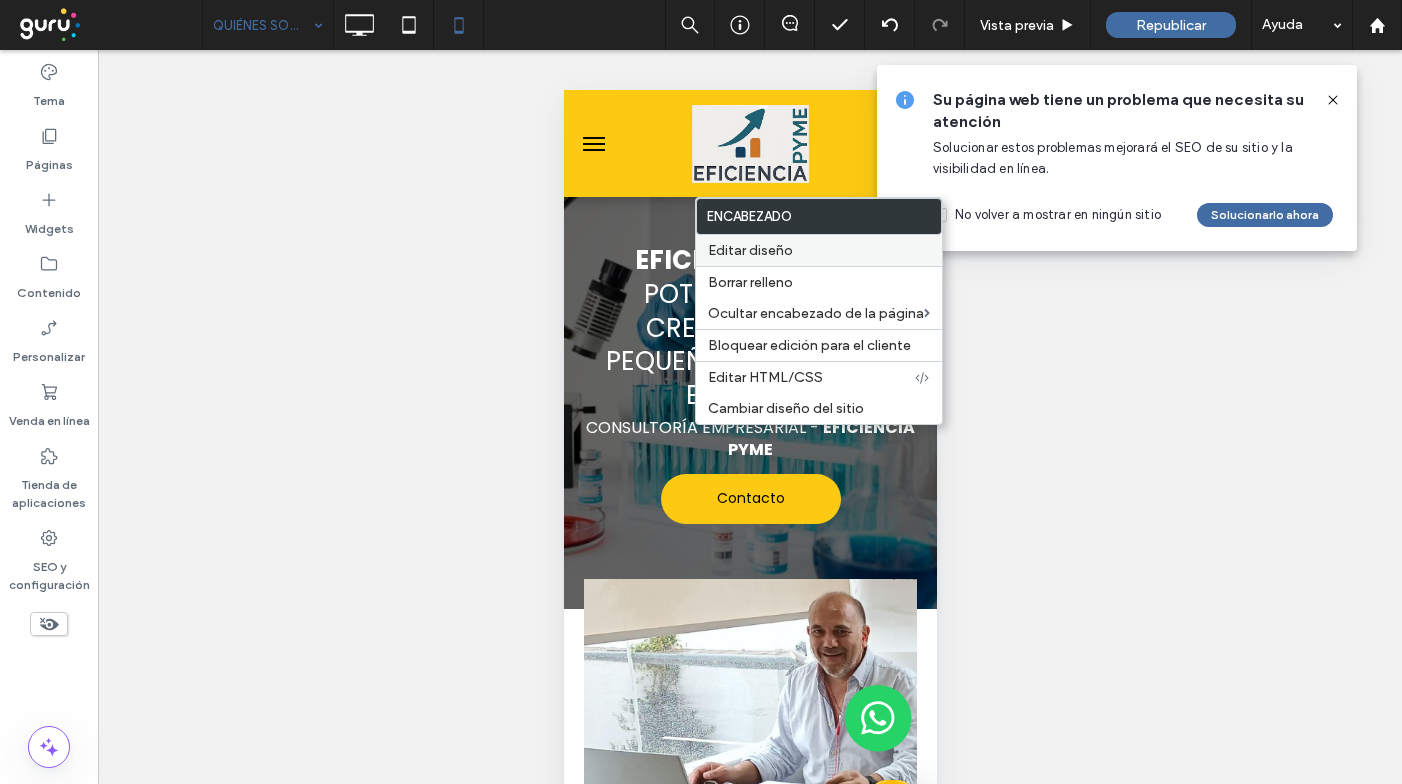 click on "Editar diseño" at bounding box center [750, 250] 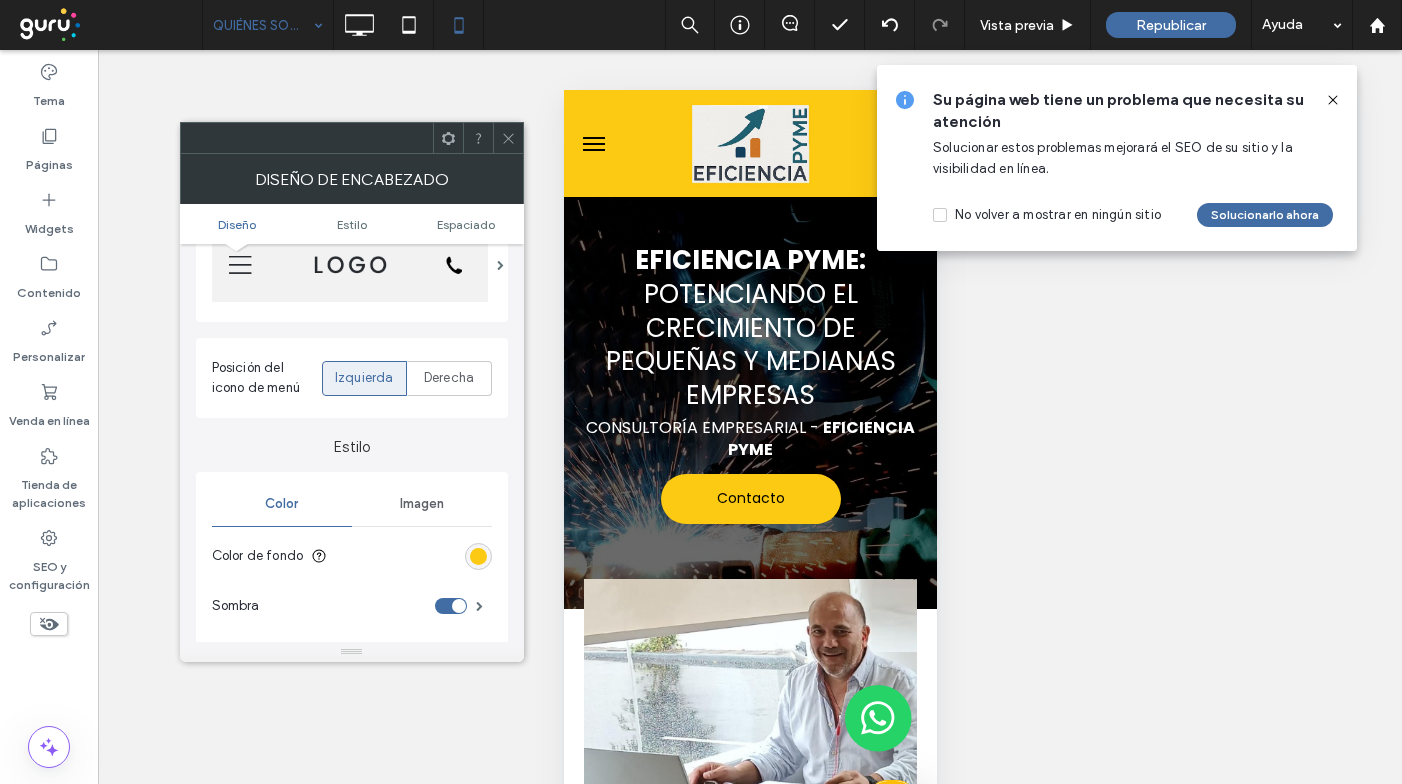 scroll, scrollTop: 172, scrollLeft: 0, axis: vertical 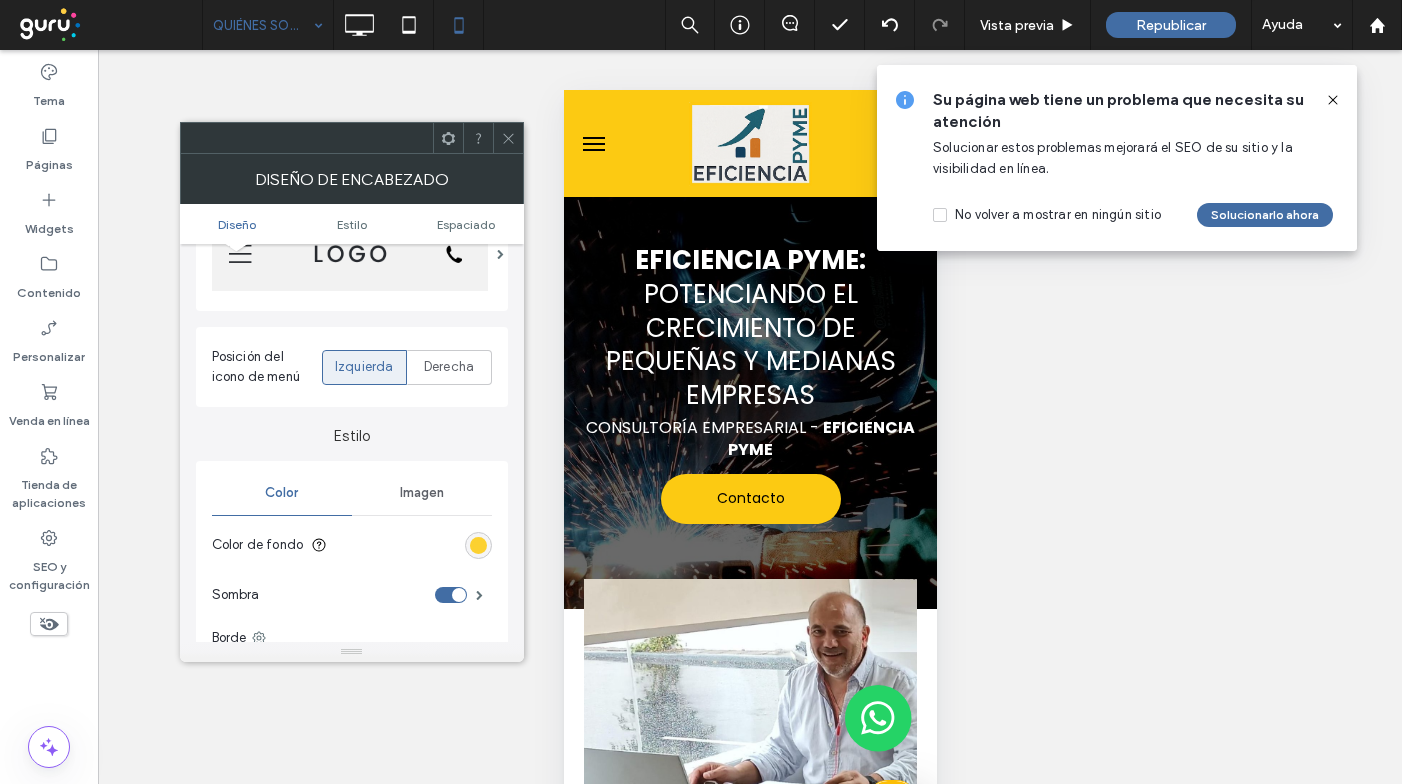 click at bounding box center [478, 545] 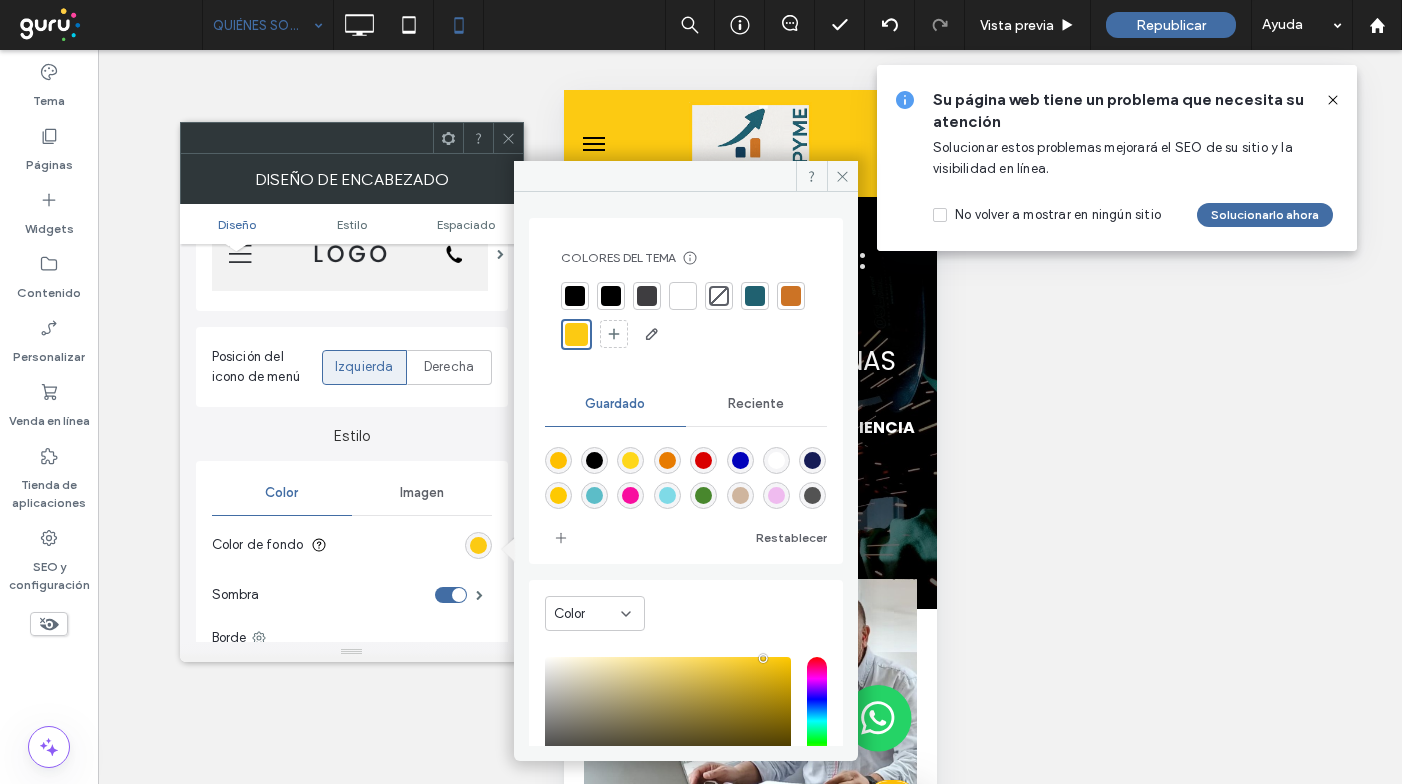 scroll, scrollTop: 32, scrollLeft: 0, axis: vertical 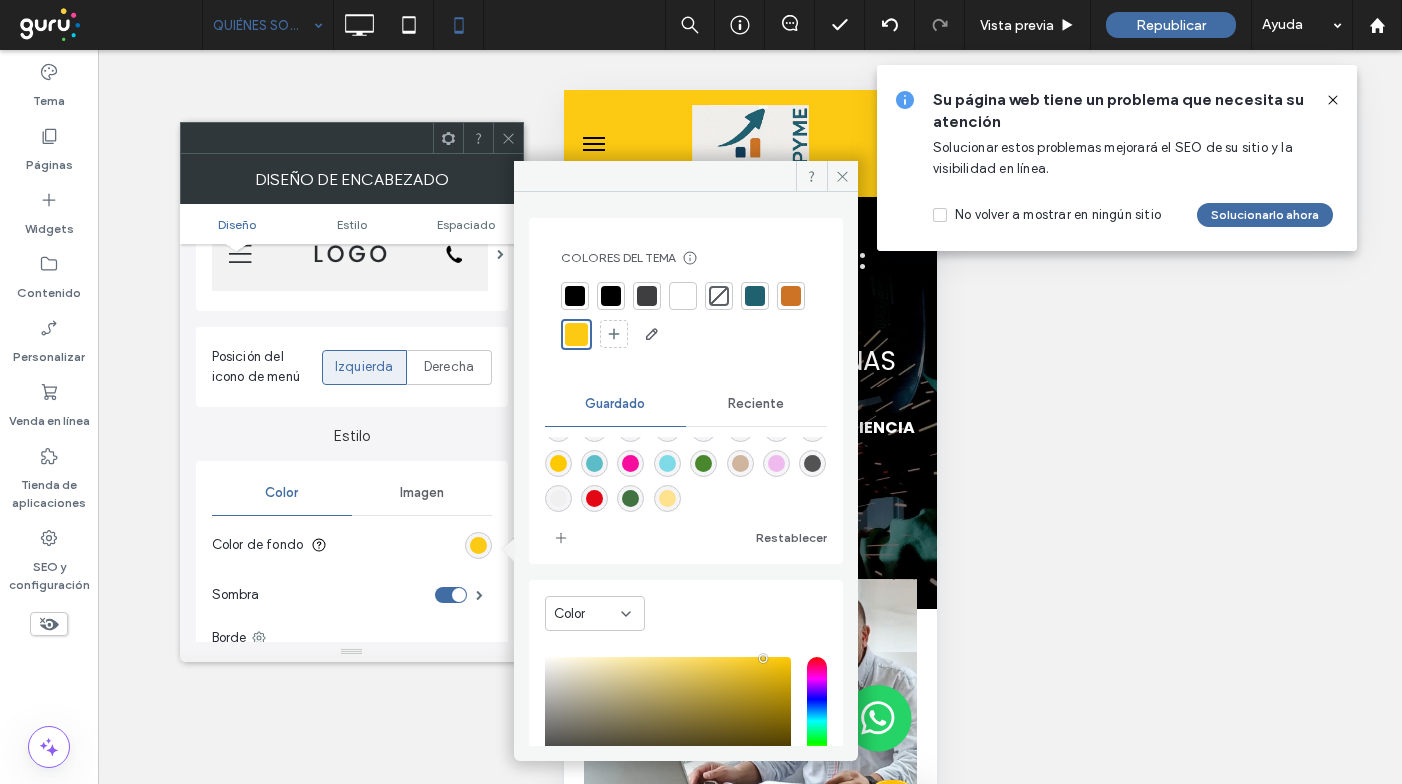 click at bounding box center (667, 498) 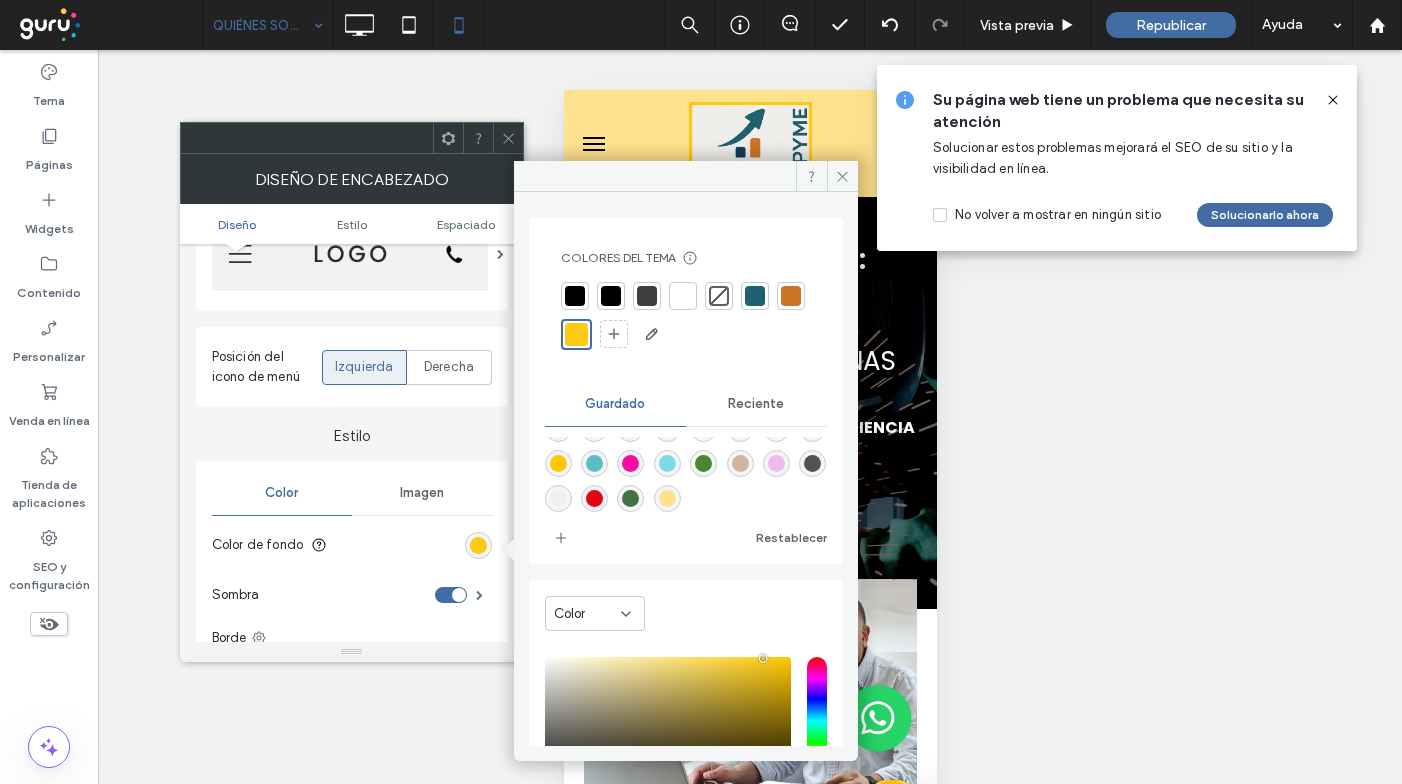 type on "*******" 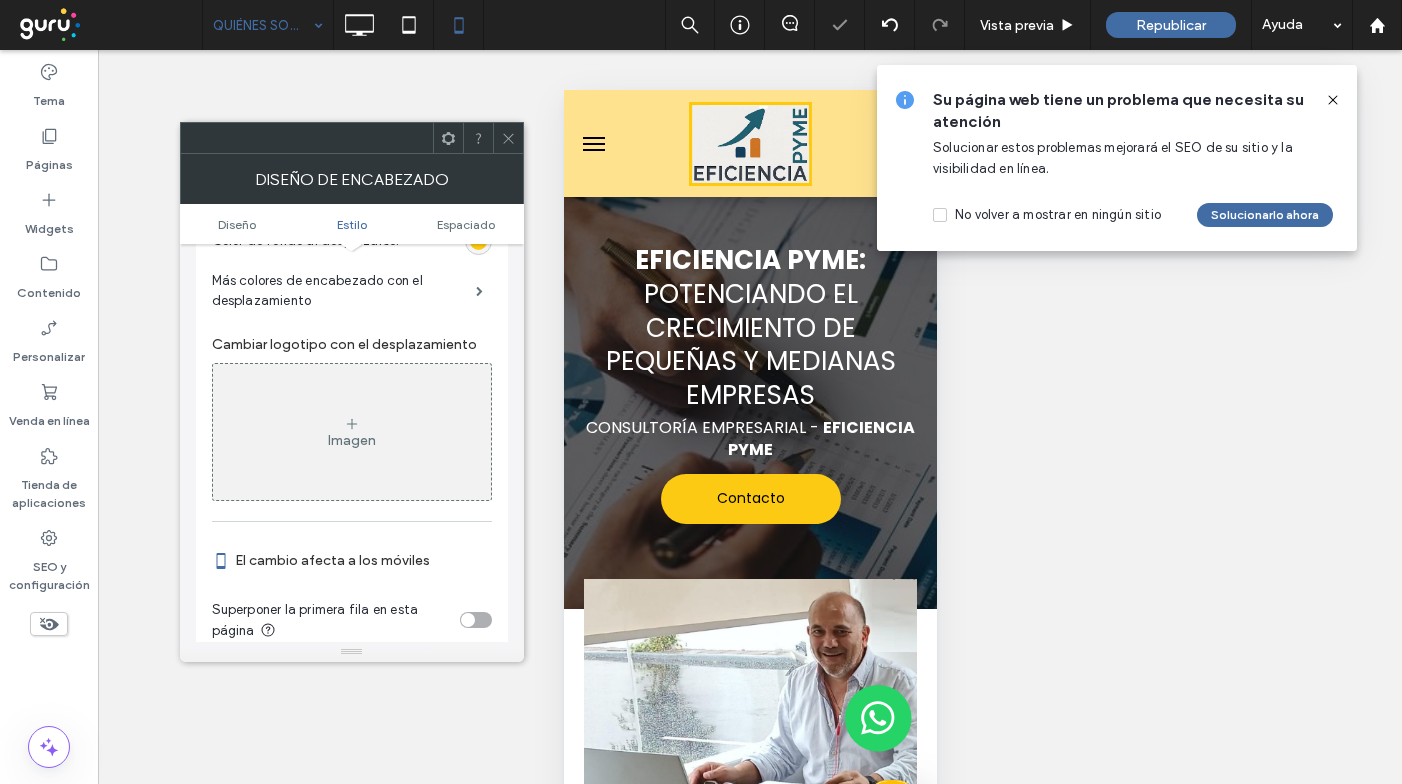 scroll, scrollTop: 686, scrollLeft: 0, axis: vertical 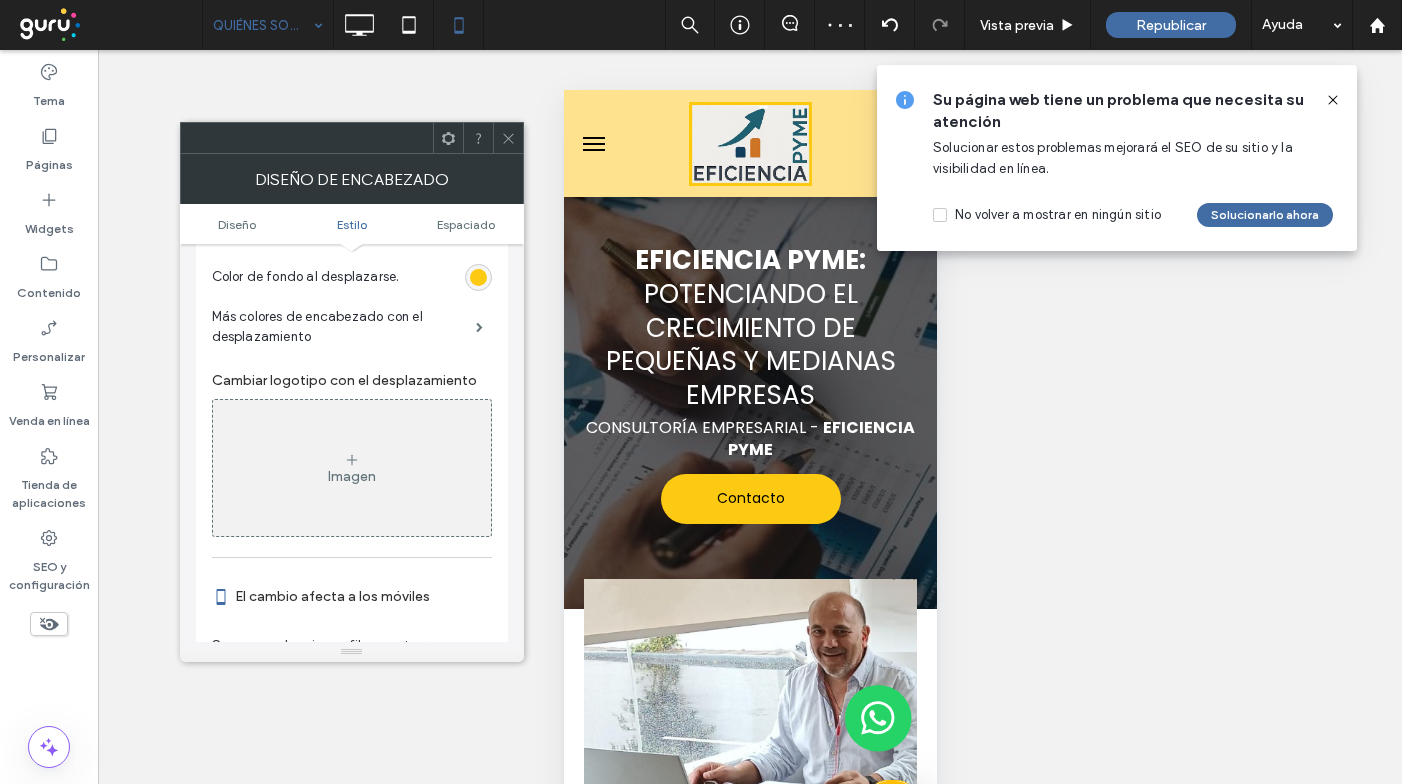 click at bounding box center (478, 277) 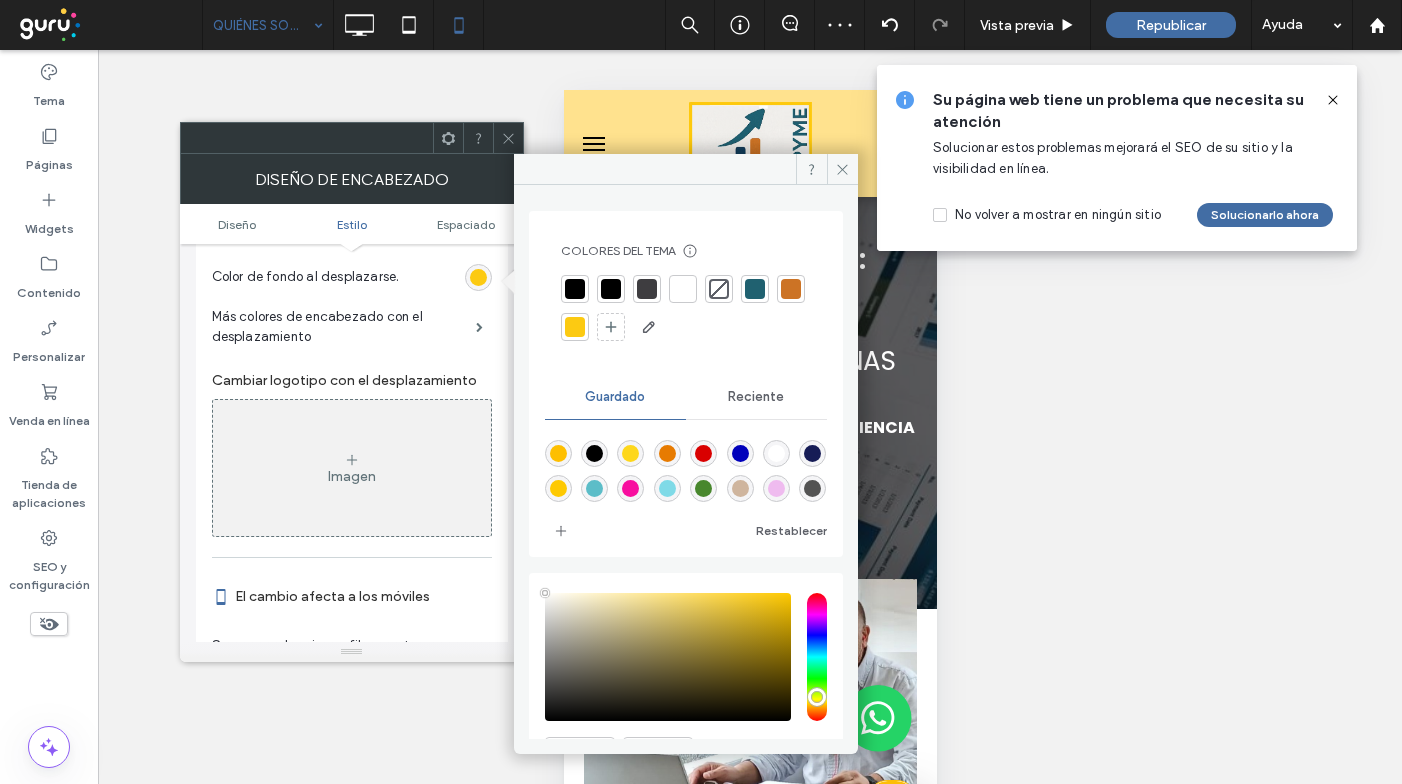 type on "****" 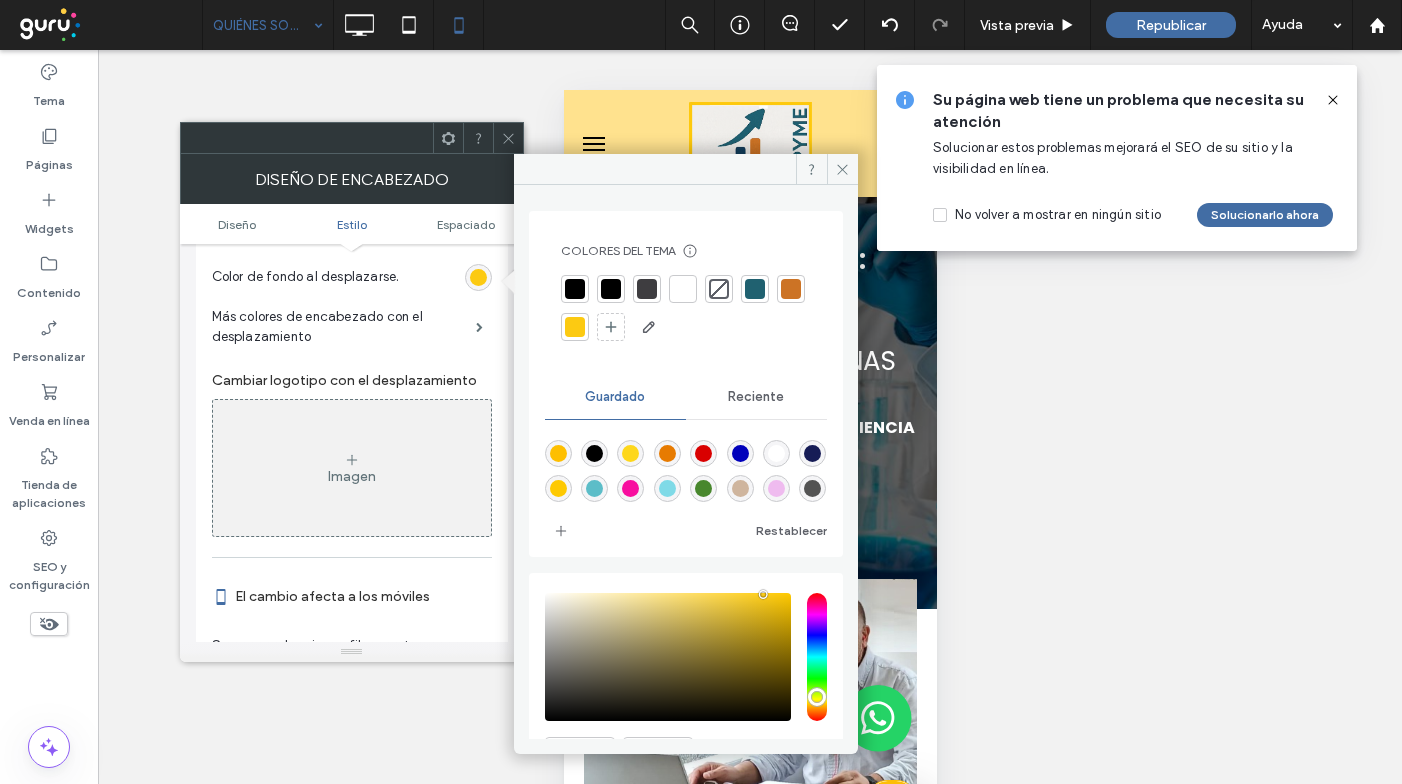 scroll, scrollTop: 32, scrollLeft: 0, axis: vertical 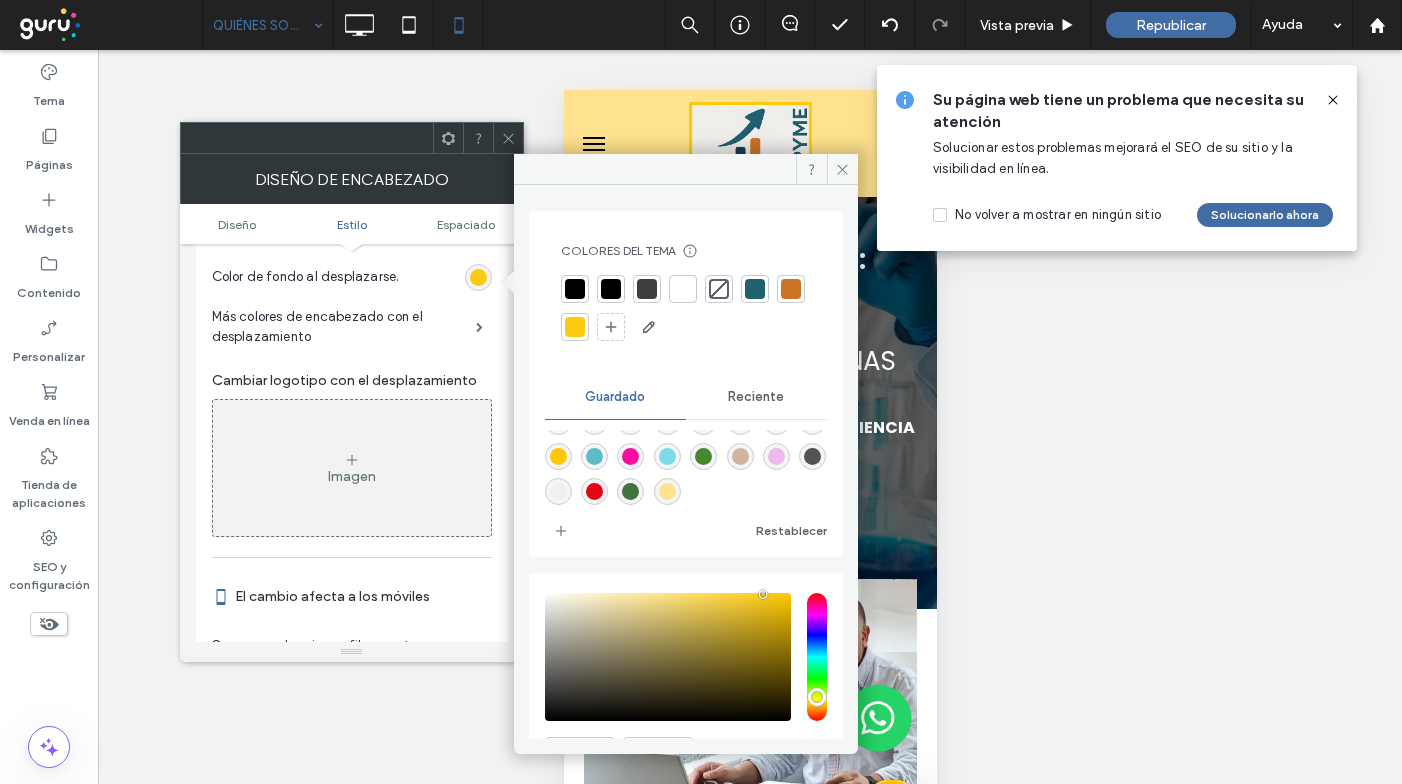click at bounding box center (667, 491) 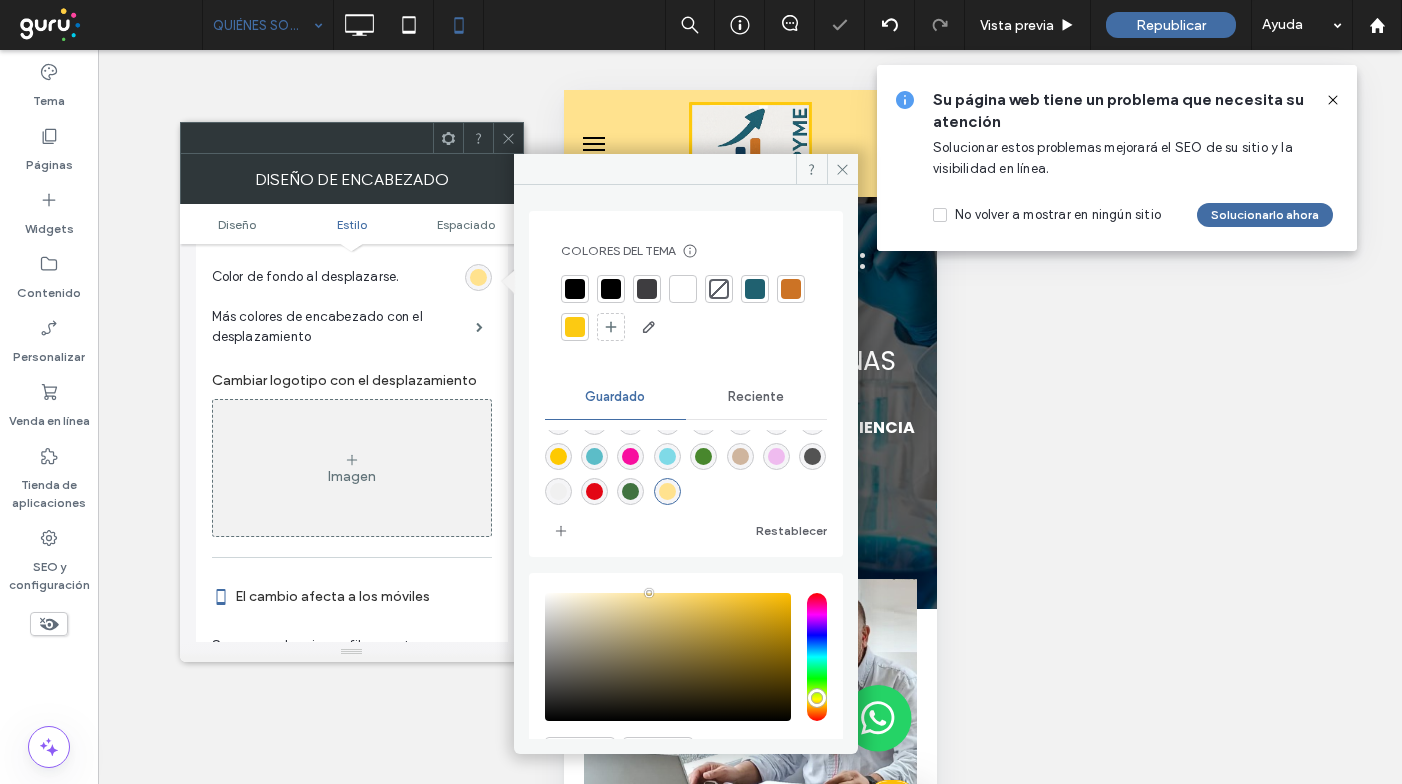 click at bounding box center (508, 138) 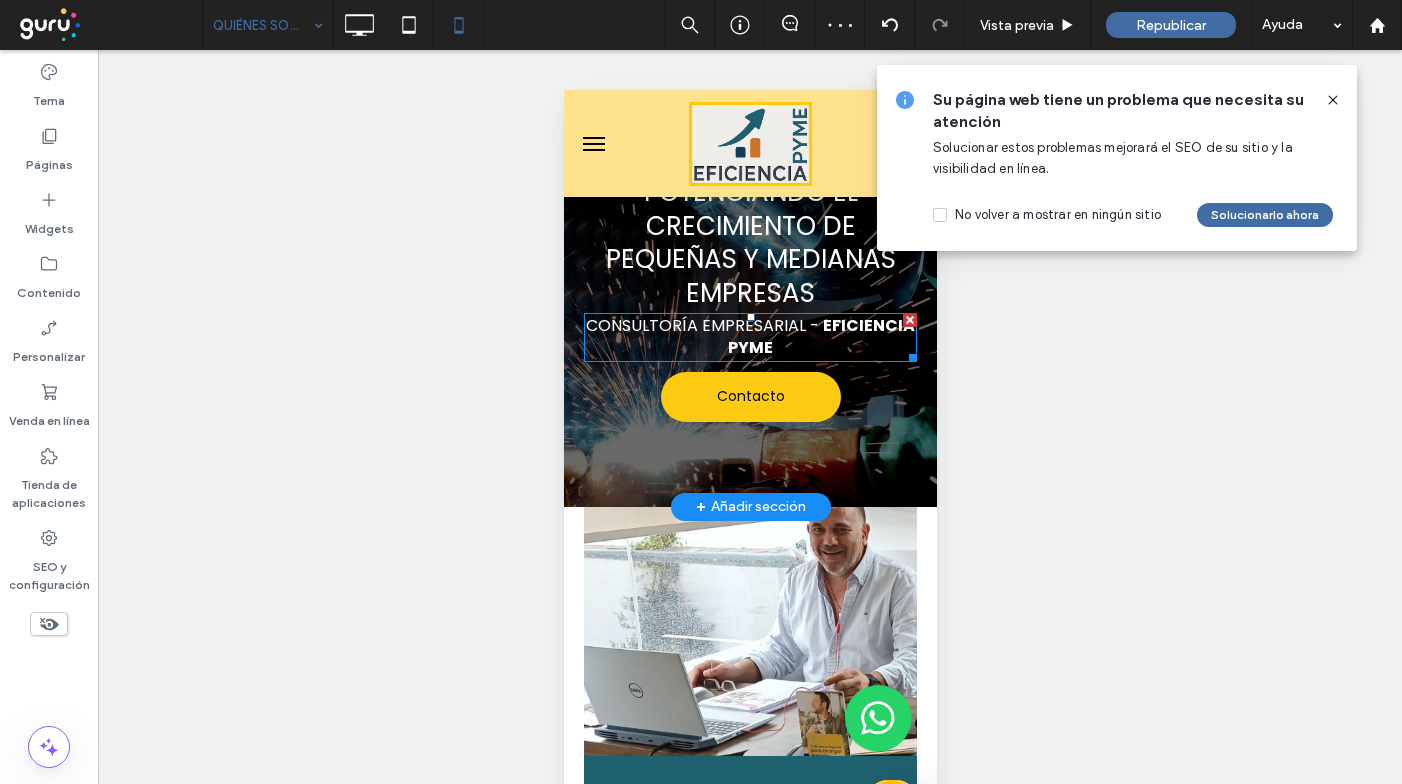 scroll, scrollTop: 0, scrollLeft: 0, axis: both 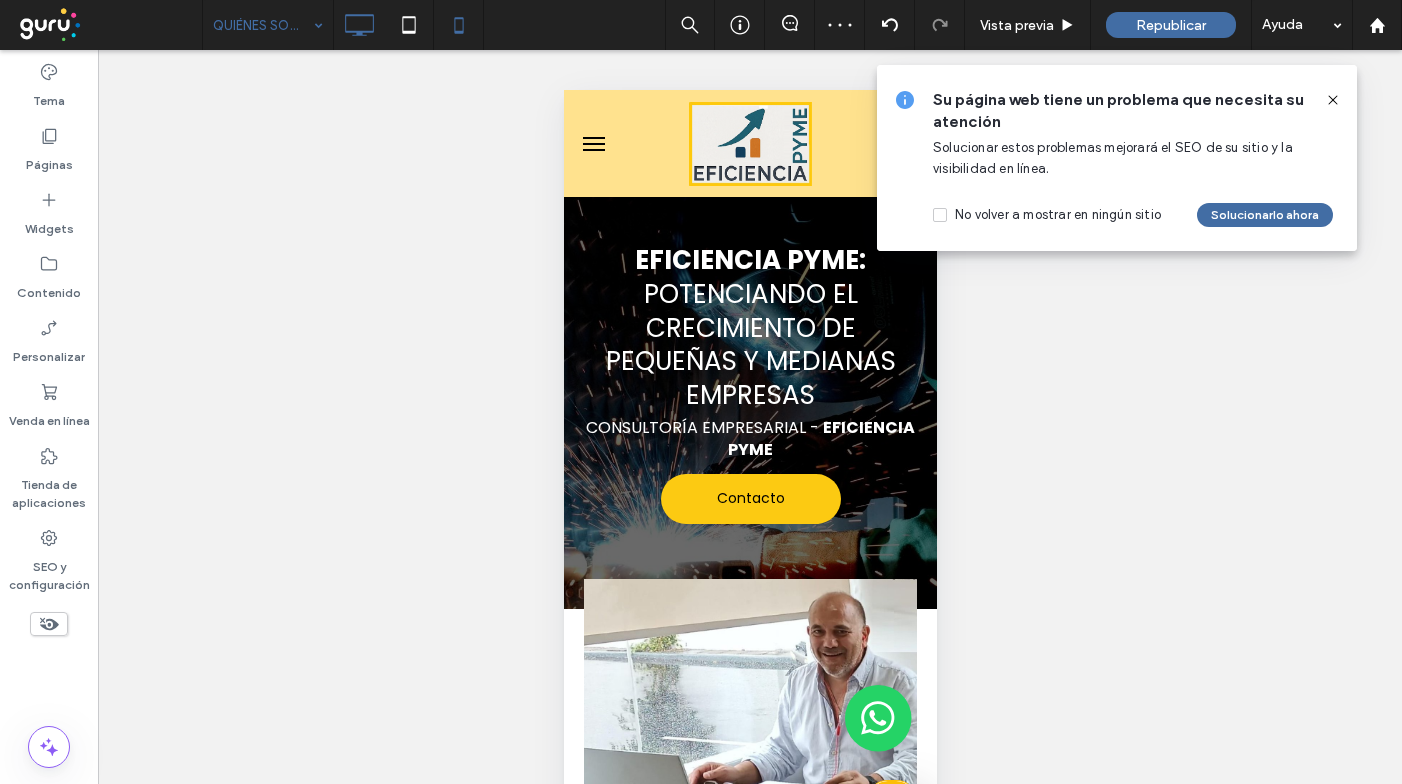 click 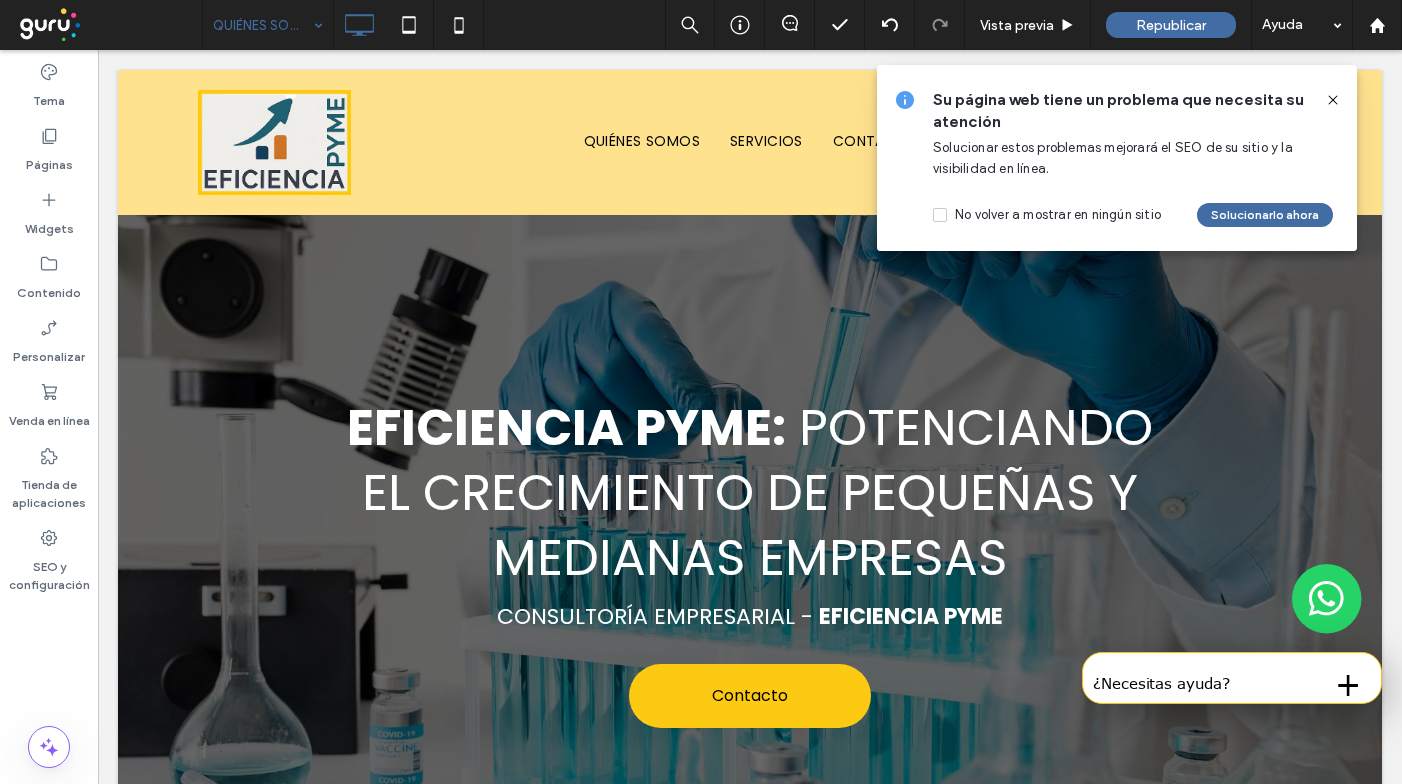 scroll, scrollTop: 0, scrollLeft: 0, axis: both 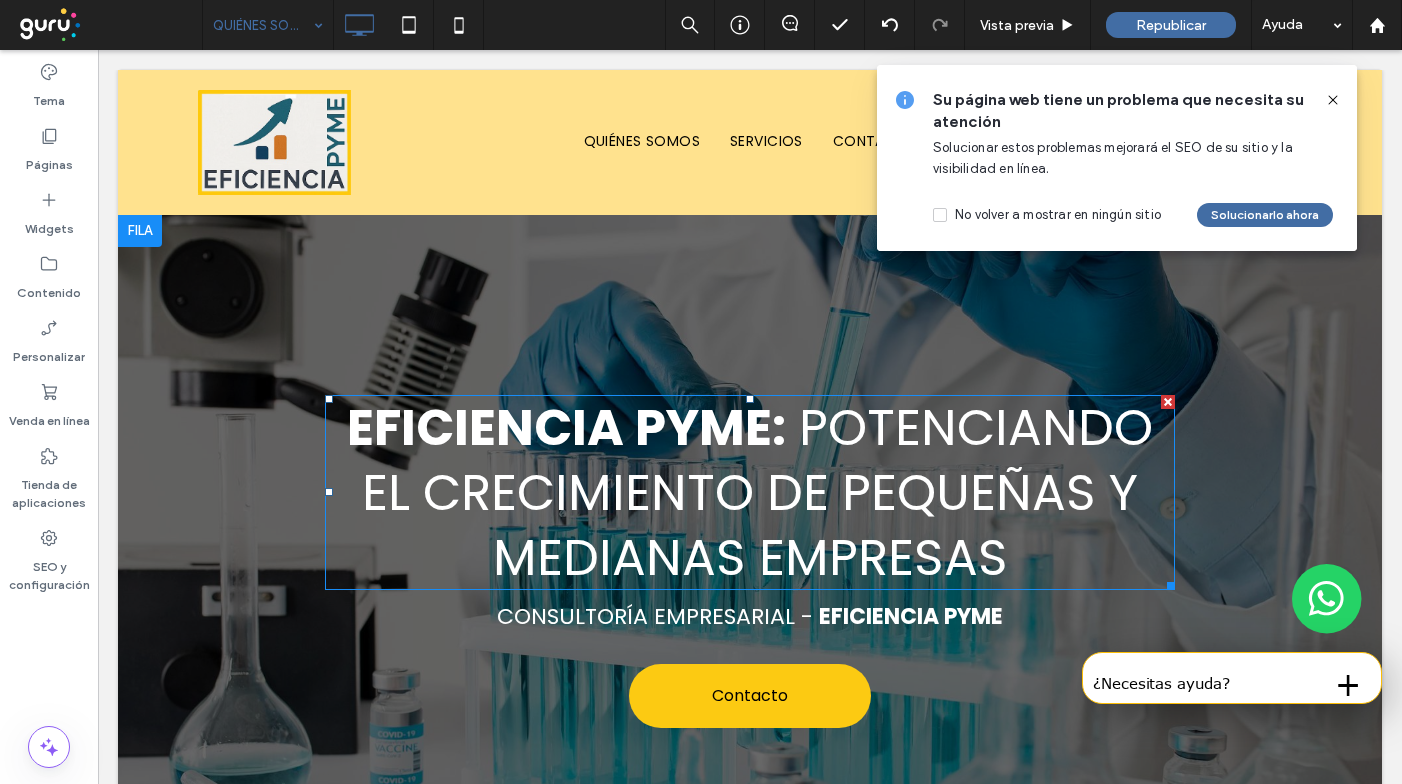click on "Potenciando el crecimiento de pequeñas y medianas empresas" at bounding box center (757, 492) 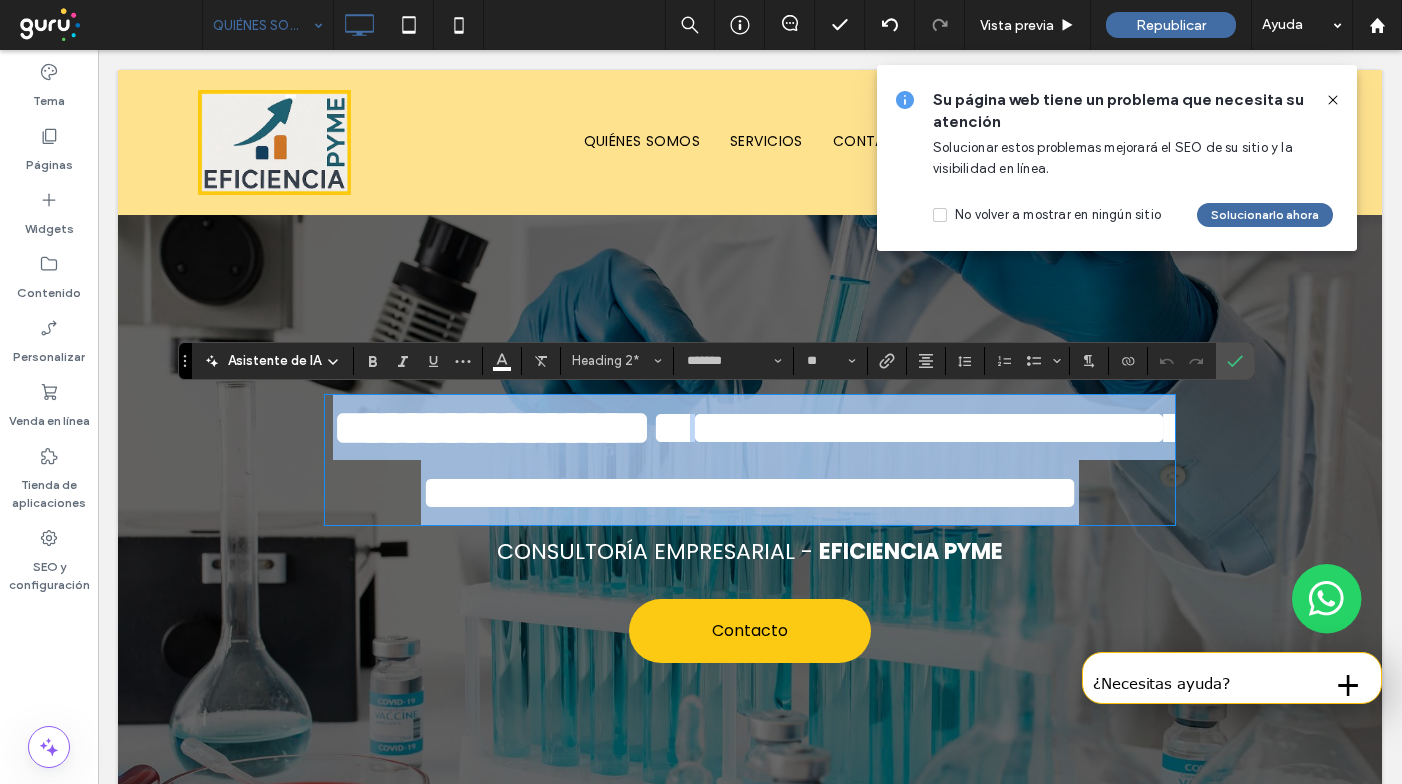 click on "**********" at bounding box center [804, 460] 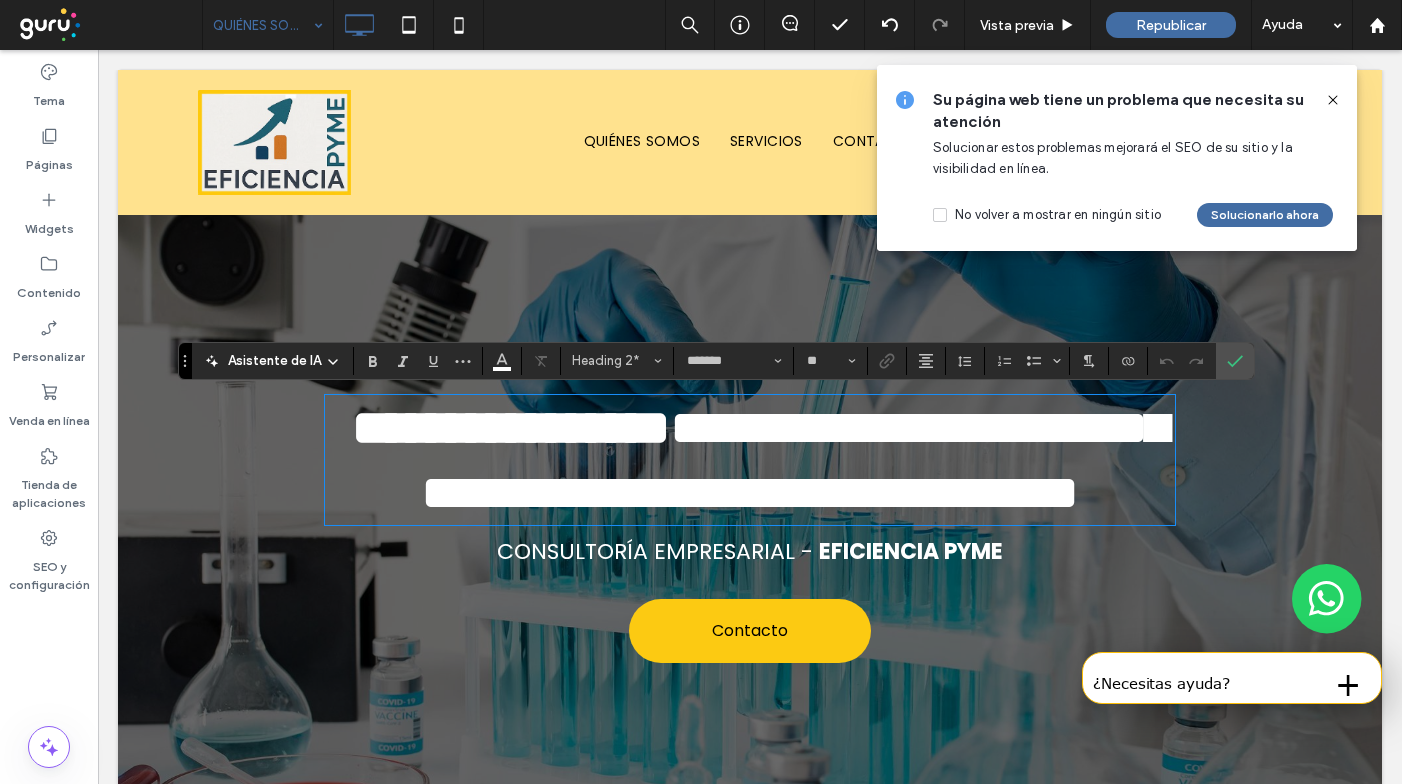 type 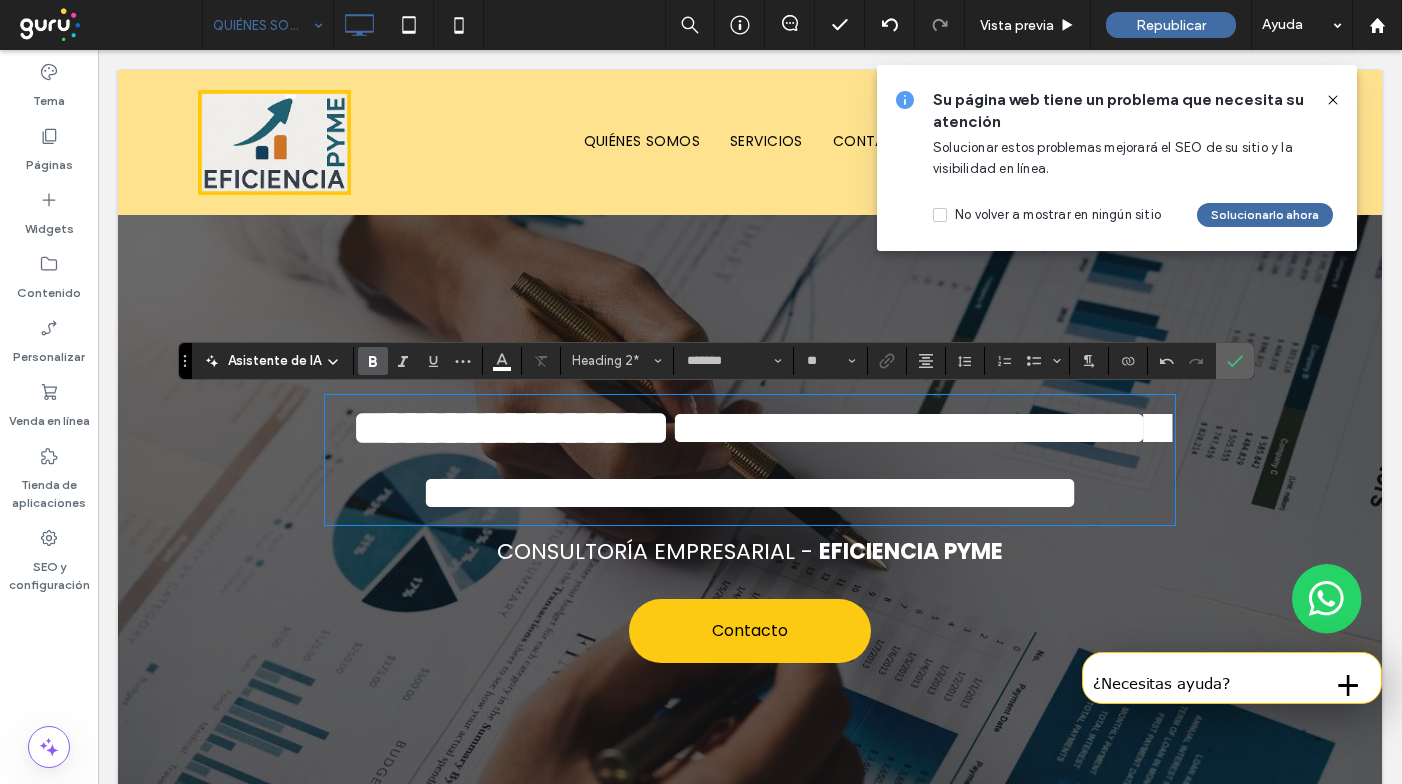 click 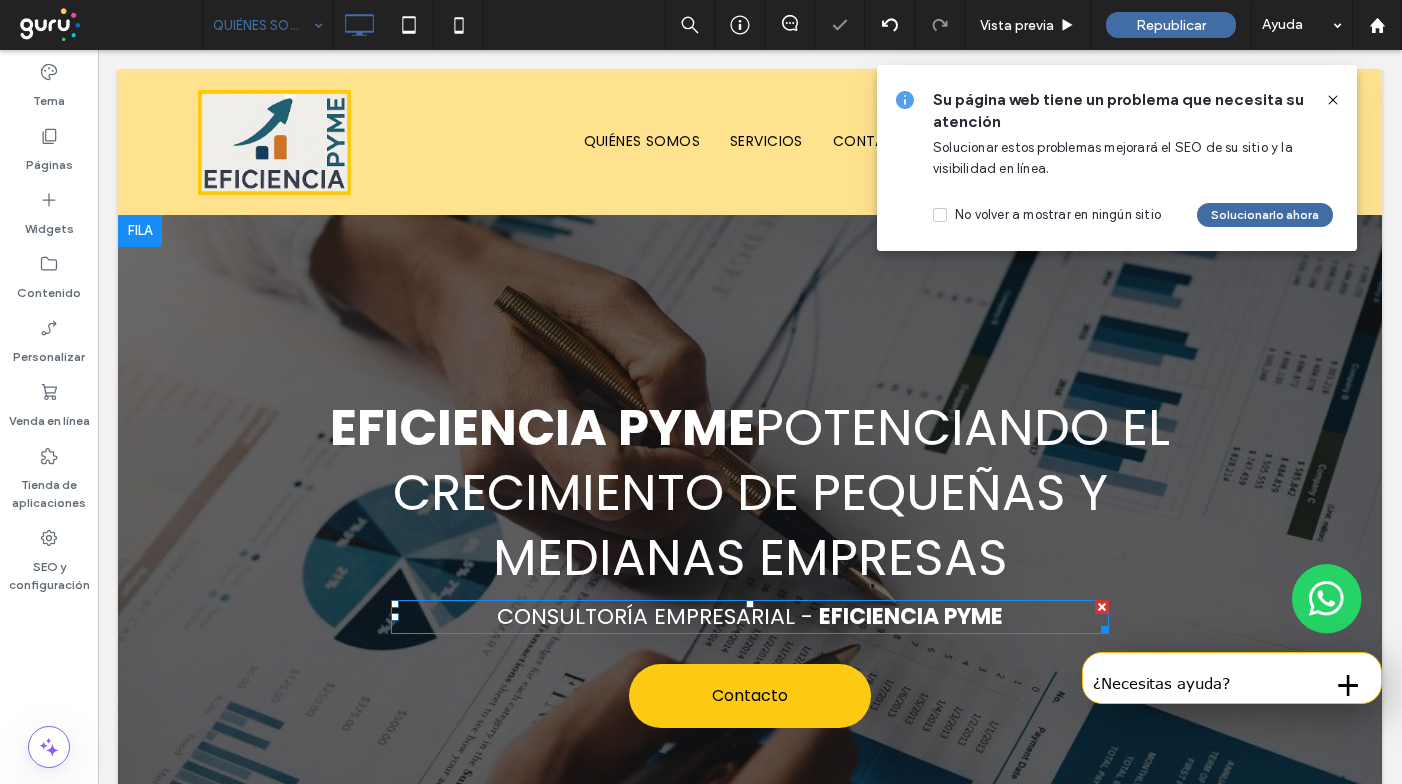 click on "Consultoría Empresarial -" at bounding box center (655, 616) 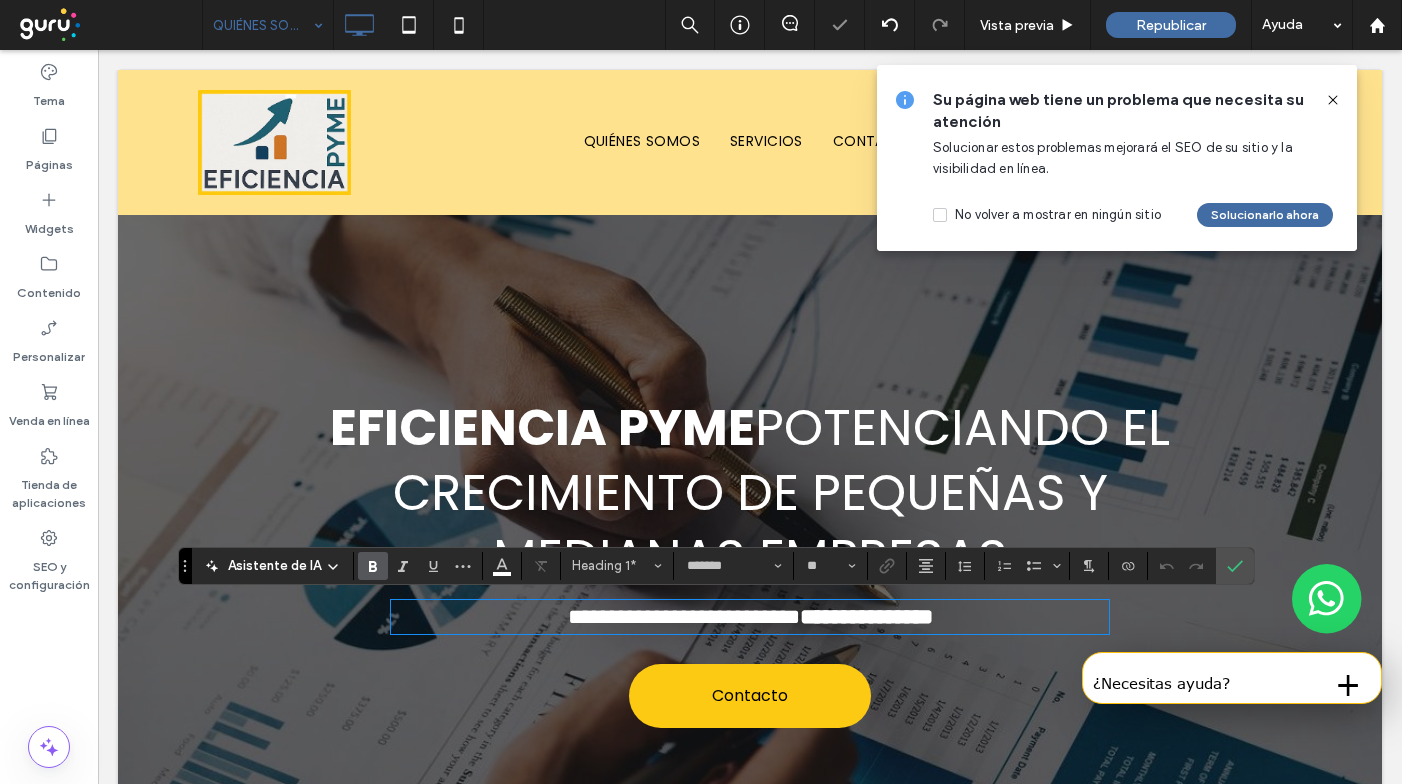 click on "**********" at bounding box center [866, 617] 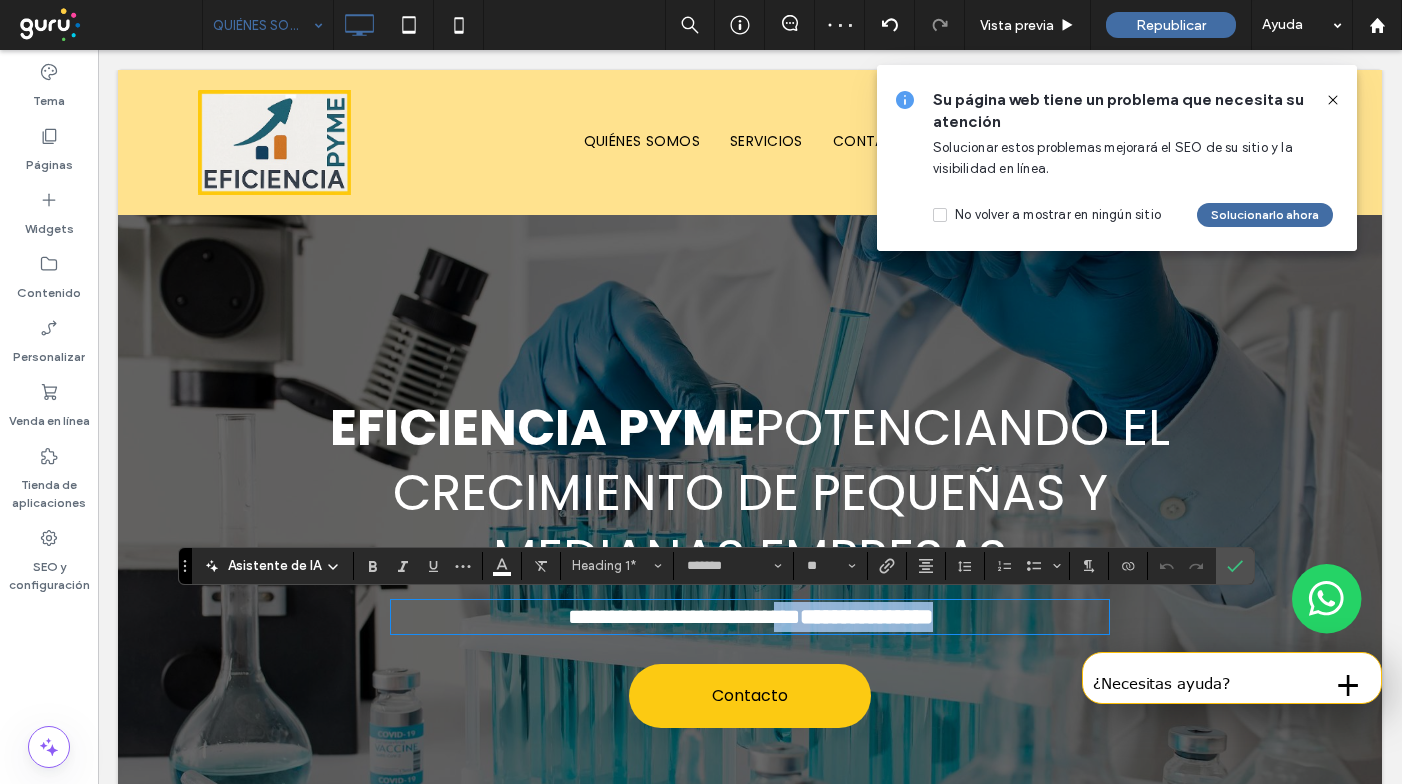 drag, startPoint x: 792, startPoint y: 614, endPoint x: 1021, endPoint y: 617, distance: 229.01965 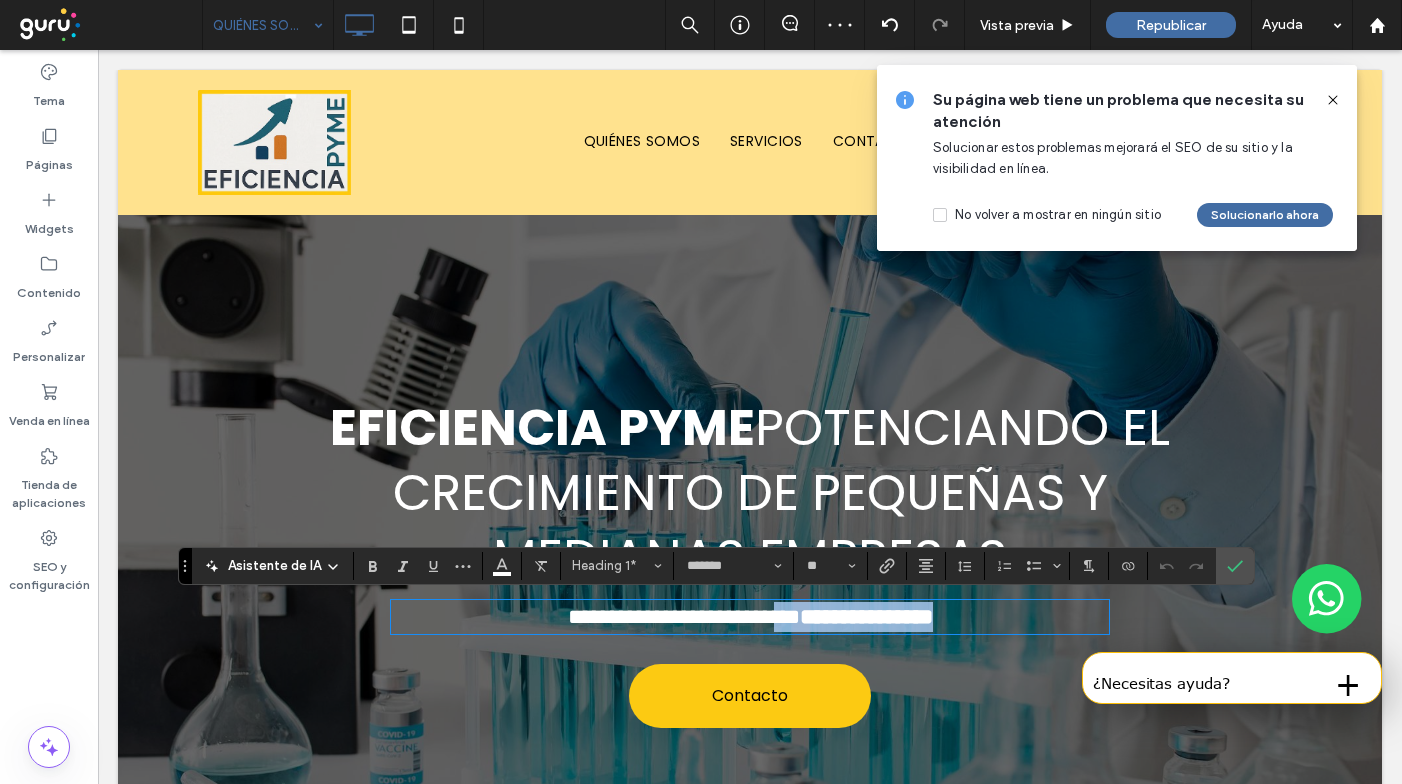click on "**********" at bounding box center [750, 617] 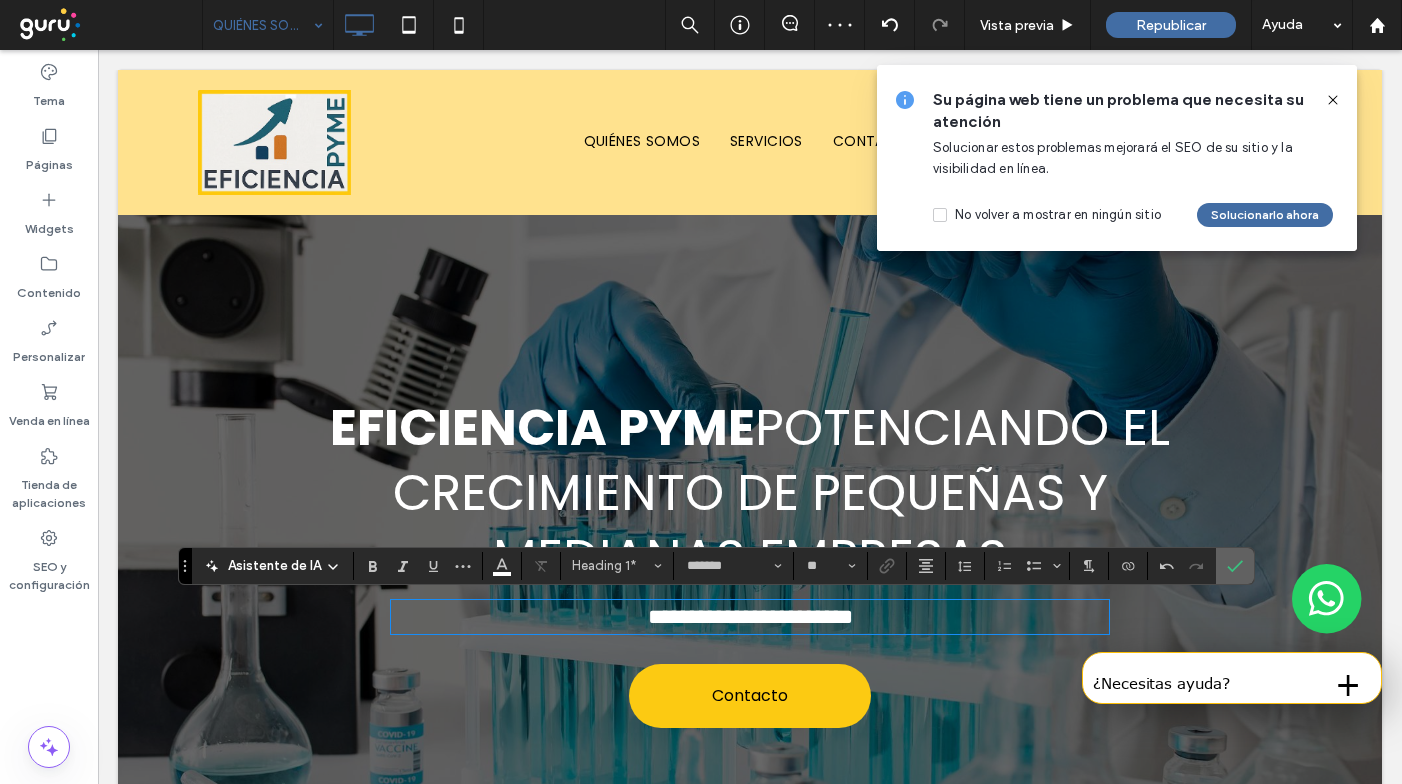 click 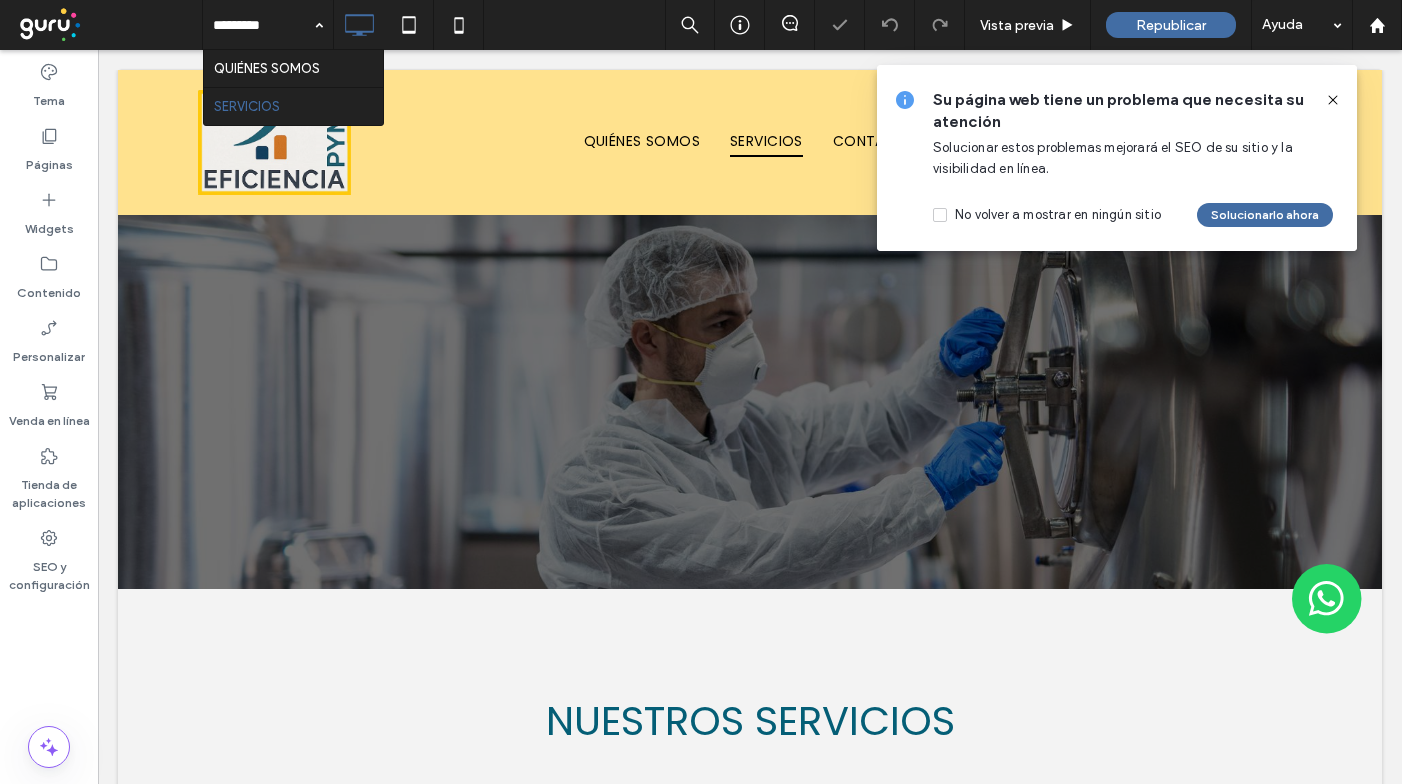 scroll, scrollTop: 0, scrollLeft: 0, axis: both 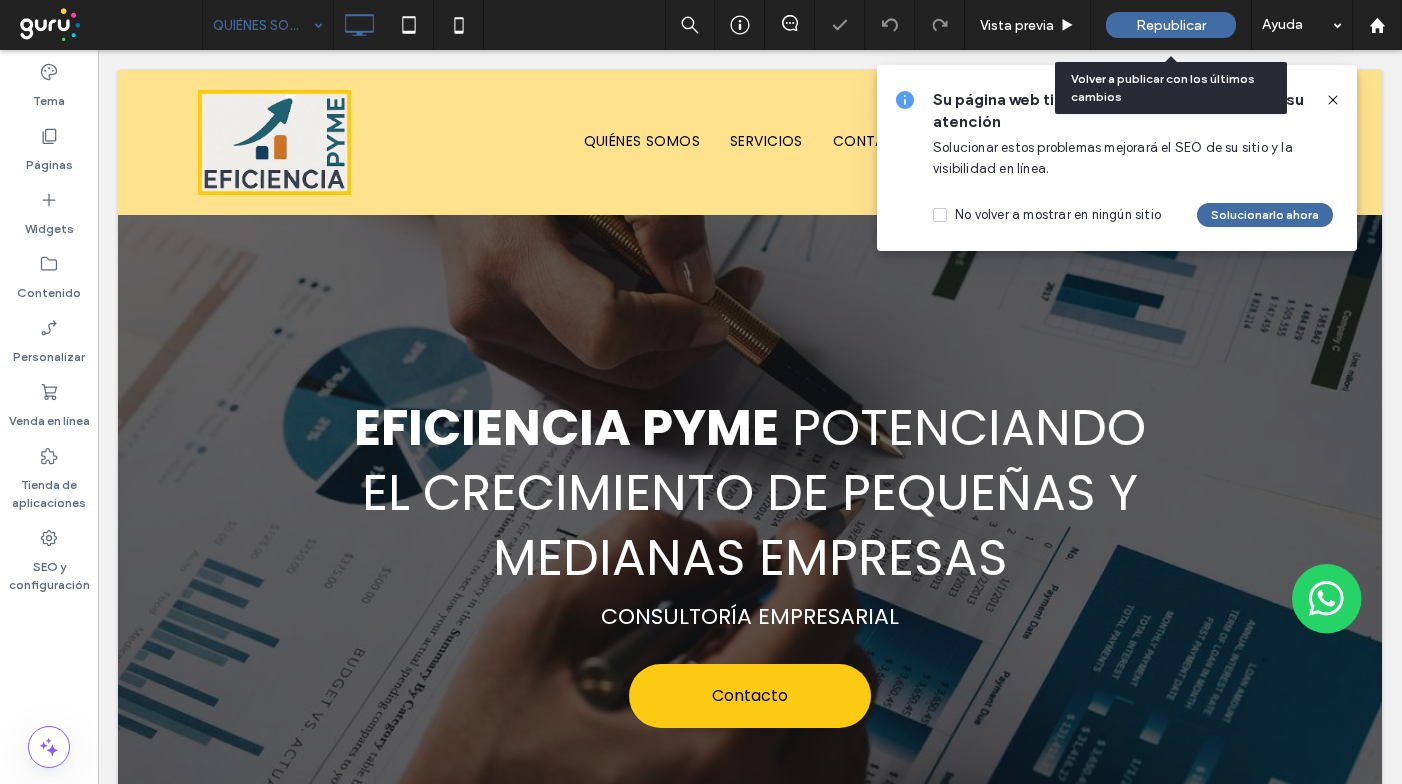 click on "Republicar" at bounding box center [1171, 25] 